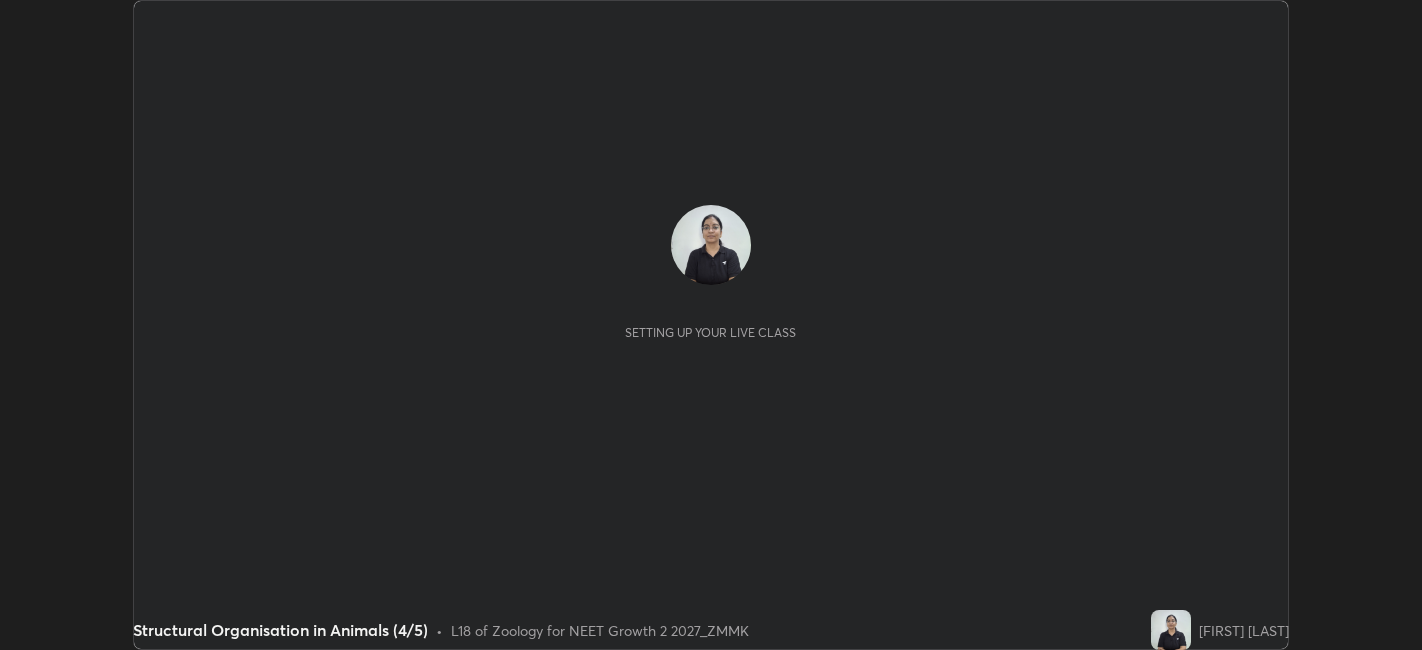 scroll, scrollTop: 0, scrollLeft: 0, axis: both 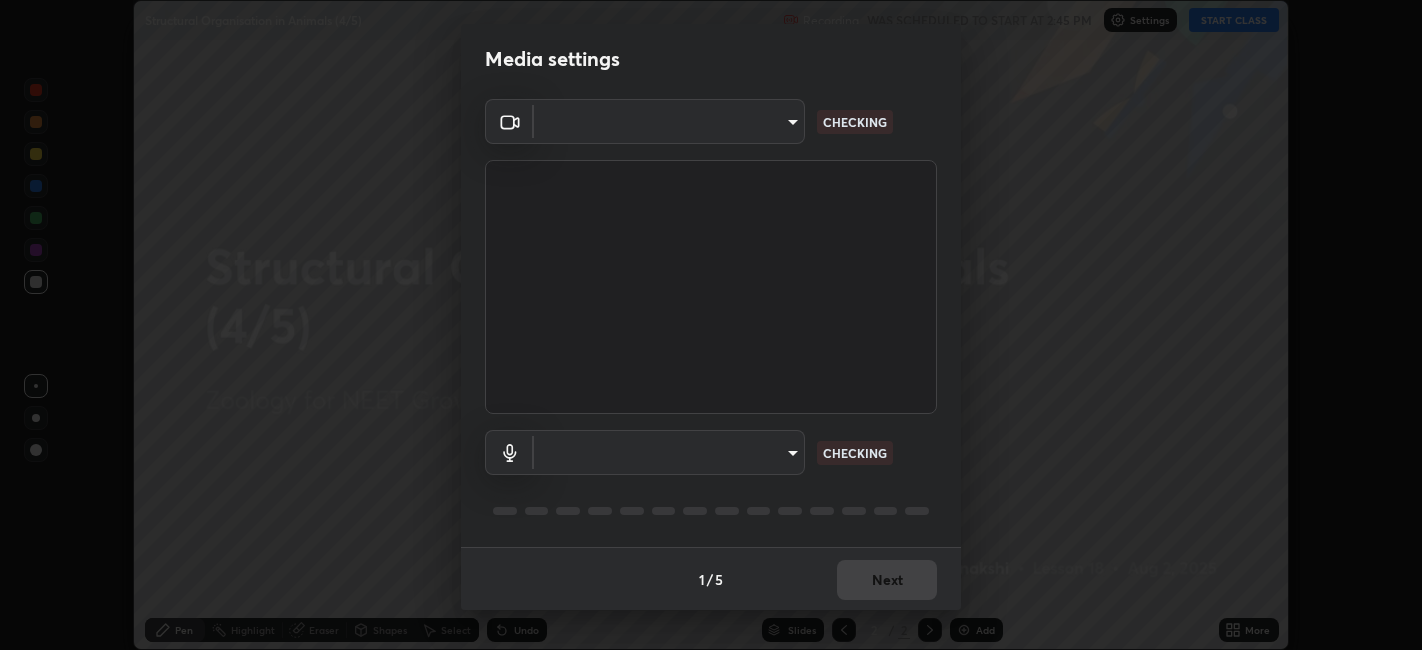 type on "[HASH]" 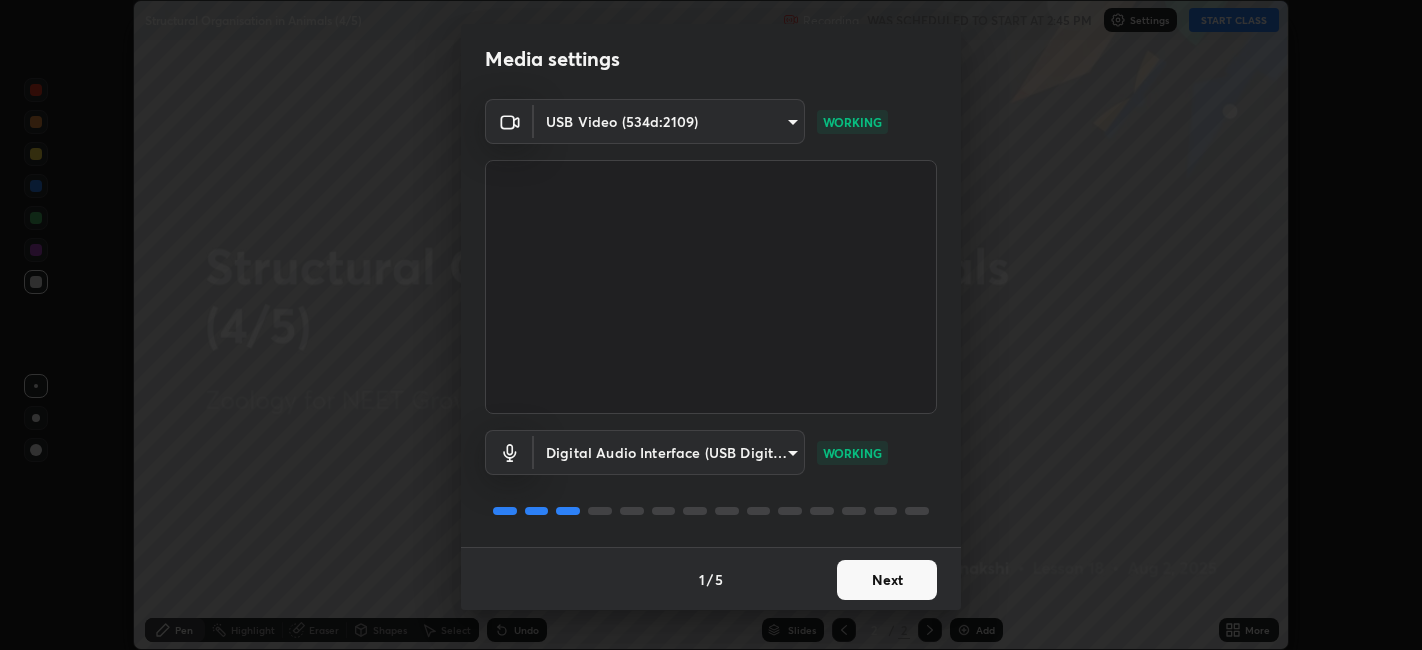 click on "Next" at bounding box center (887, 580) 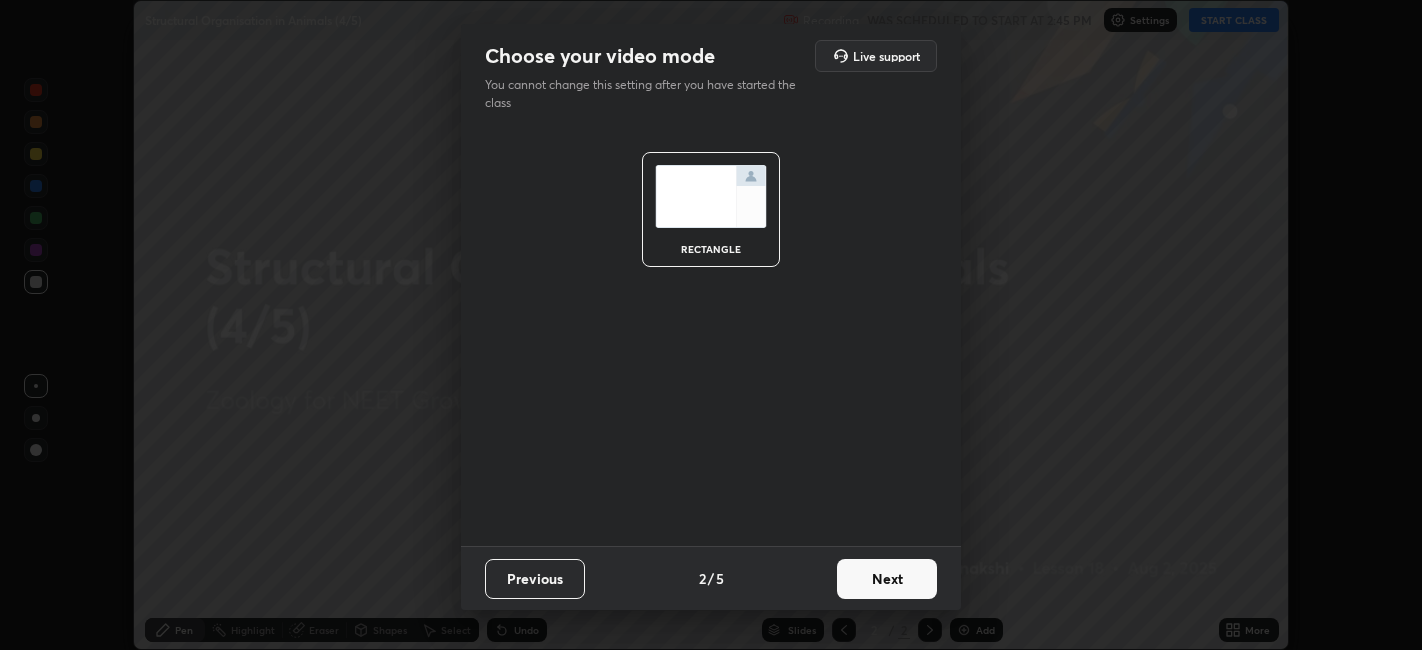 click on "Next" at bounding box center (887, 579) 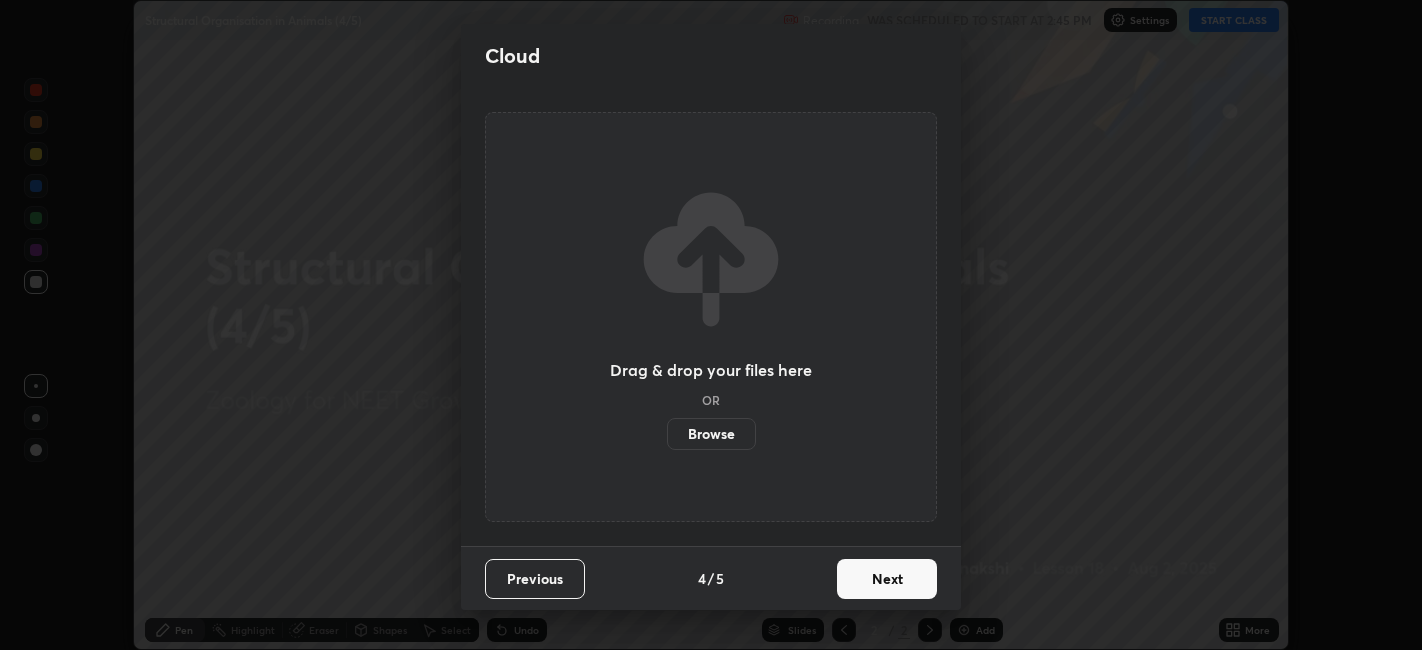 click on "Next" at bounding box center [887, 579] 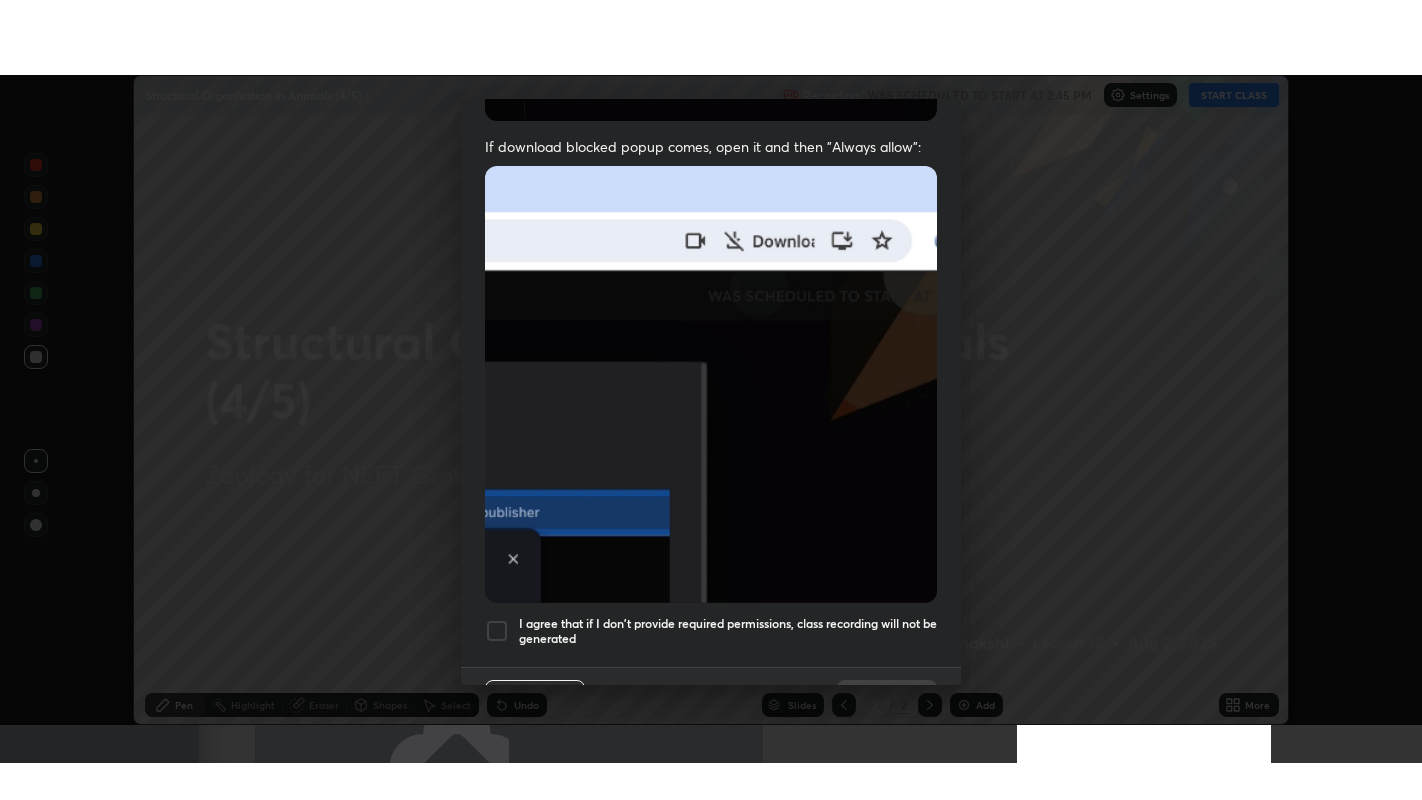 scroll, scrollTop: 413, scrollLeft: 0, axis: vertical 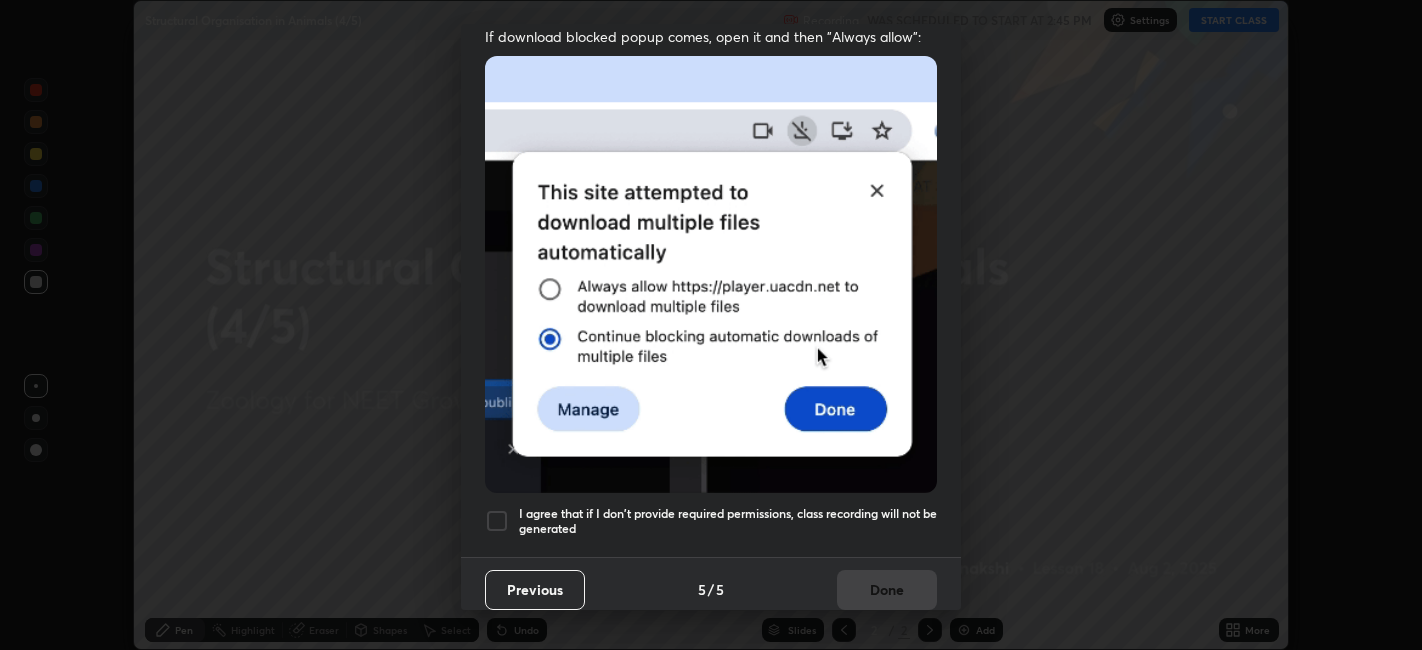 click at bounding box center [497, 521] 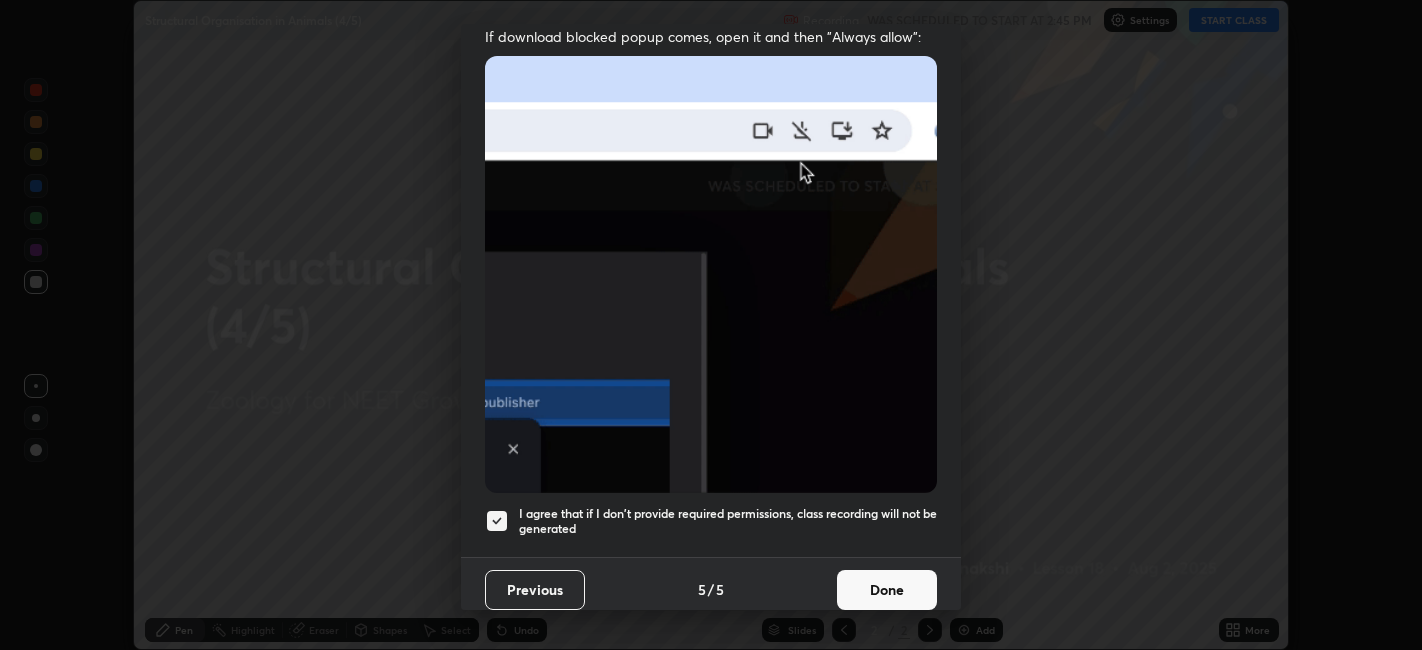 click on "Done" at bounding box center [887, 590] 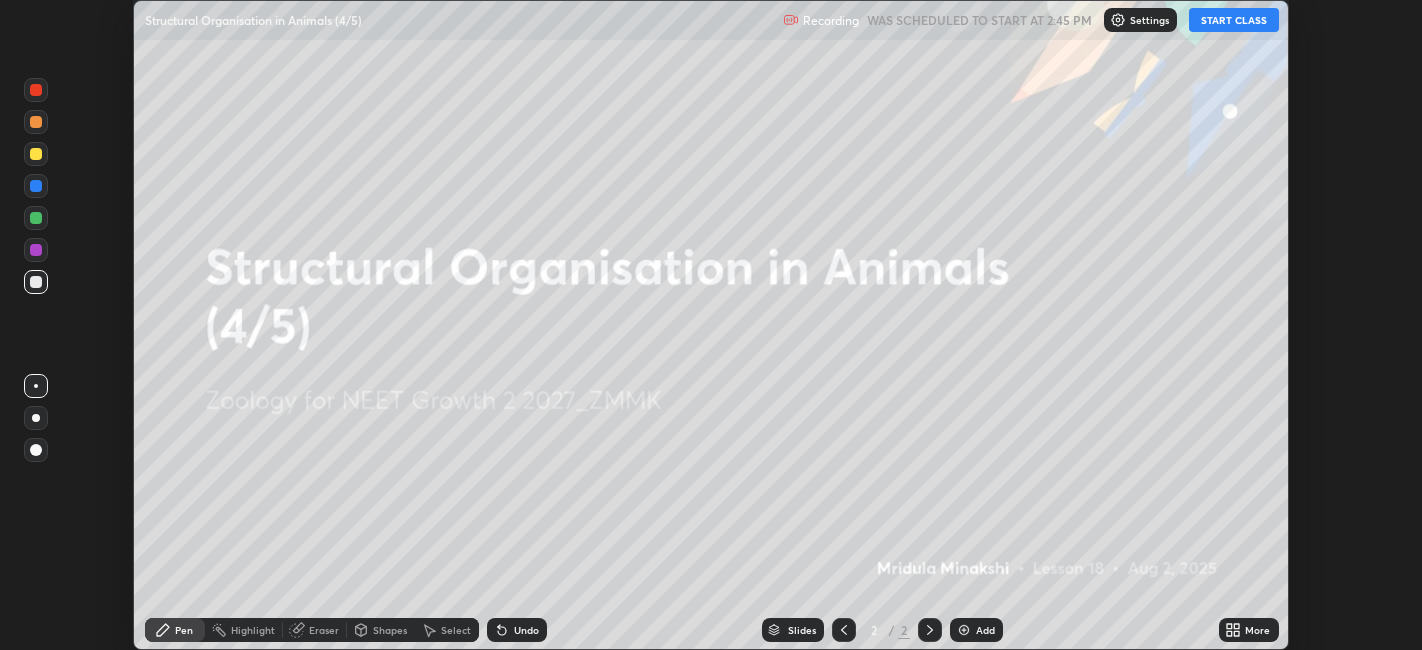 click on "More" at bounding box center [1257, 630] 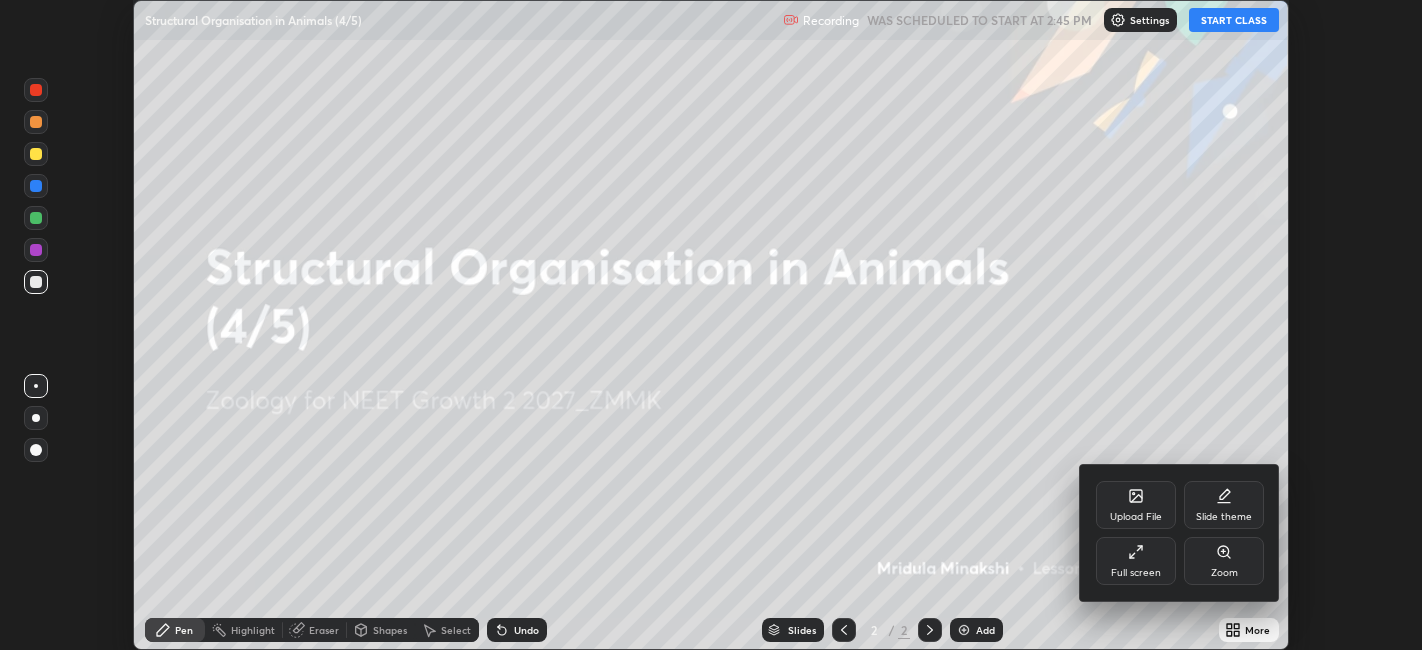 click 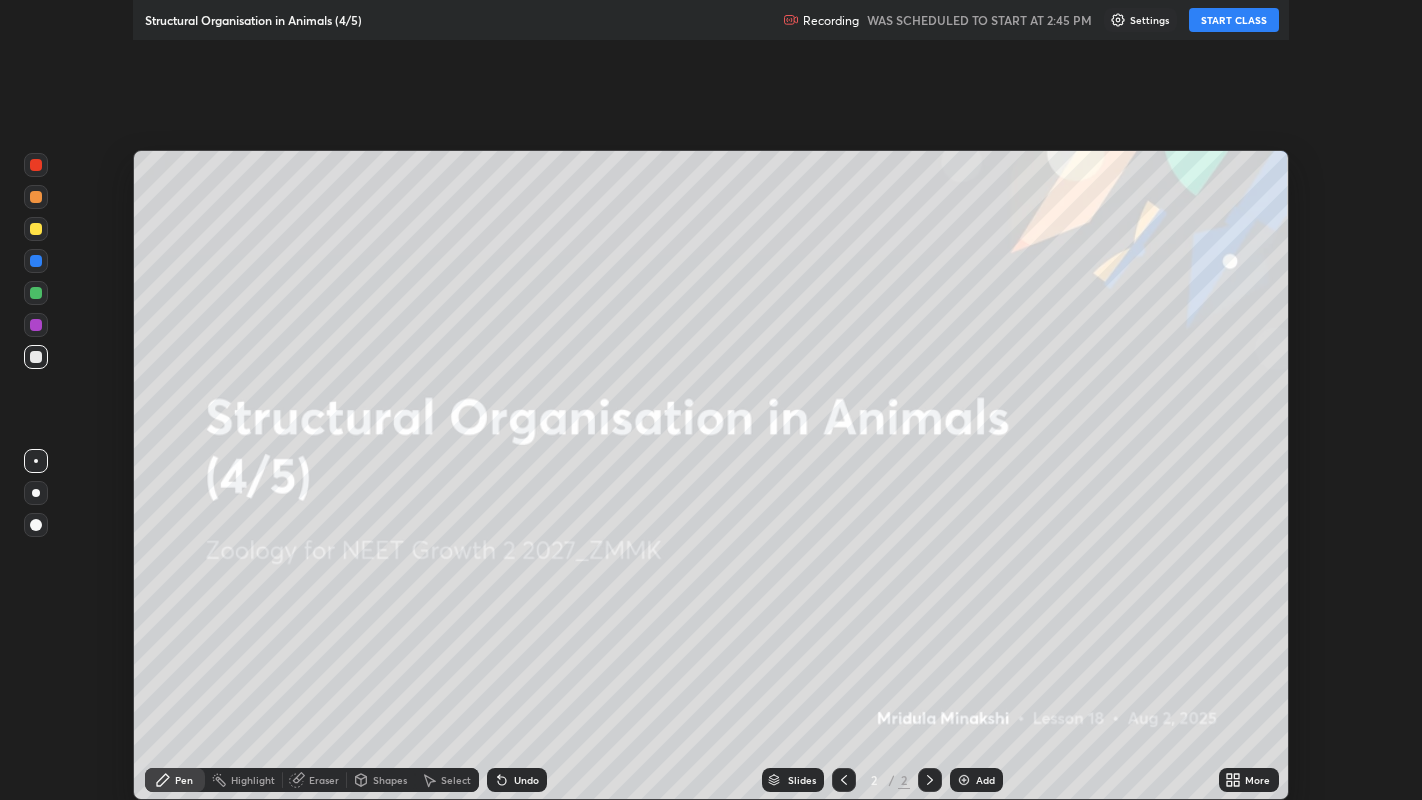 scroll, scrollTop: 99200, scrollLeft: 98577, axis: both 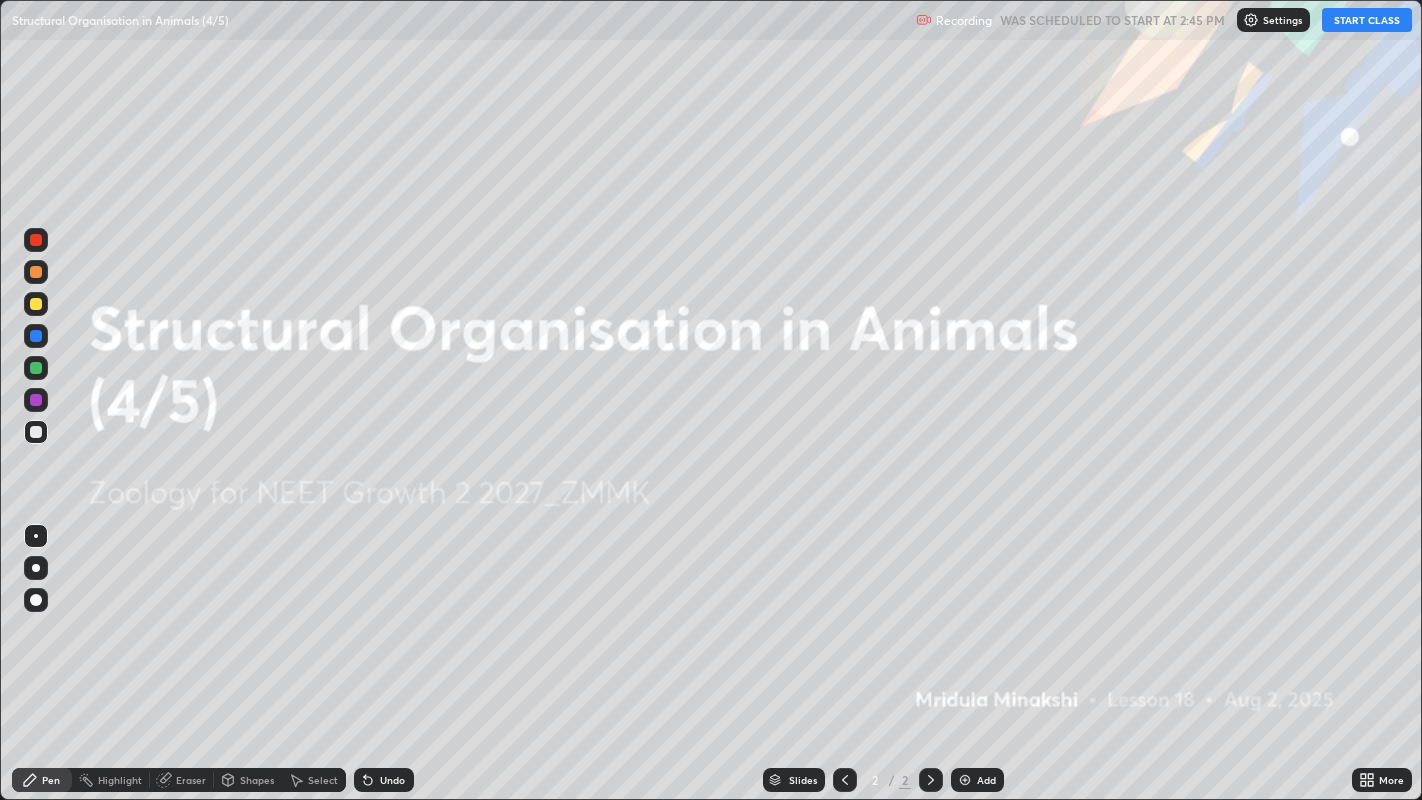 click on "START CLASS" at bounding box center [1367, 20] 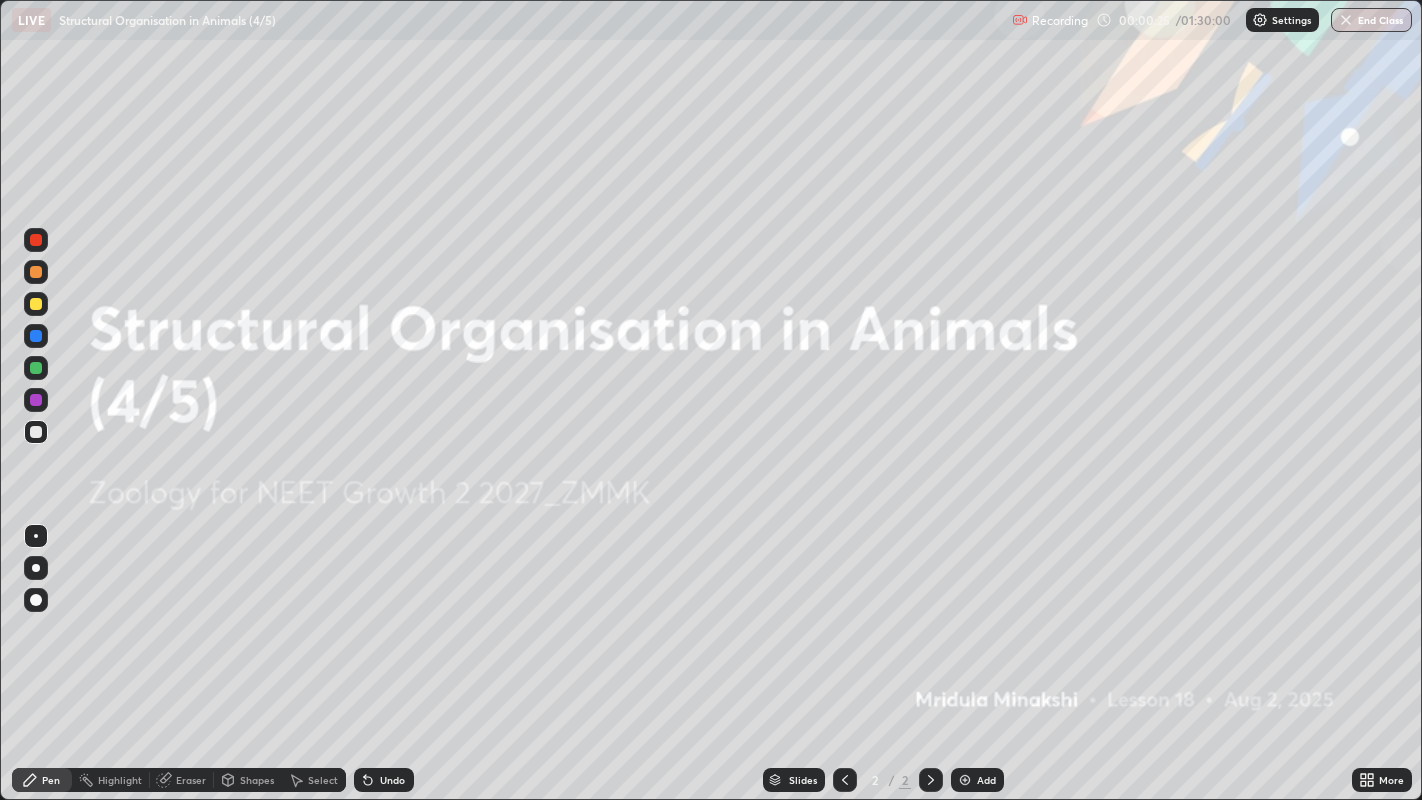 click on "Add" at bounding box center (986, 780) 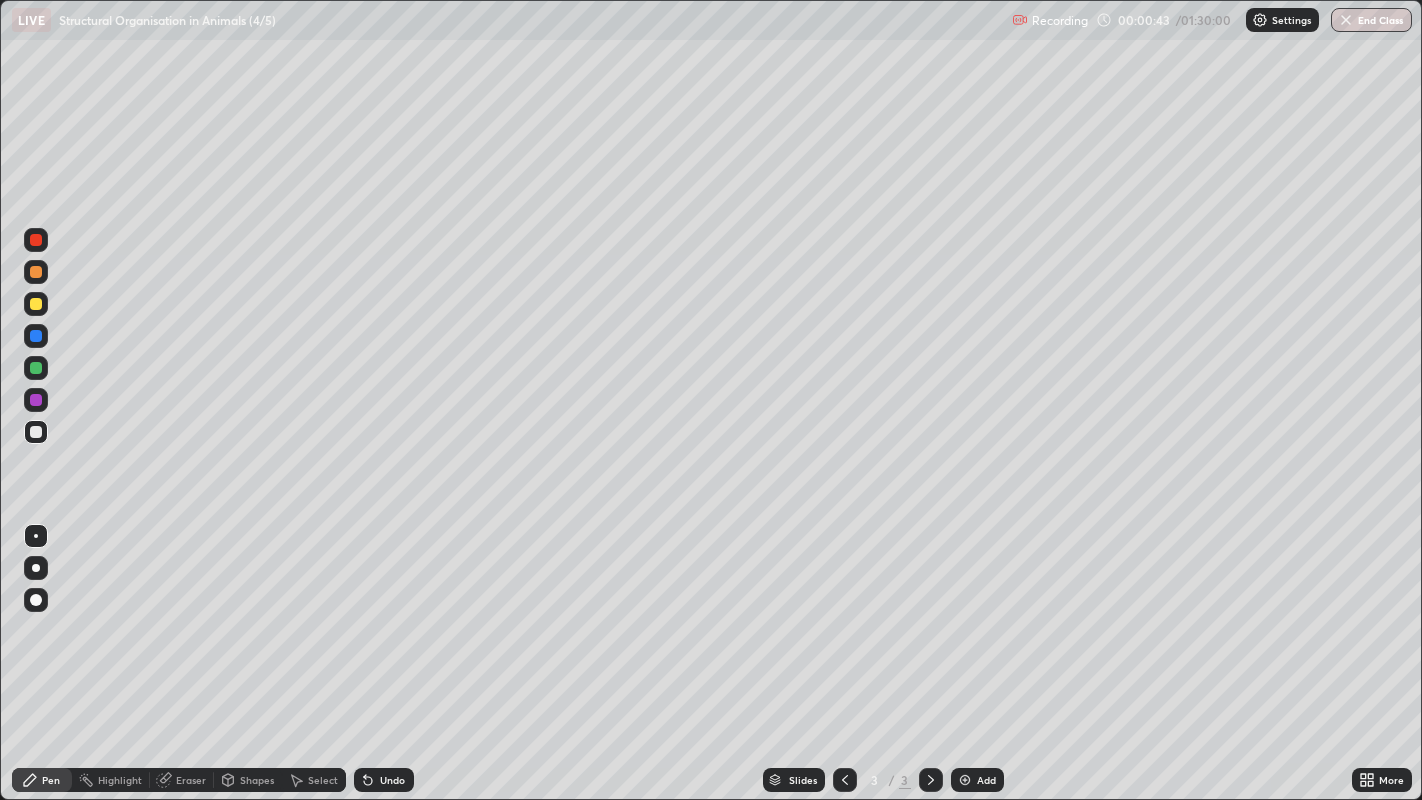 click at bounding box center [36, 368] 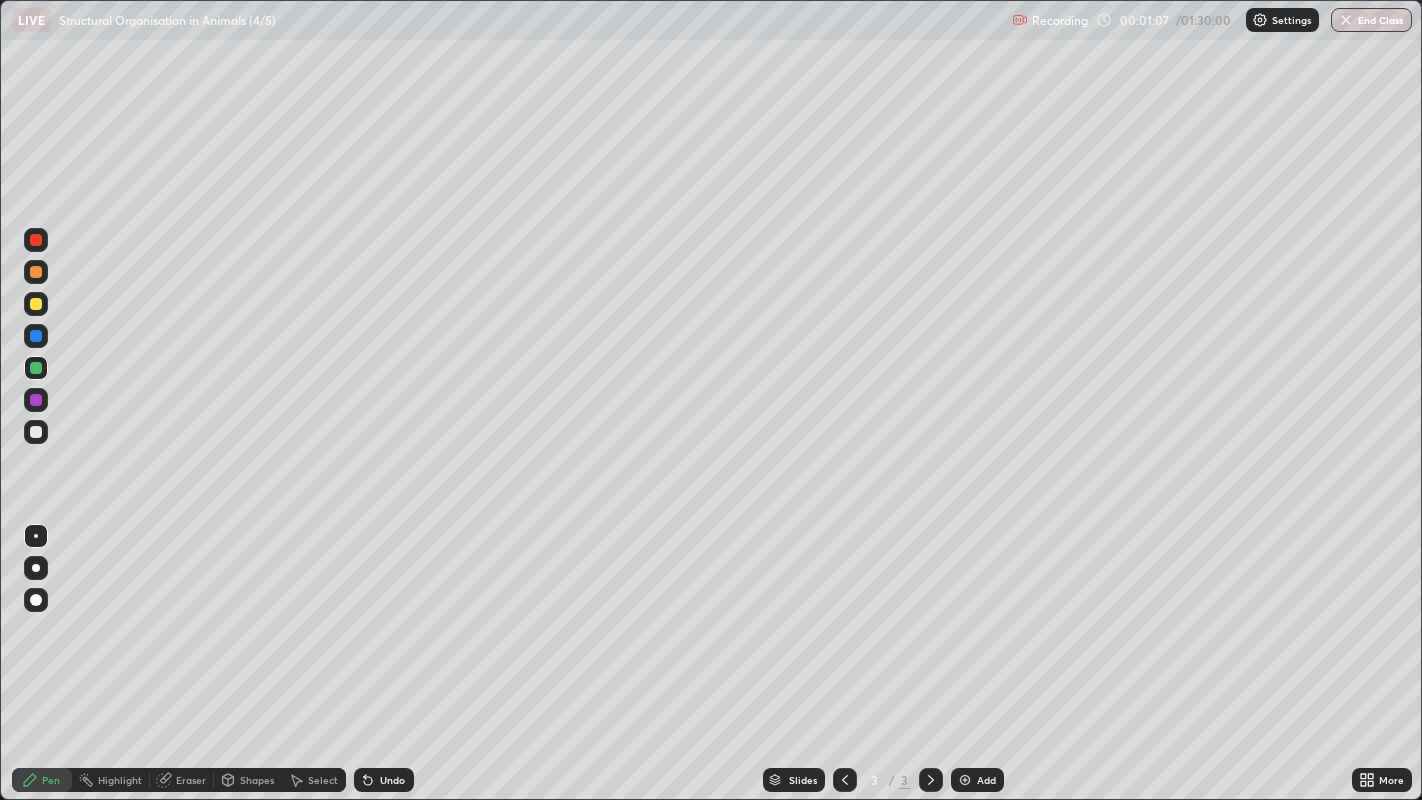 click at bounding box center [36, 432] 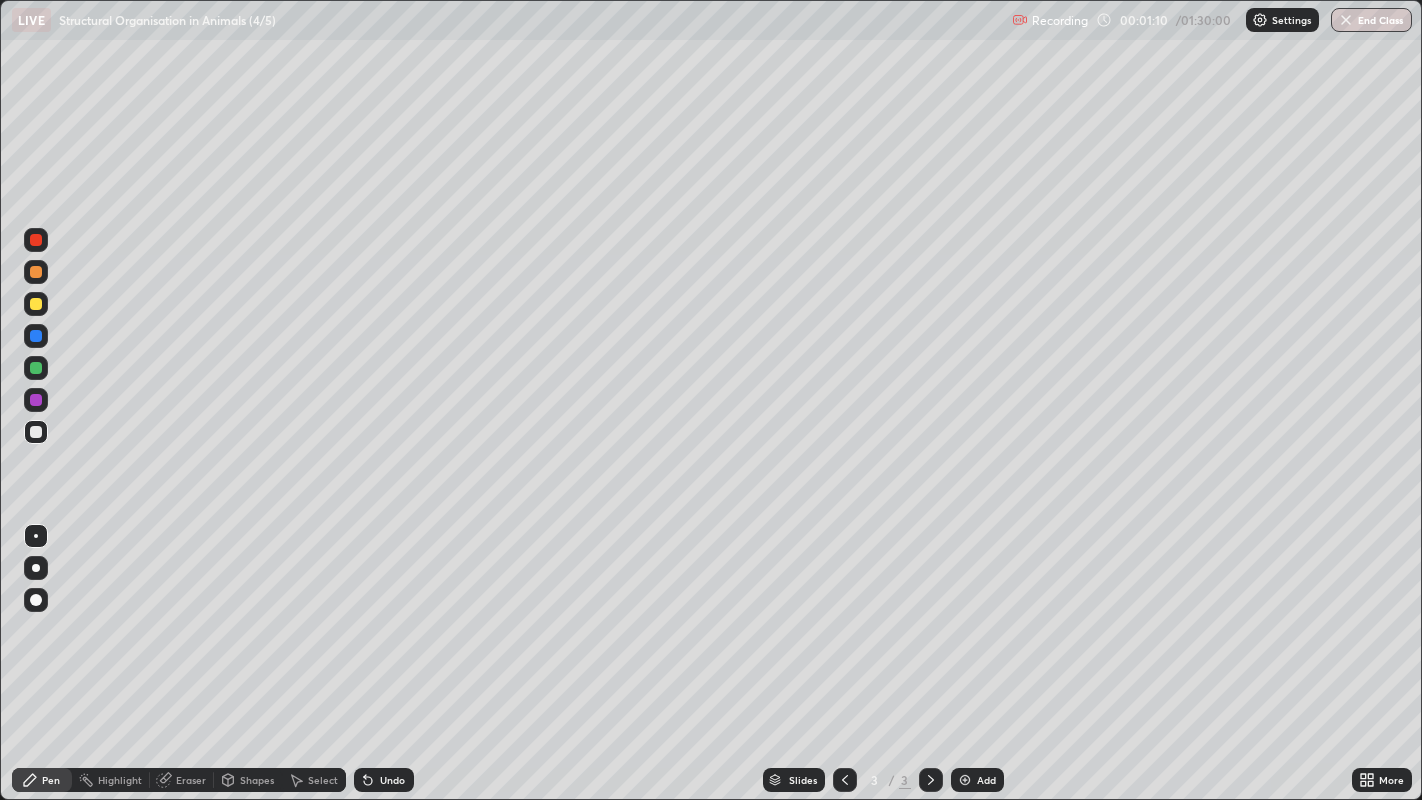click on "Eraser" at bounding box center [191, 780] 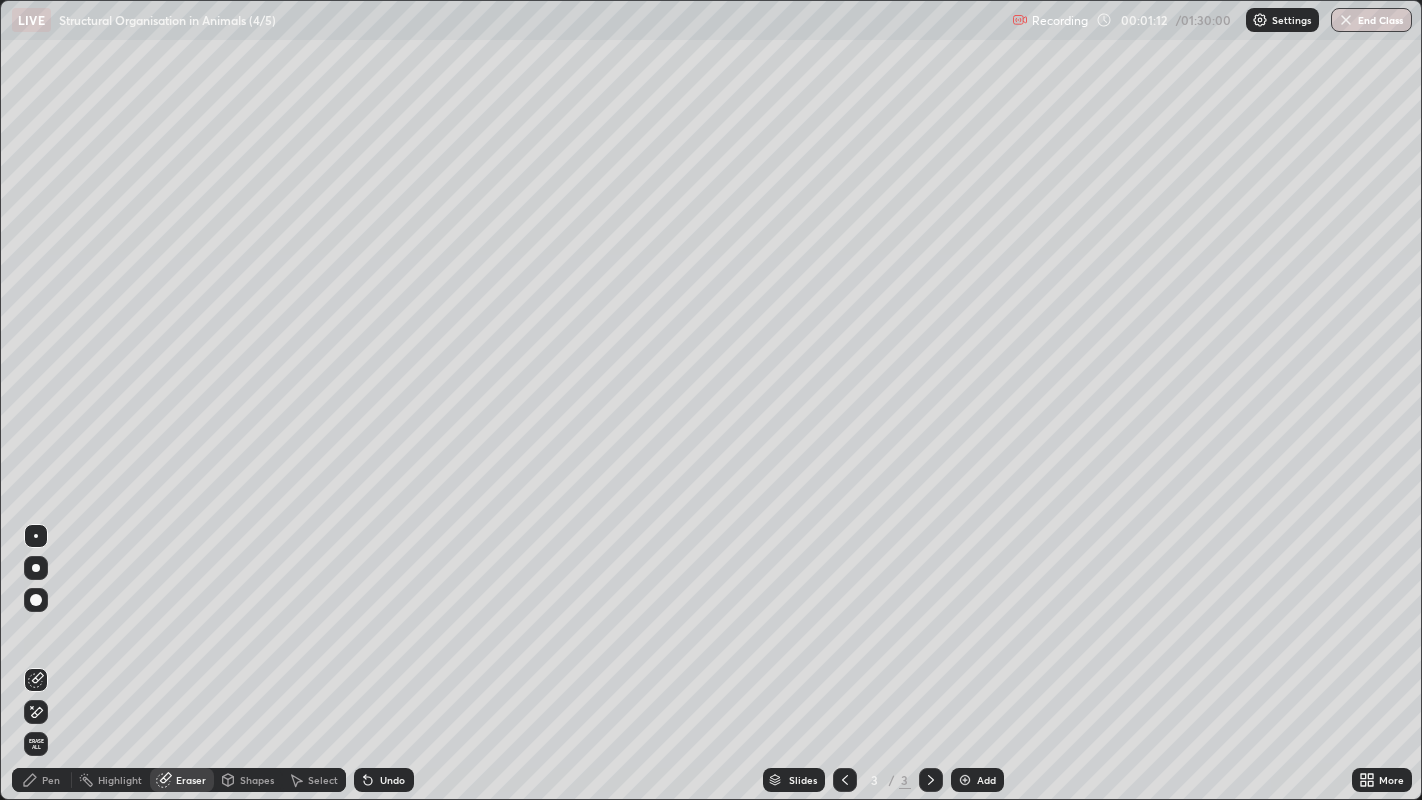 click on "Pen" at bounding box center [42, 780] 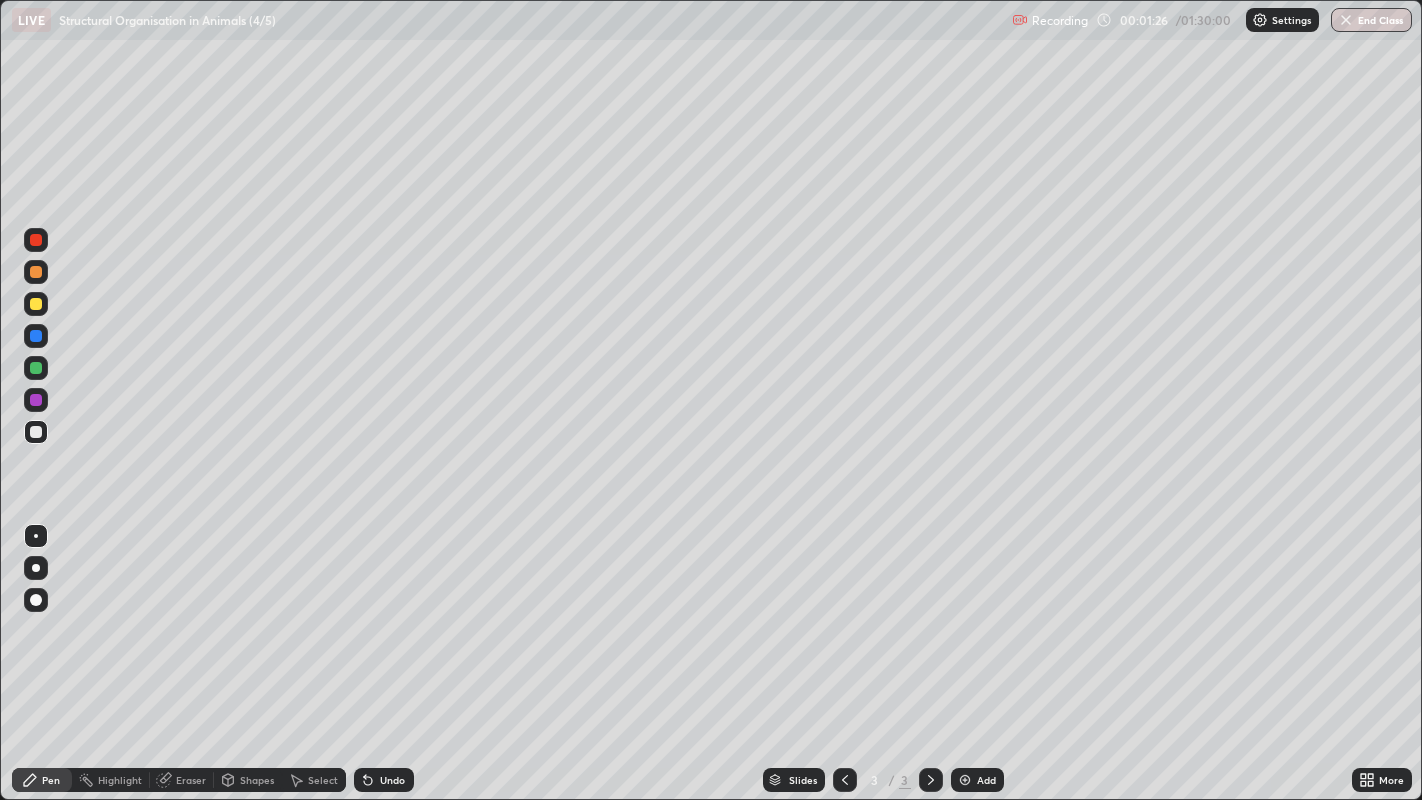 click at bounding box center (36, 240) 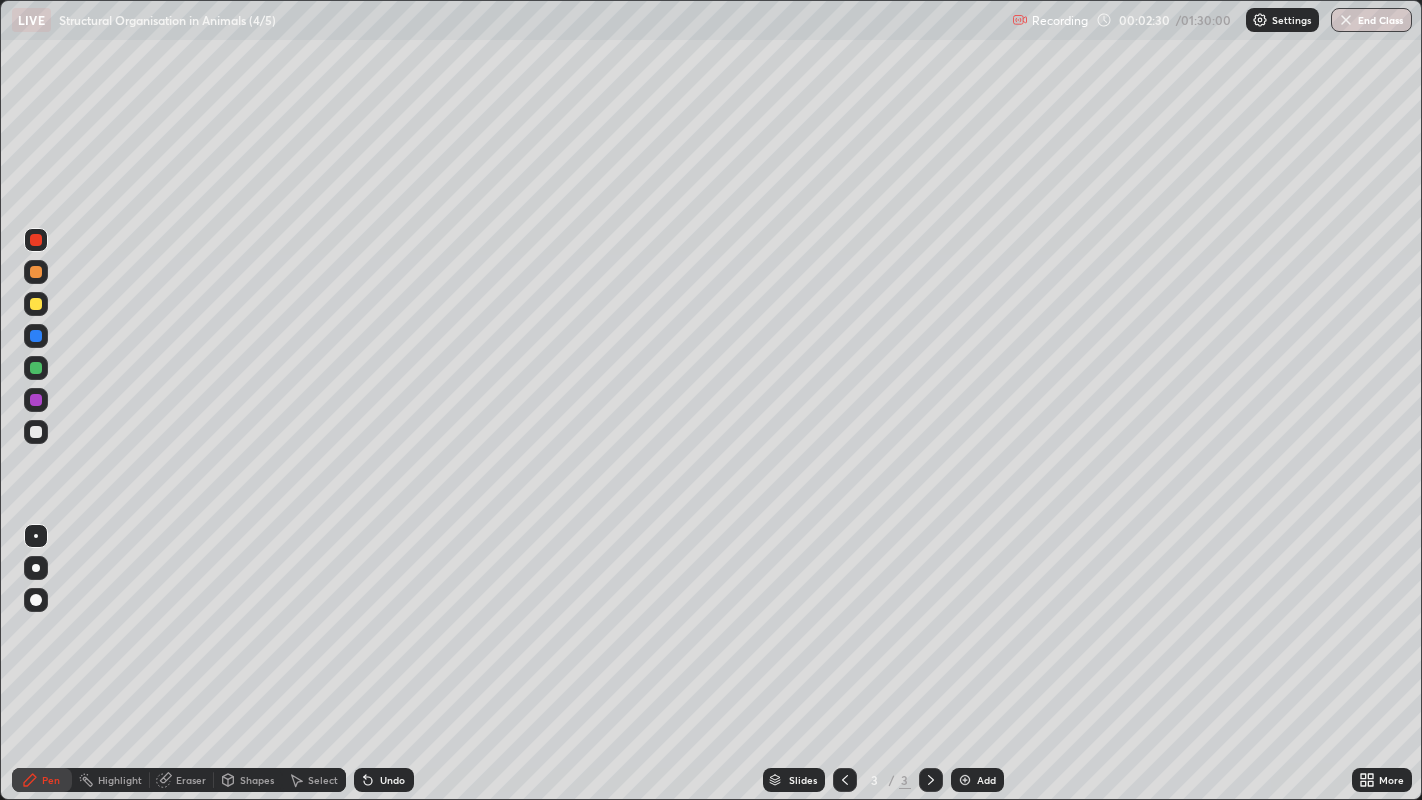 click at bounding box center [36, 368] 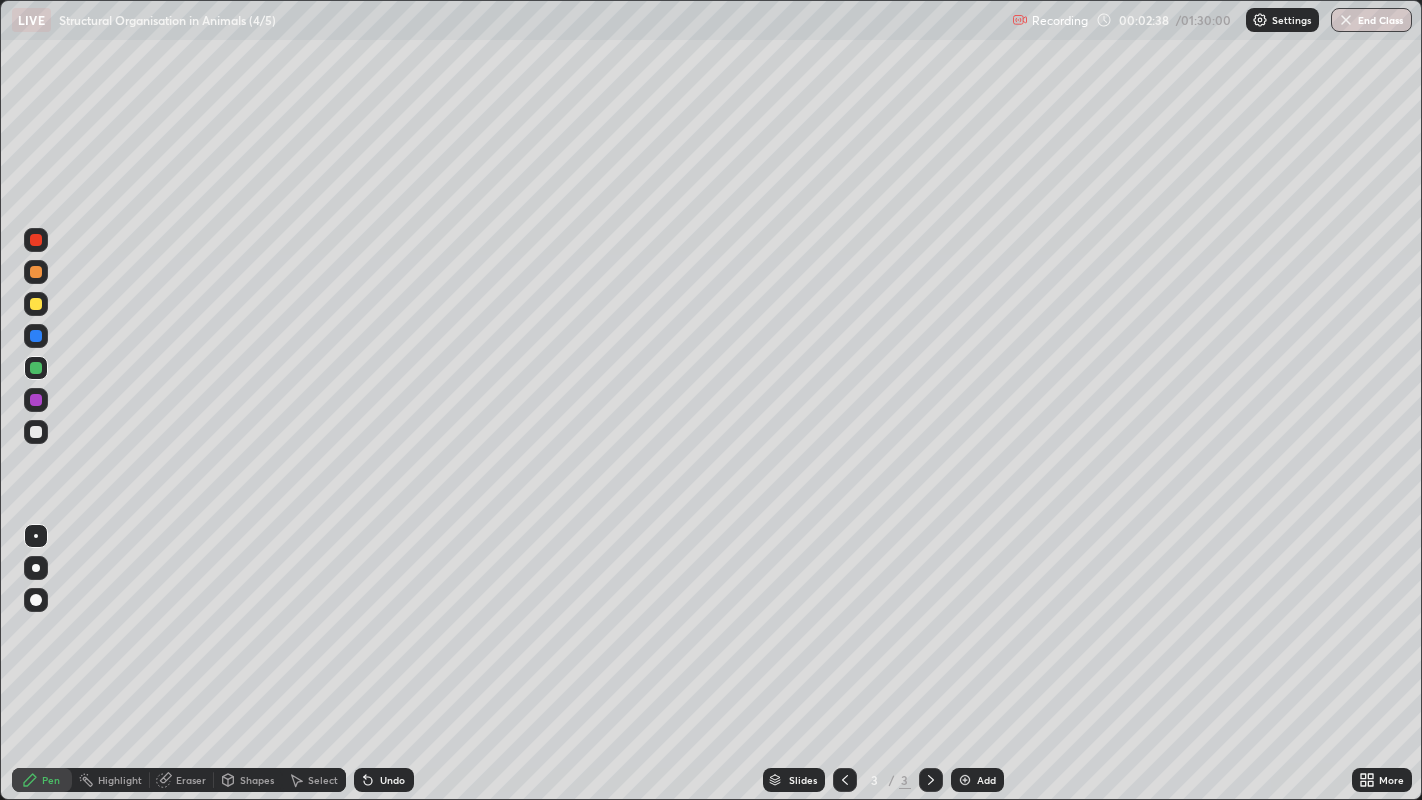 click at bounding box center (36, 432) 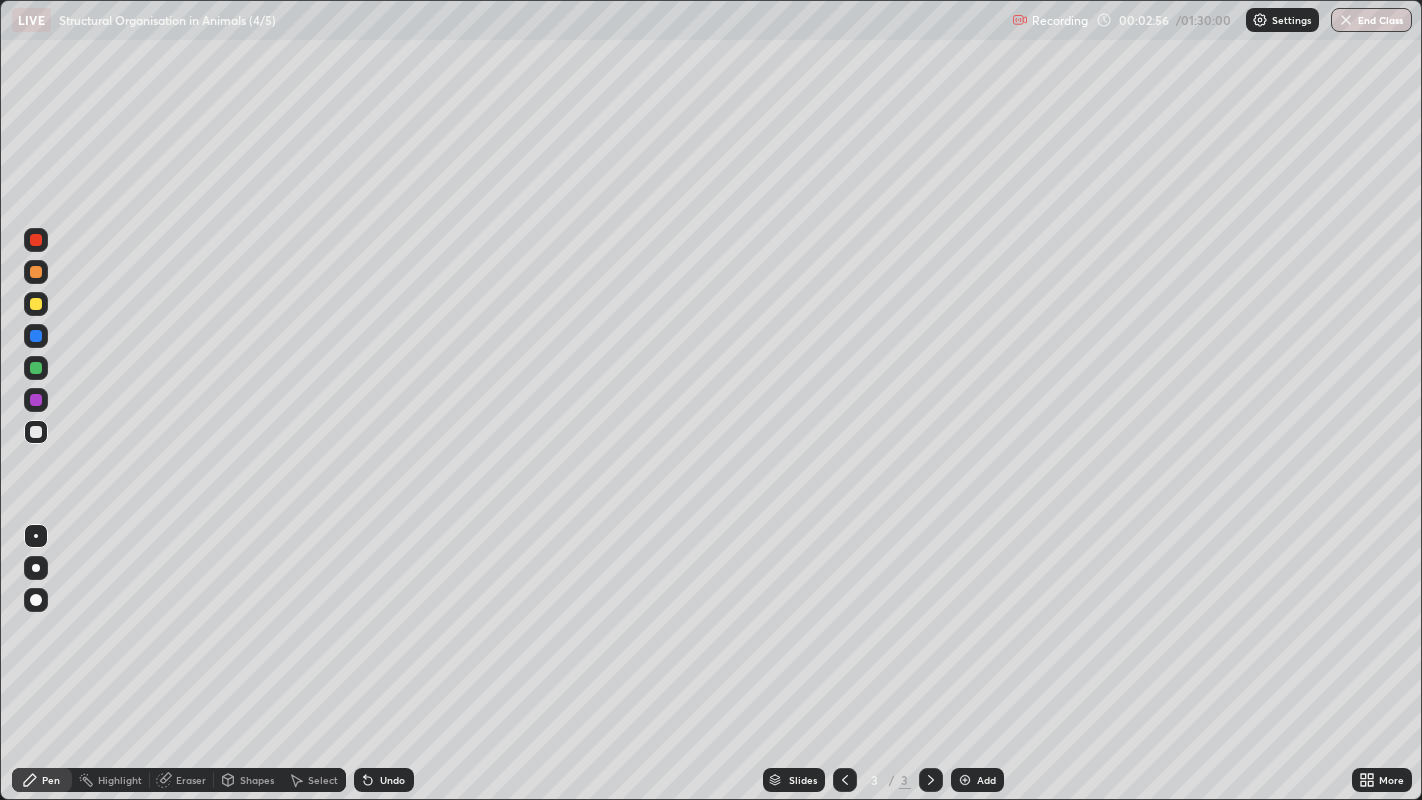 click at bounding box center (36, 368) 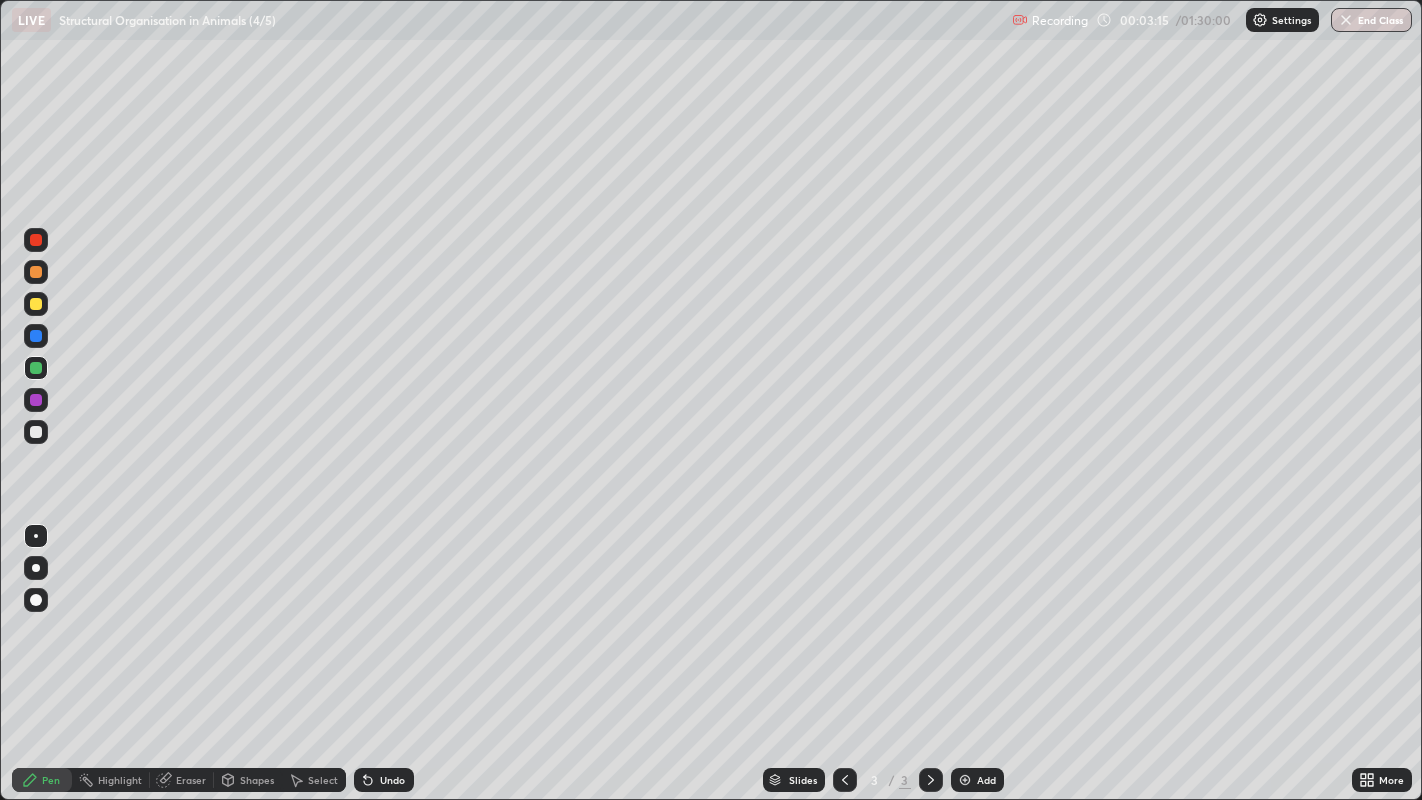 click at bounding box center [36, 304] 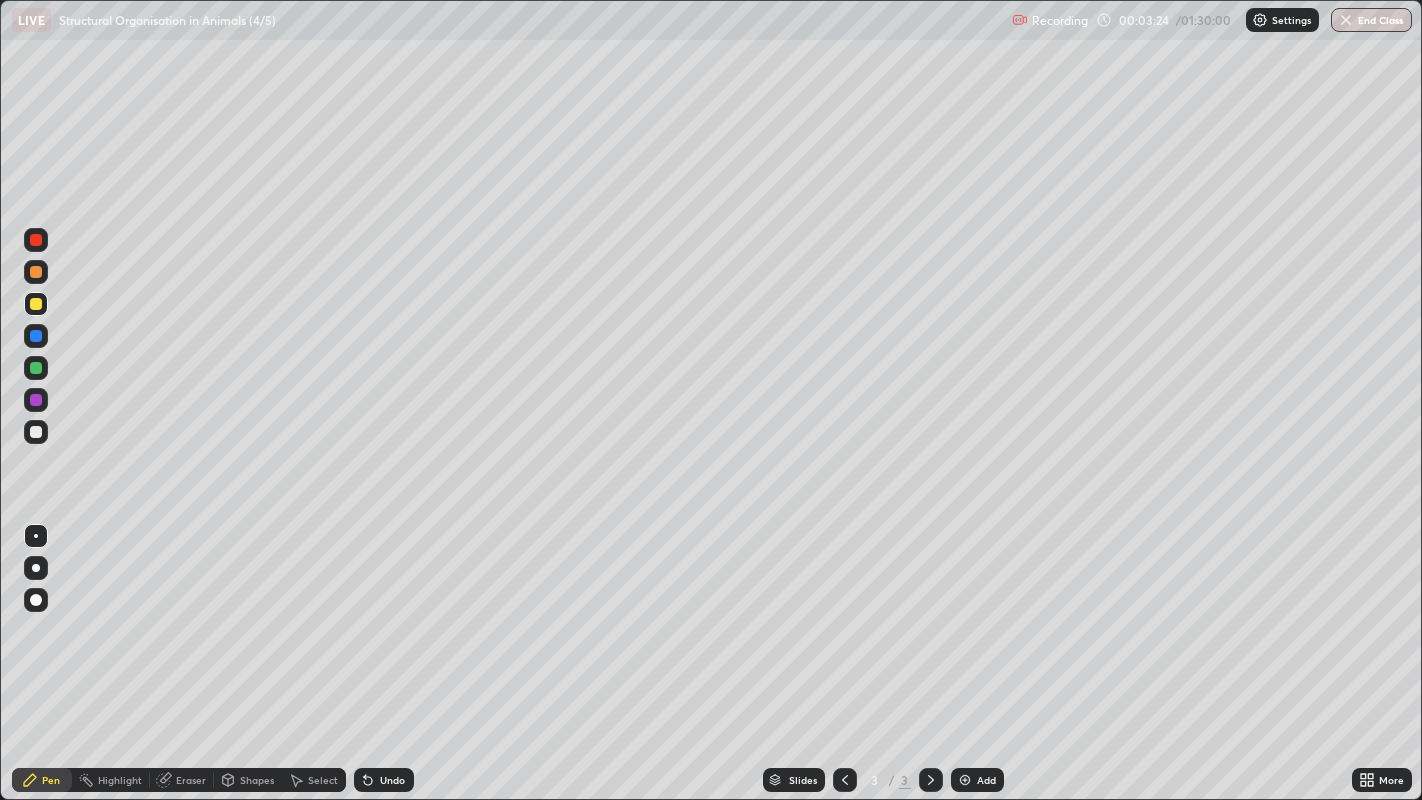 click at bounding box center [36, 368] 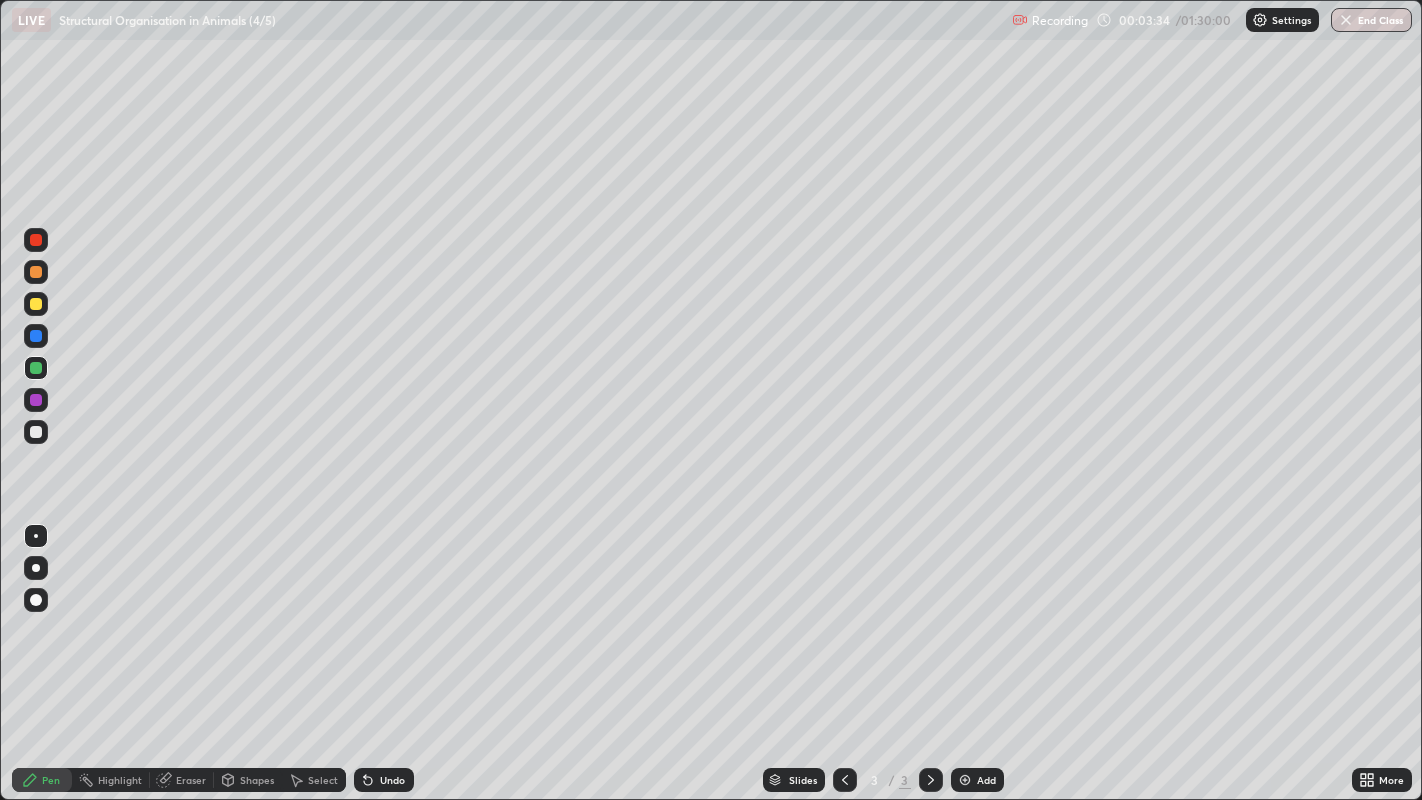 click at bounding box center (36, 304) 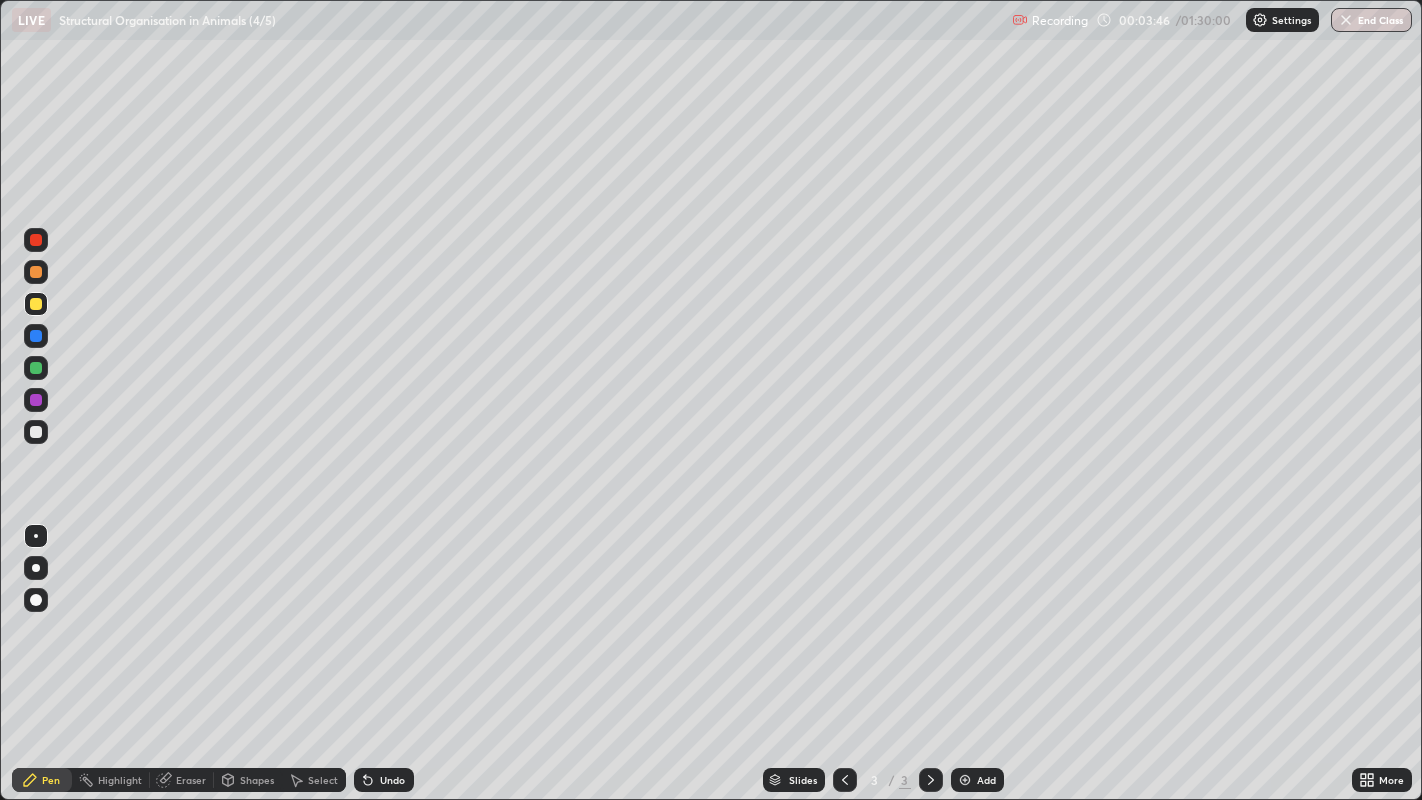click at bounding box center (36, 336) 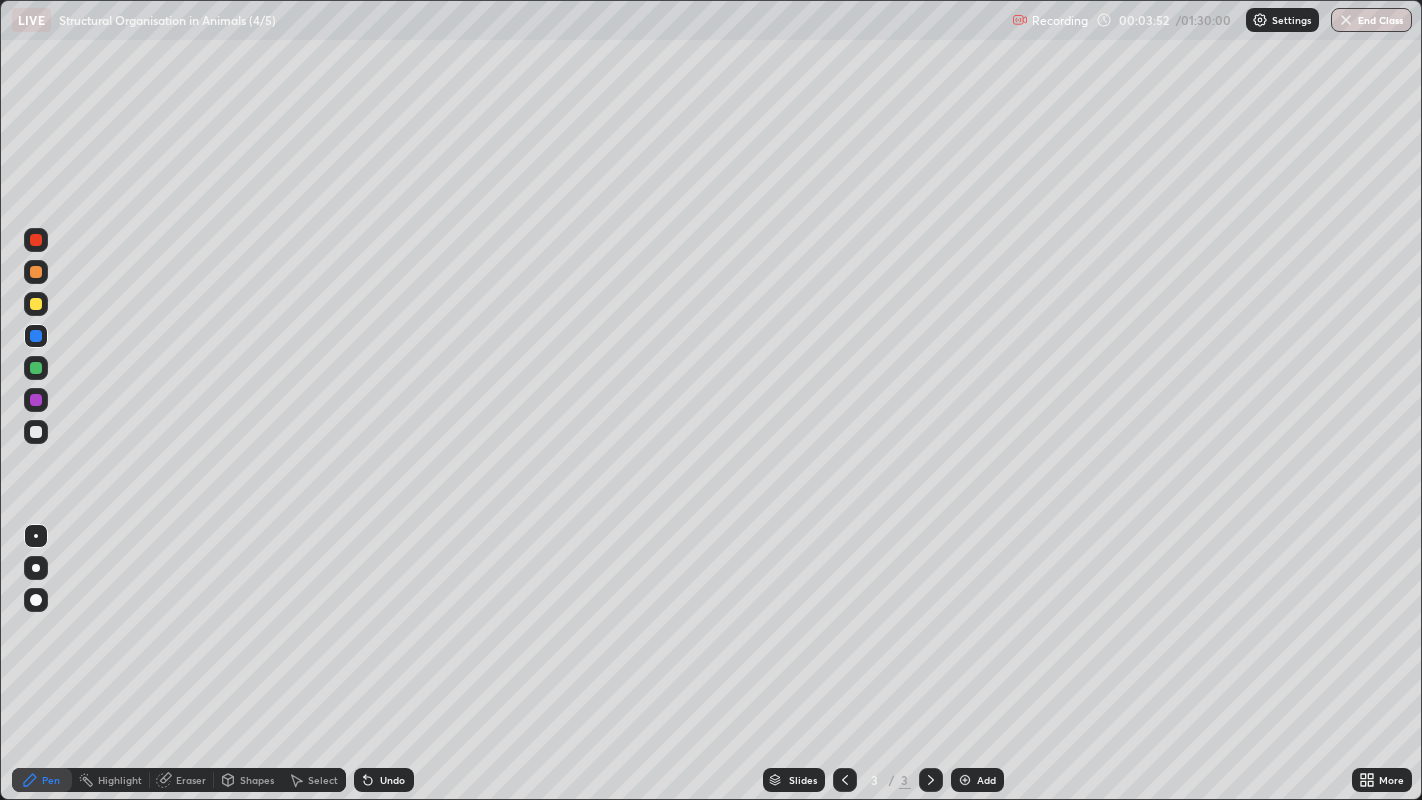 click at bounding box center (36, 304) 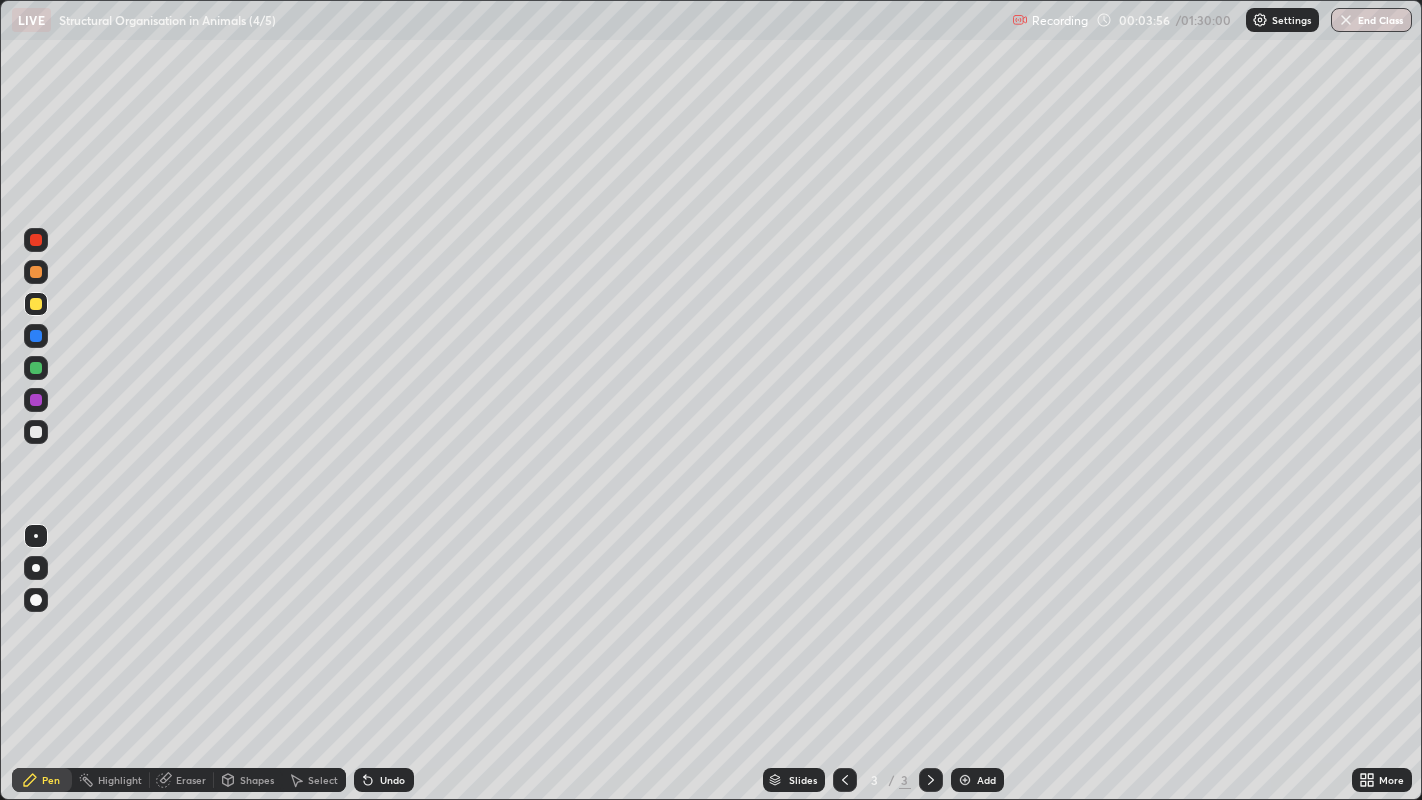 click at bounding box center (36, 336) 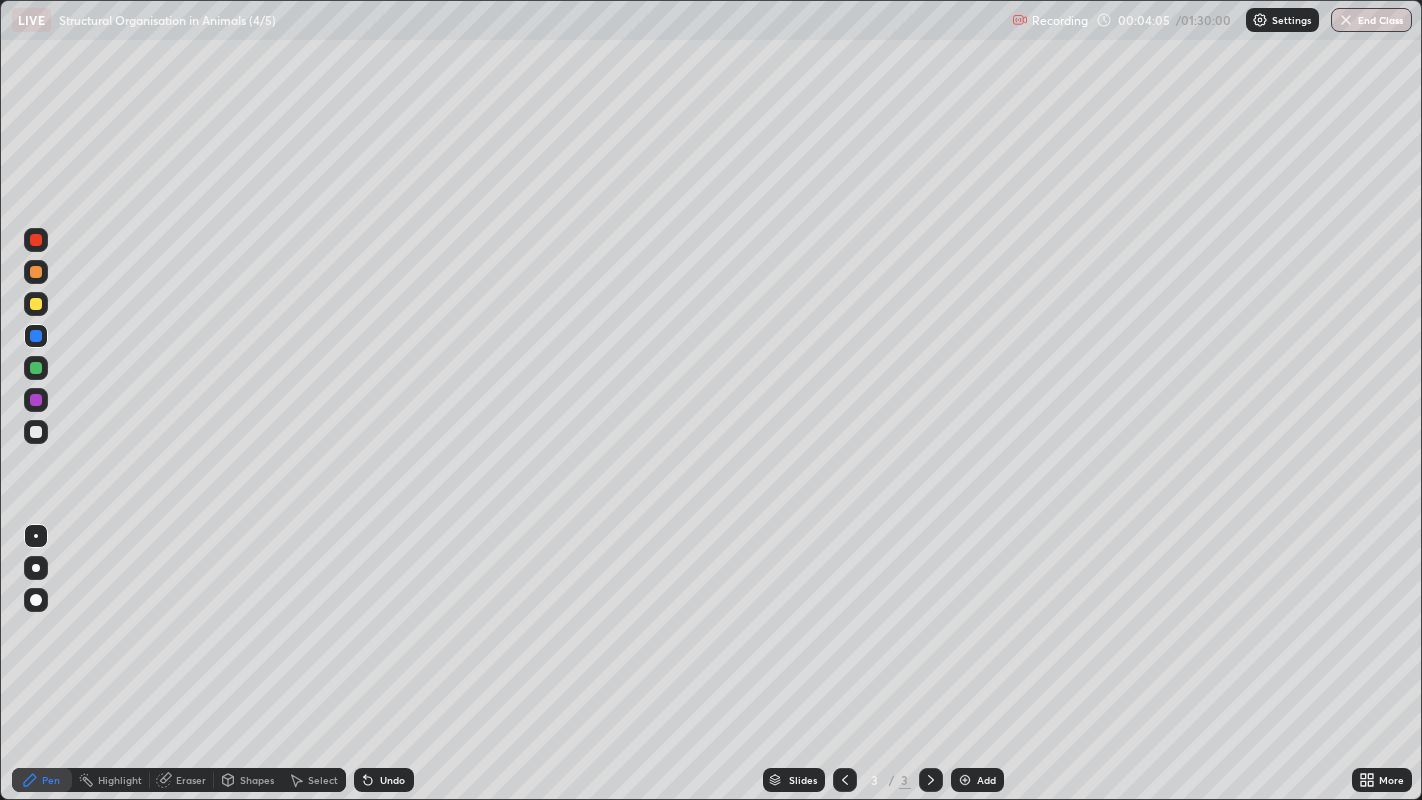 click at bounding box center [36, 304] 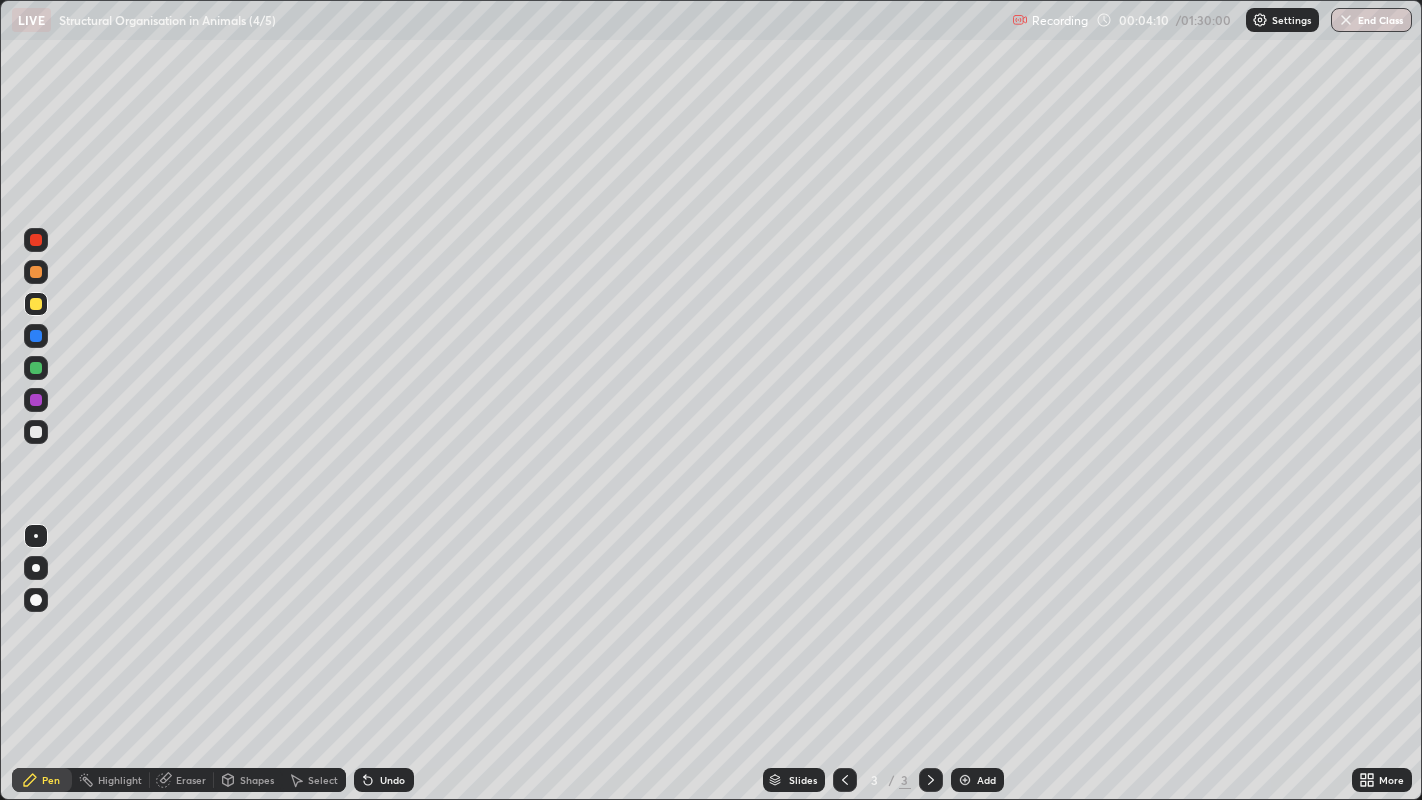 click at bounding box center [36, 336] 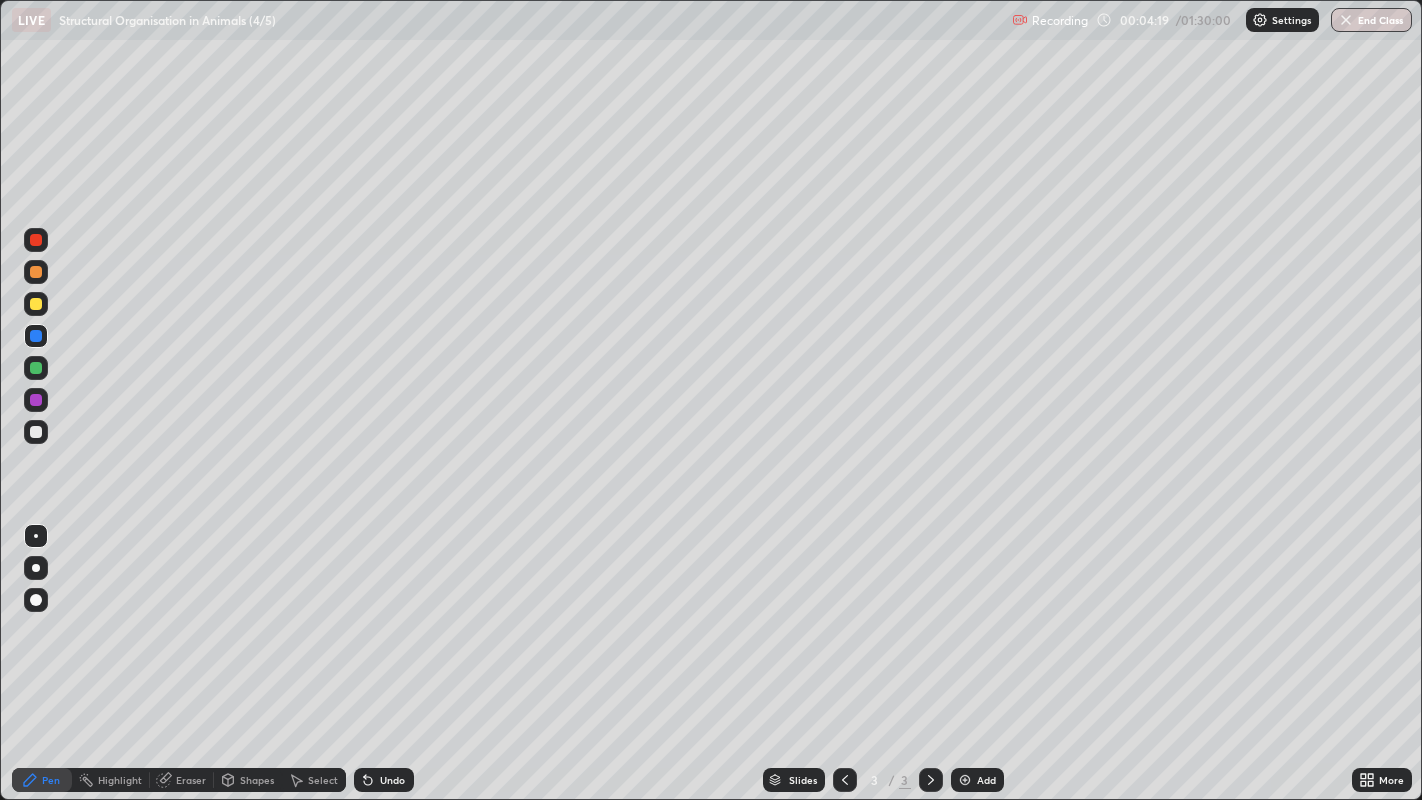 click at bounding box center (36, 304) 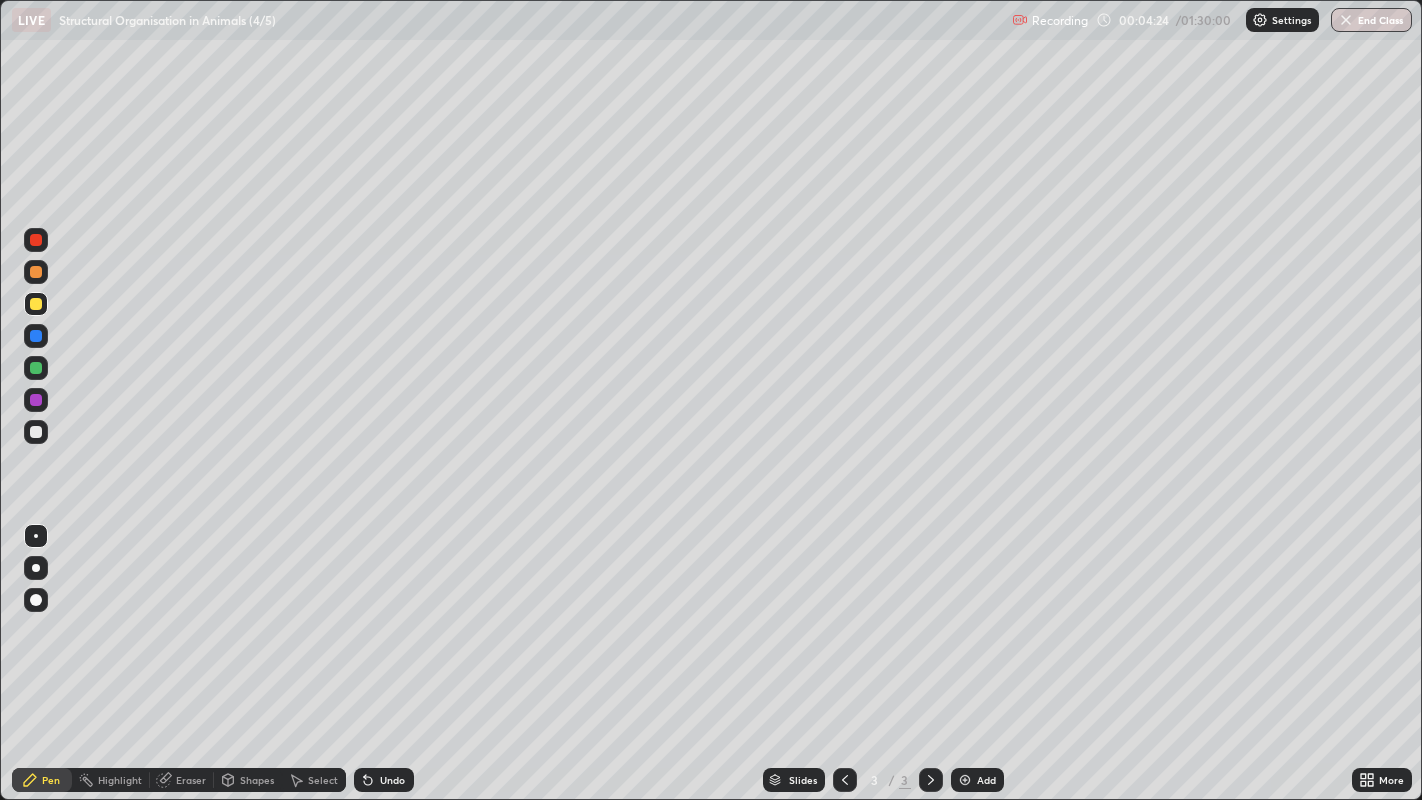 click at bounding box center [36, 368] 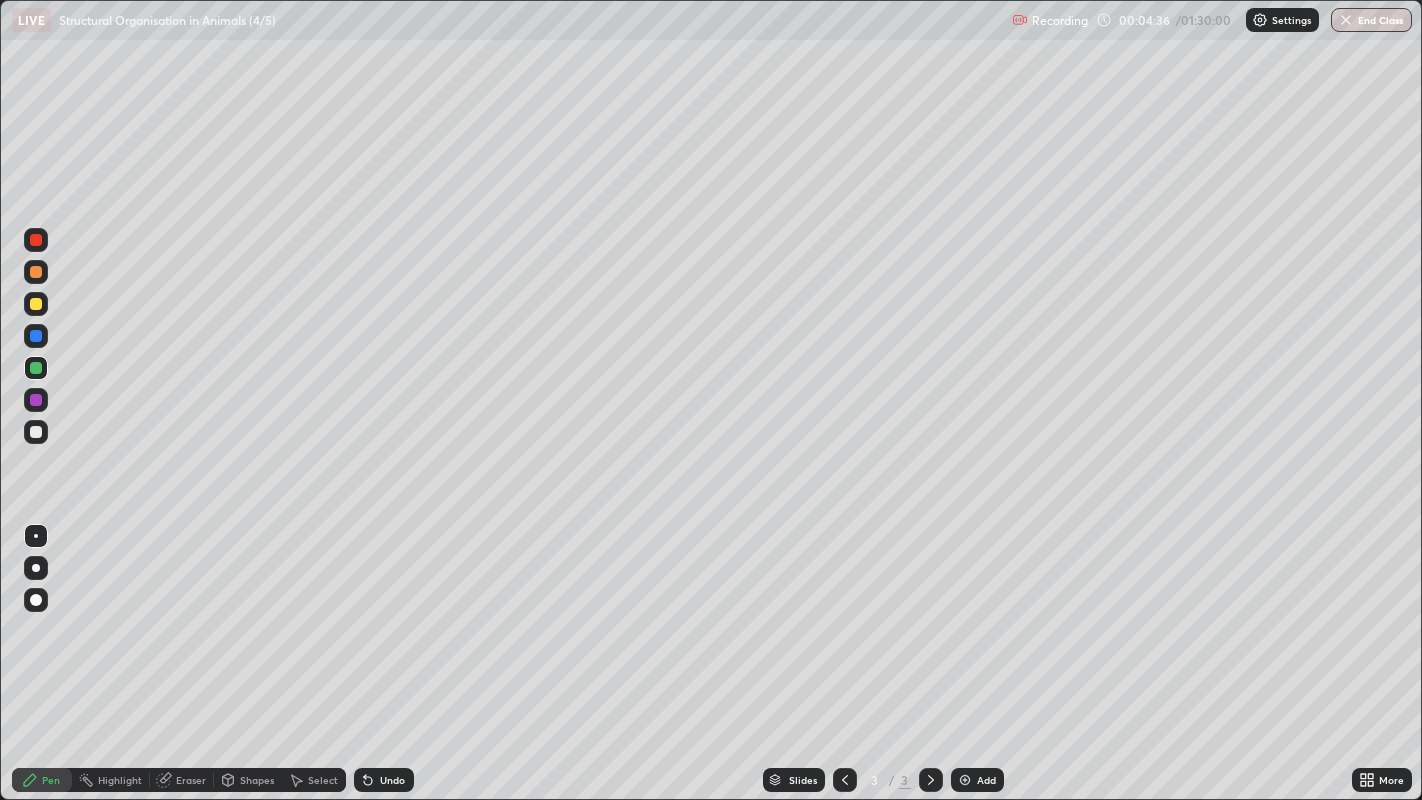 click at bounding box center (36, 240) 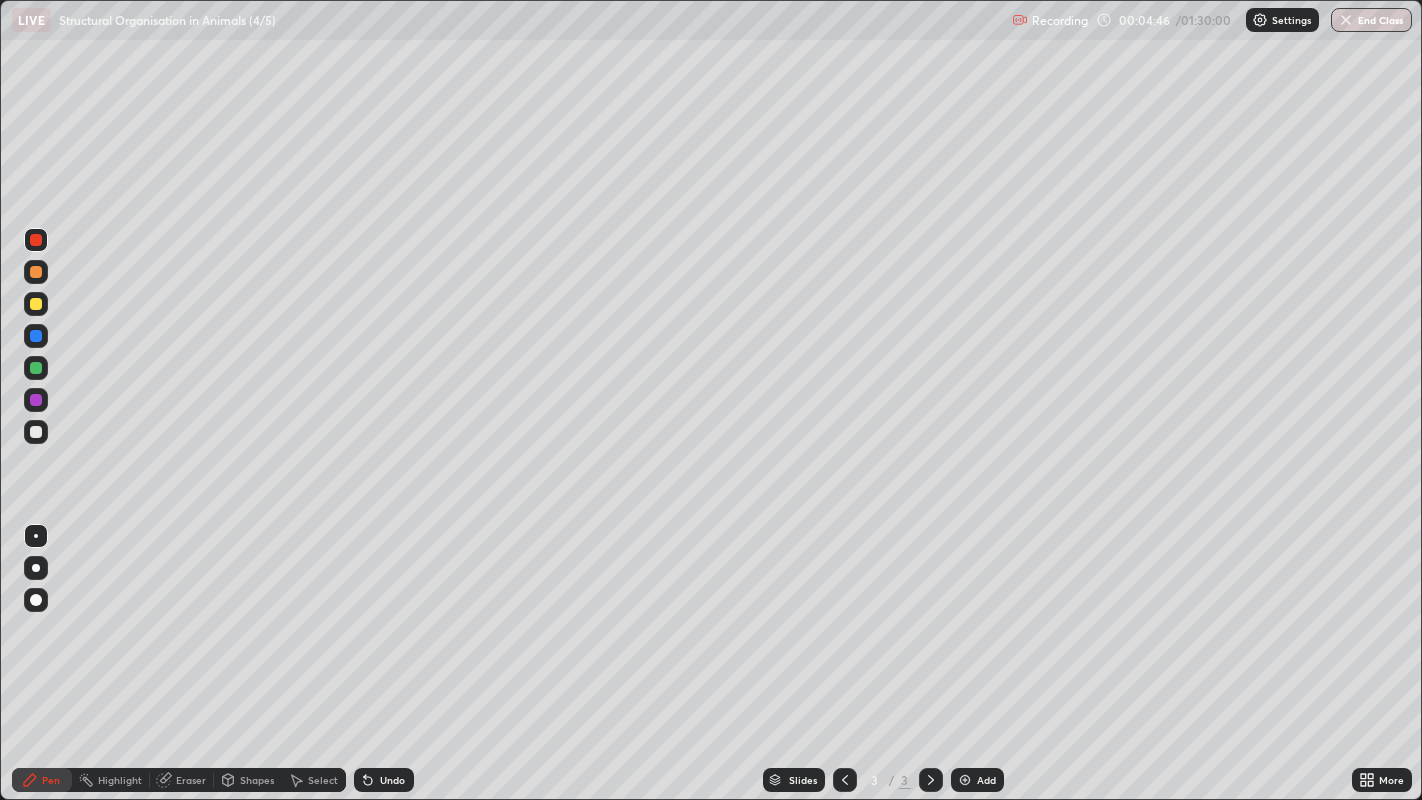 click at bounding box center [36, 368] 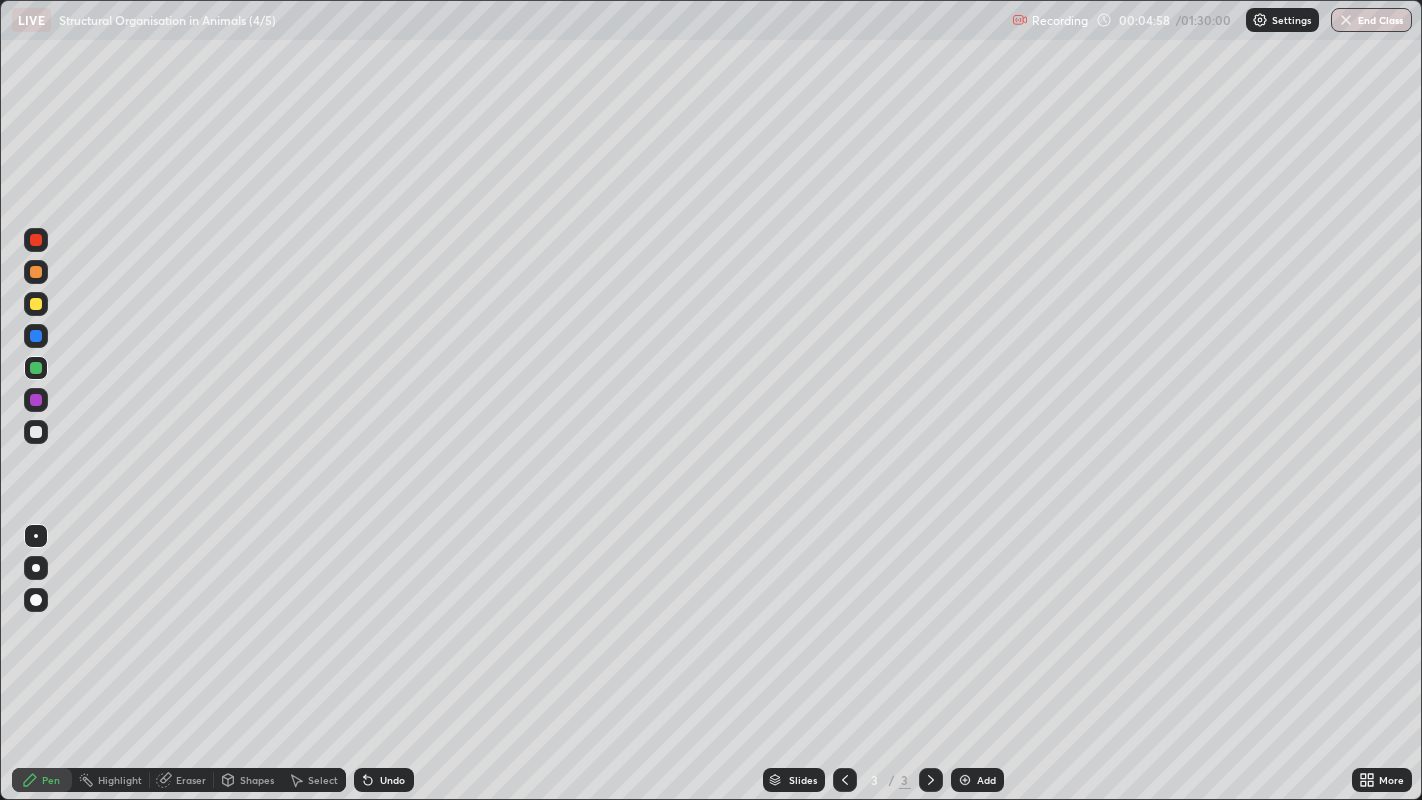 click at bounding box center (36, 432) 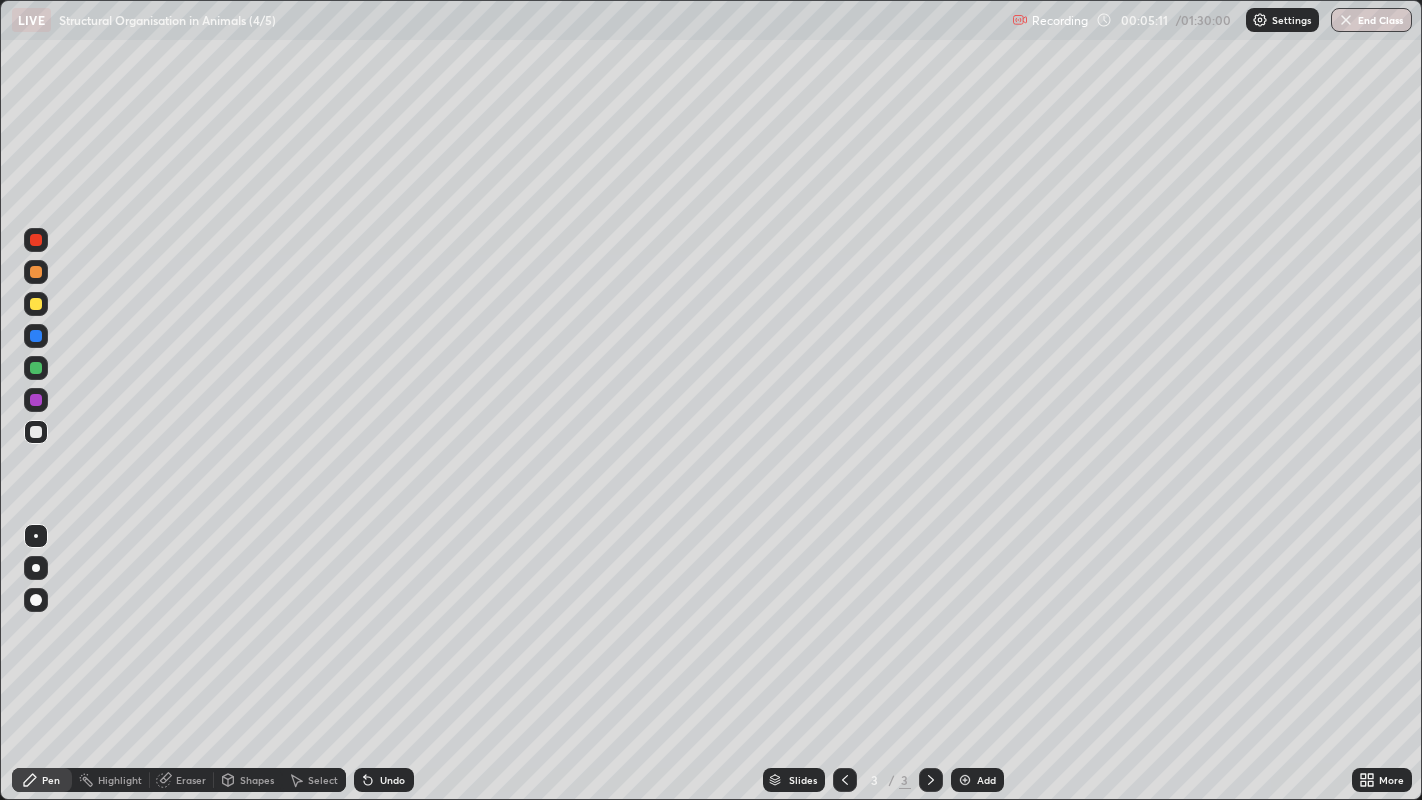 click at bounding box center (36, 240) 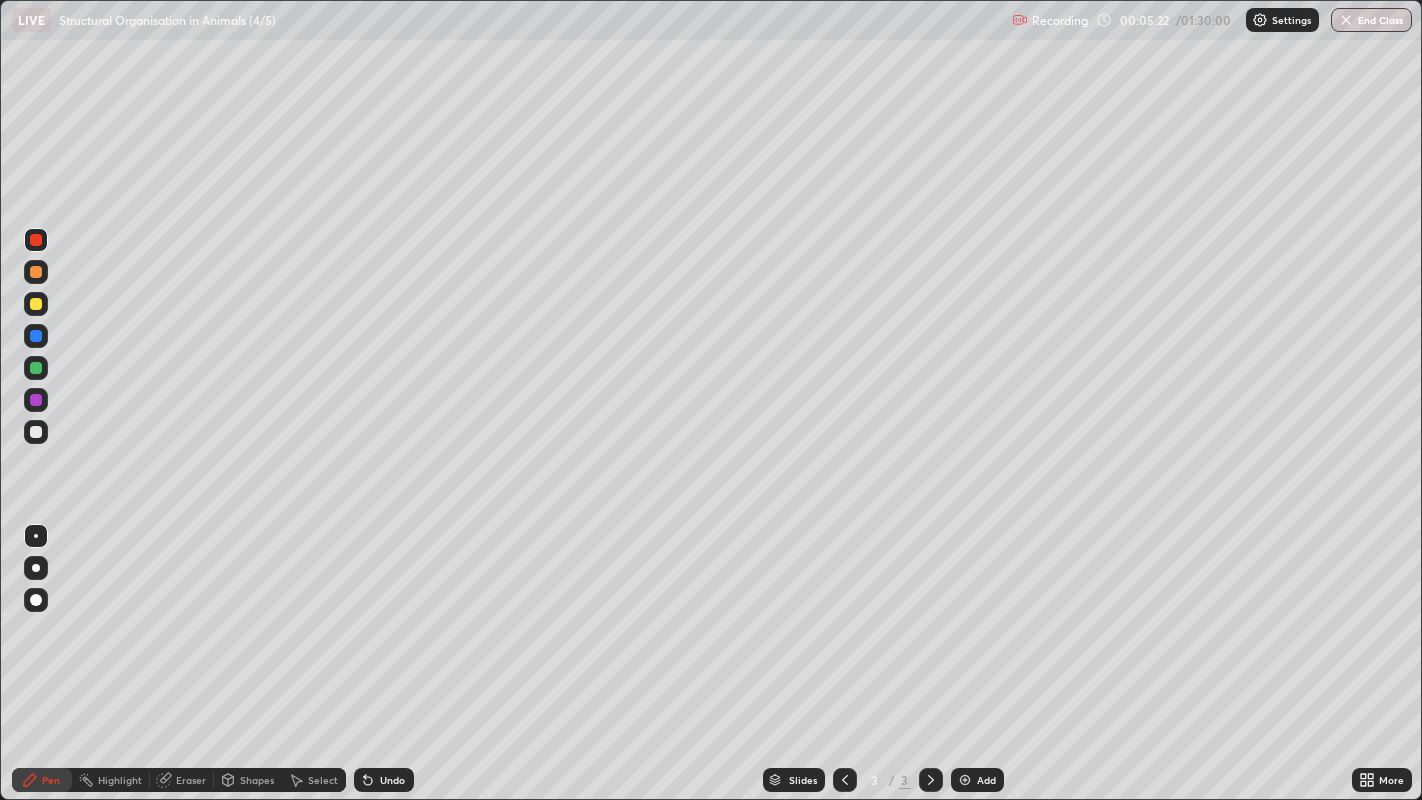 click at bounding box center (36, 432) 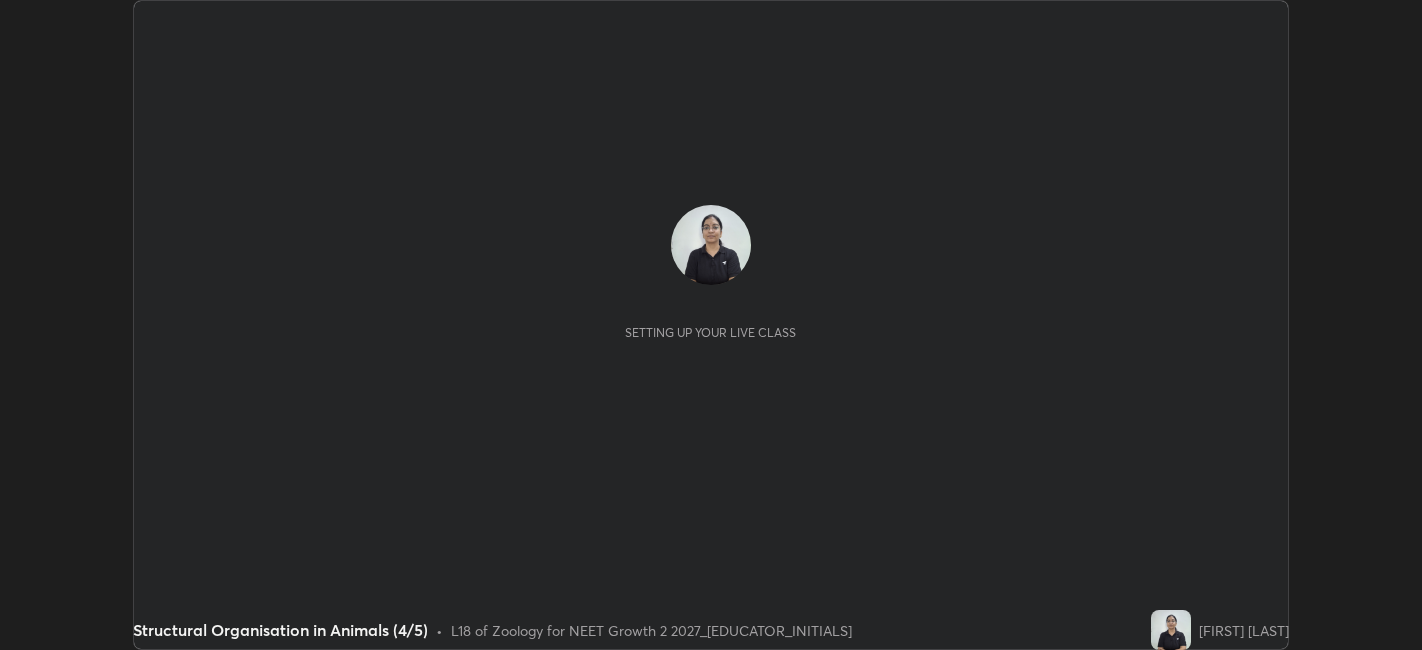 scroll, scrollTop: 0, scrollLeft: 0, axis: both 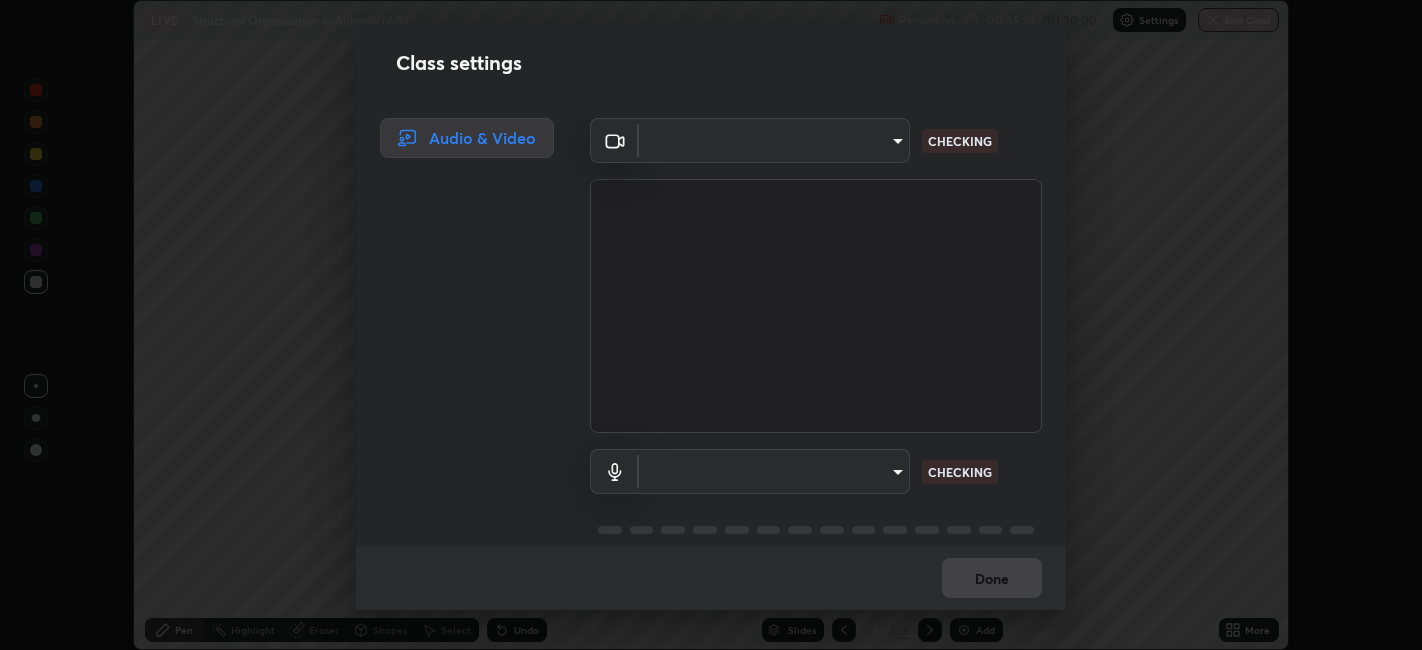 type on "[HASH]" 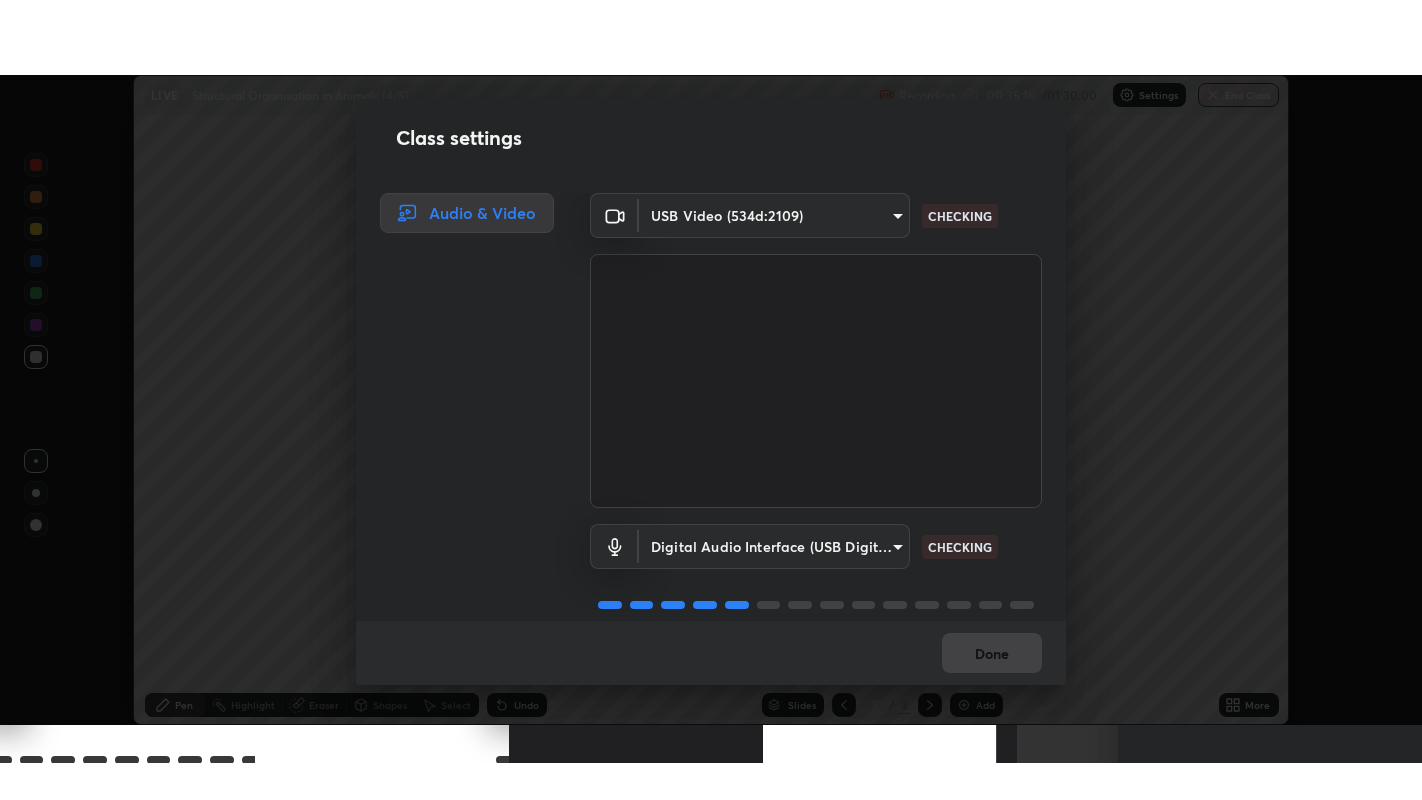 scroll, scrollTop: 25, scrollLeft: 0, axis: vertical 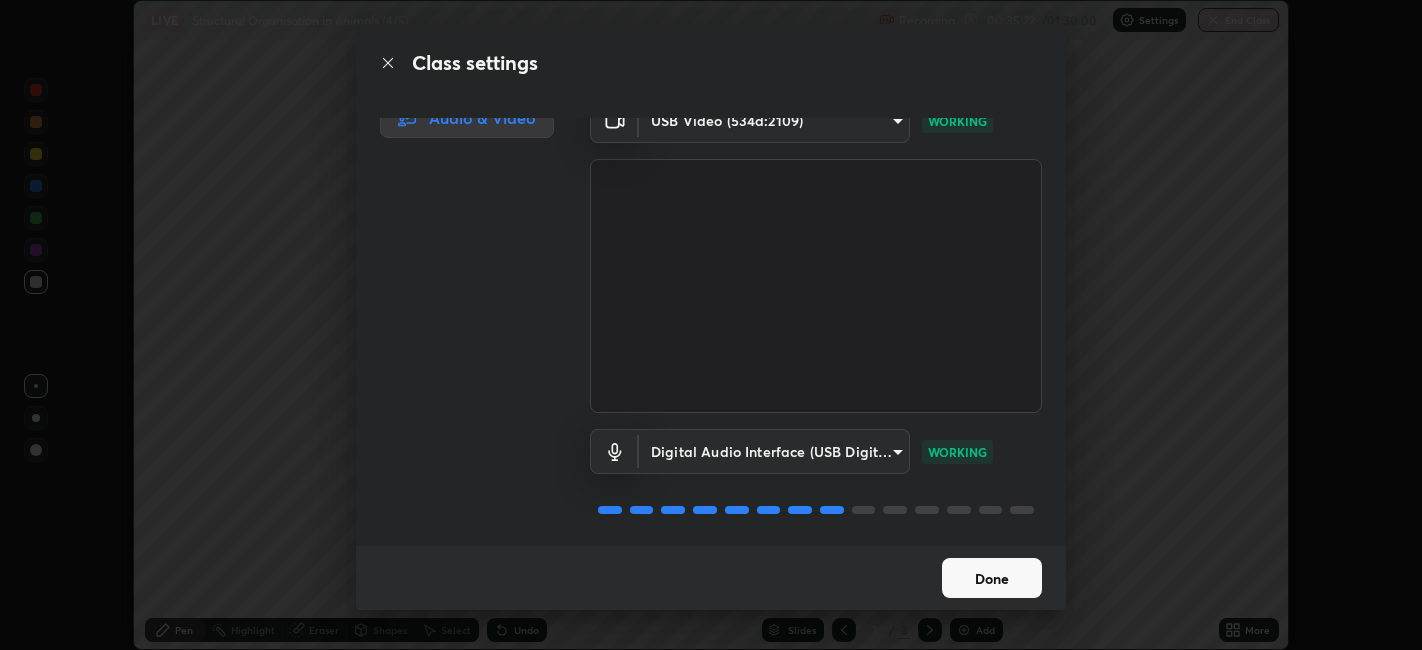 click on "Done" at bounding box center (992, 578) 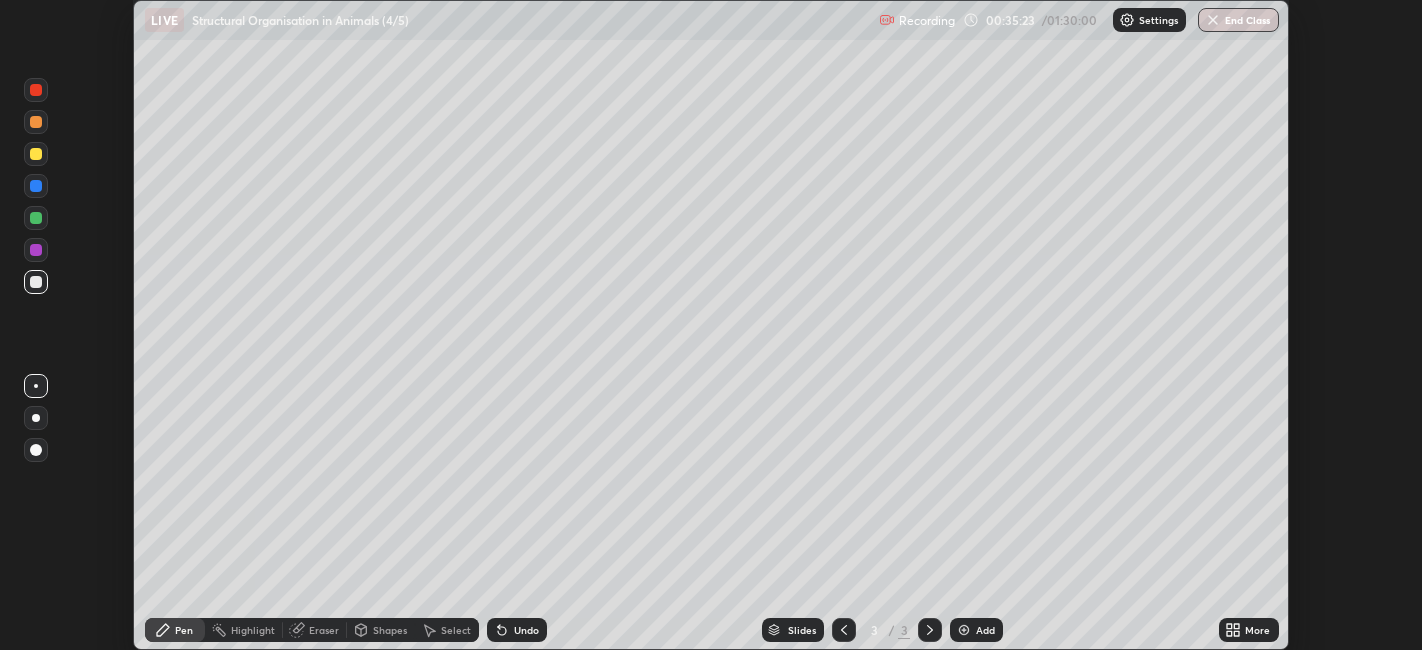 click 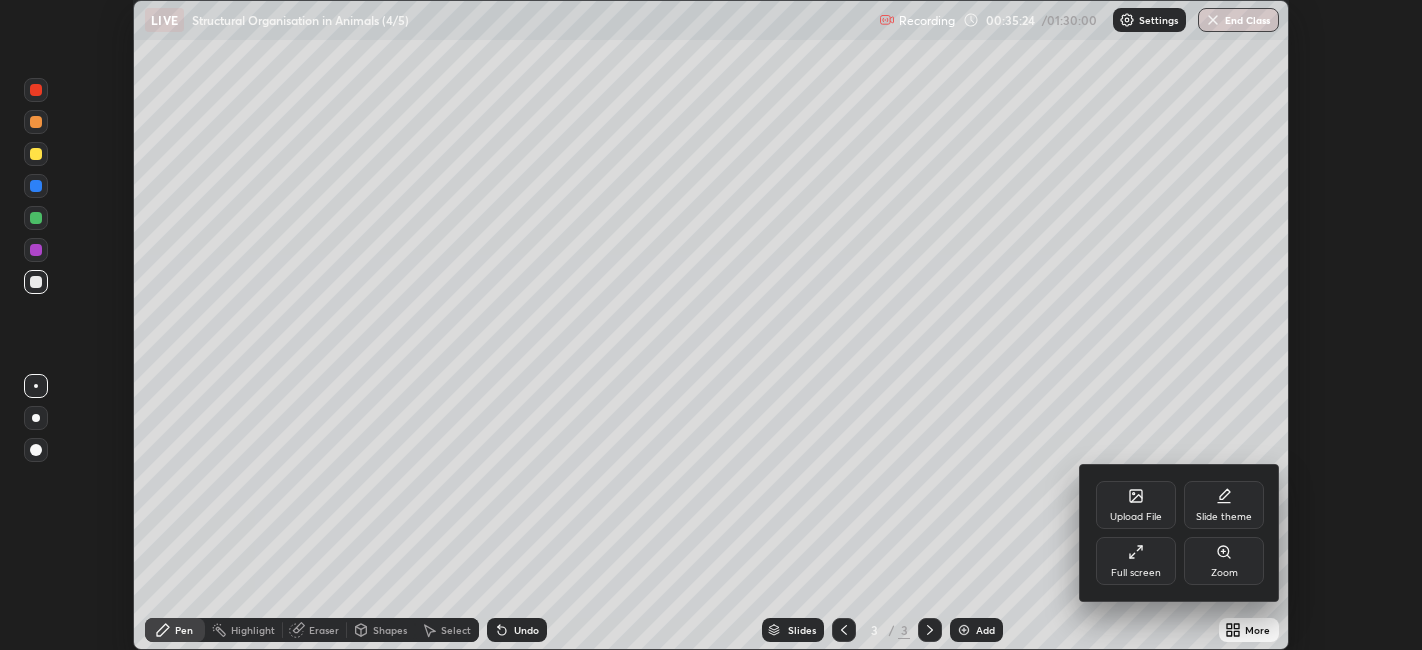 click on "Full screen" at bounding box center [1136, 561] 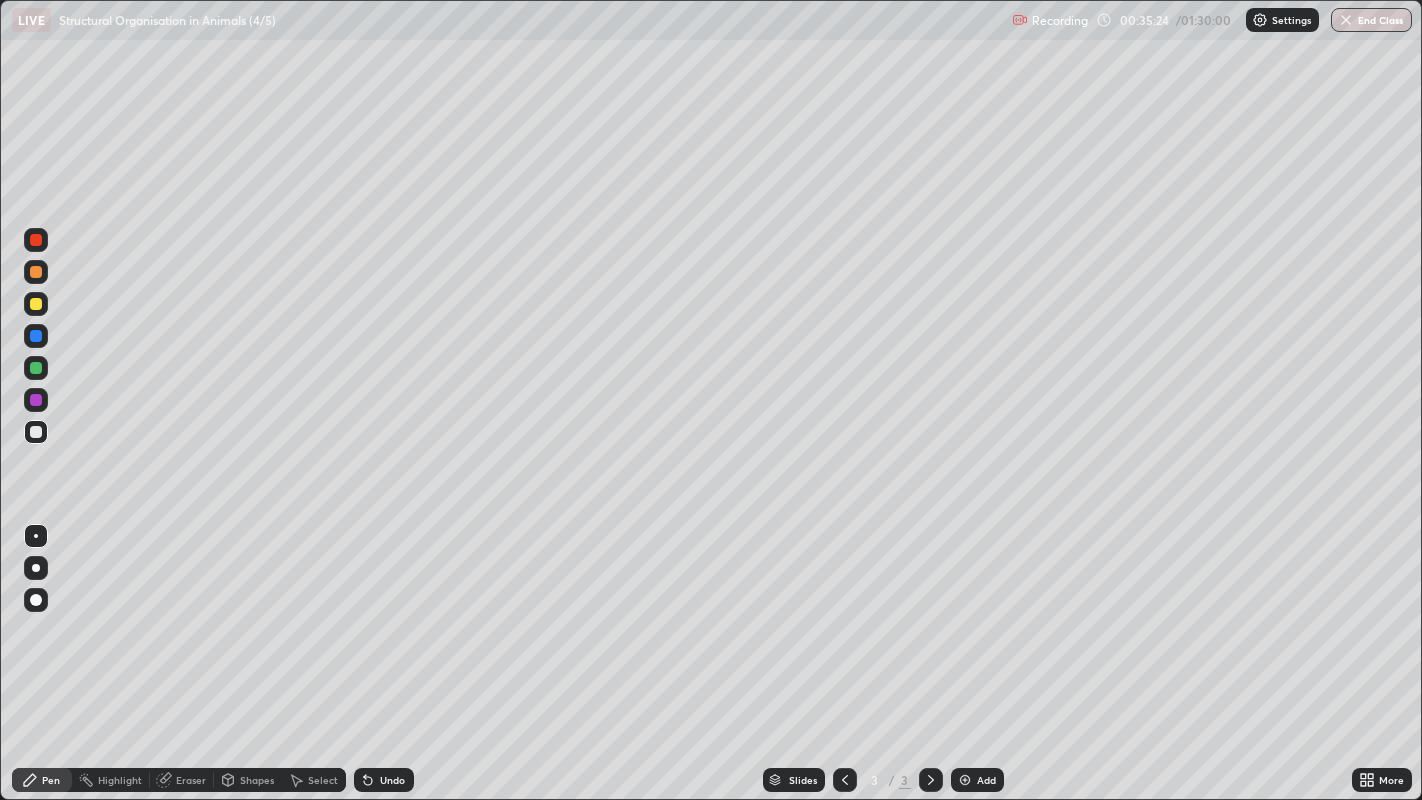 scroll, scrollTop: 99200, scrollLeft: 98577, axis: both 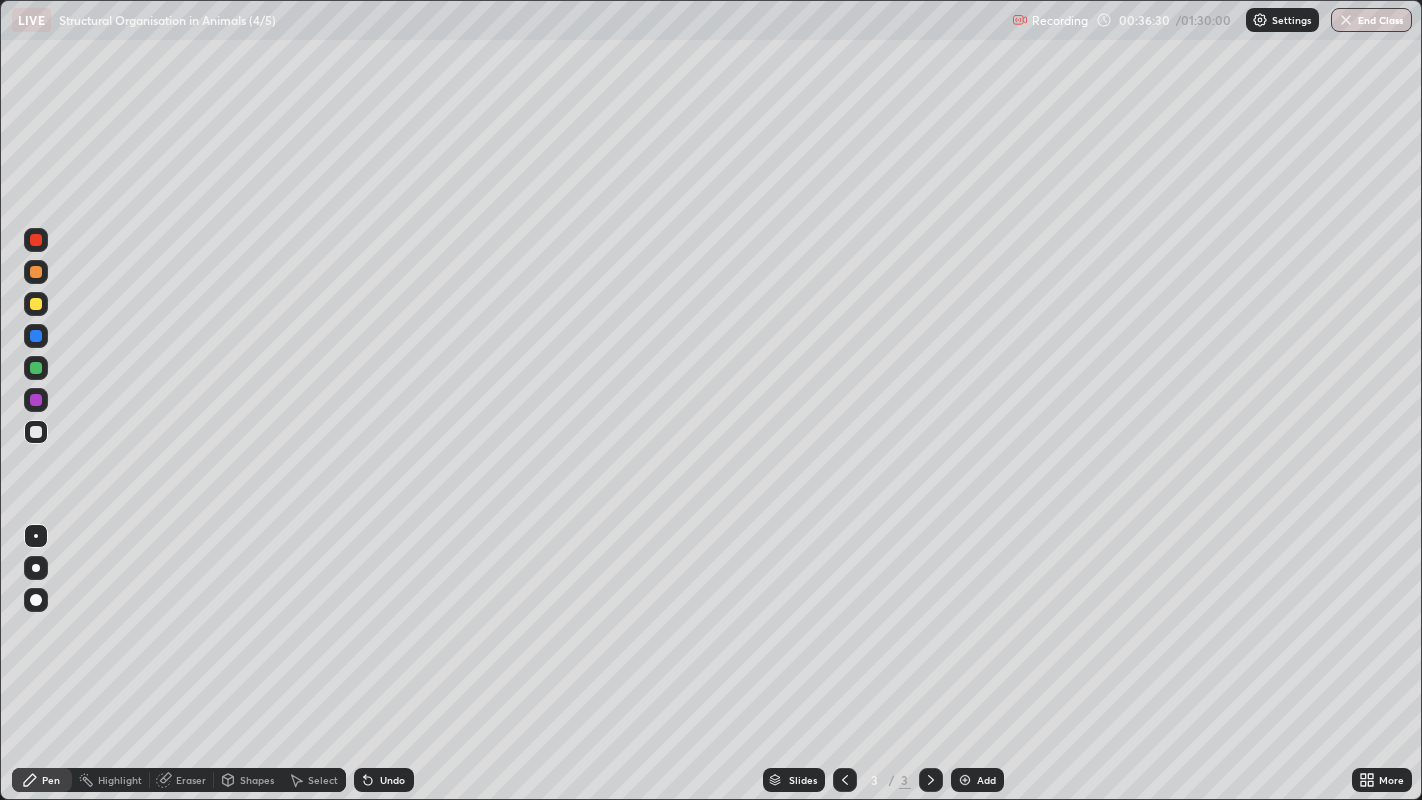 click on "Add" at bounding box center [986, 780] 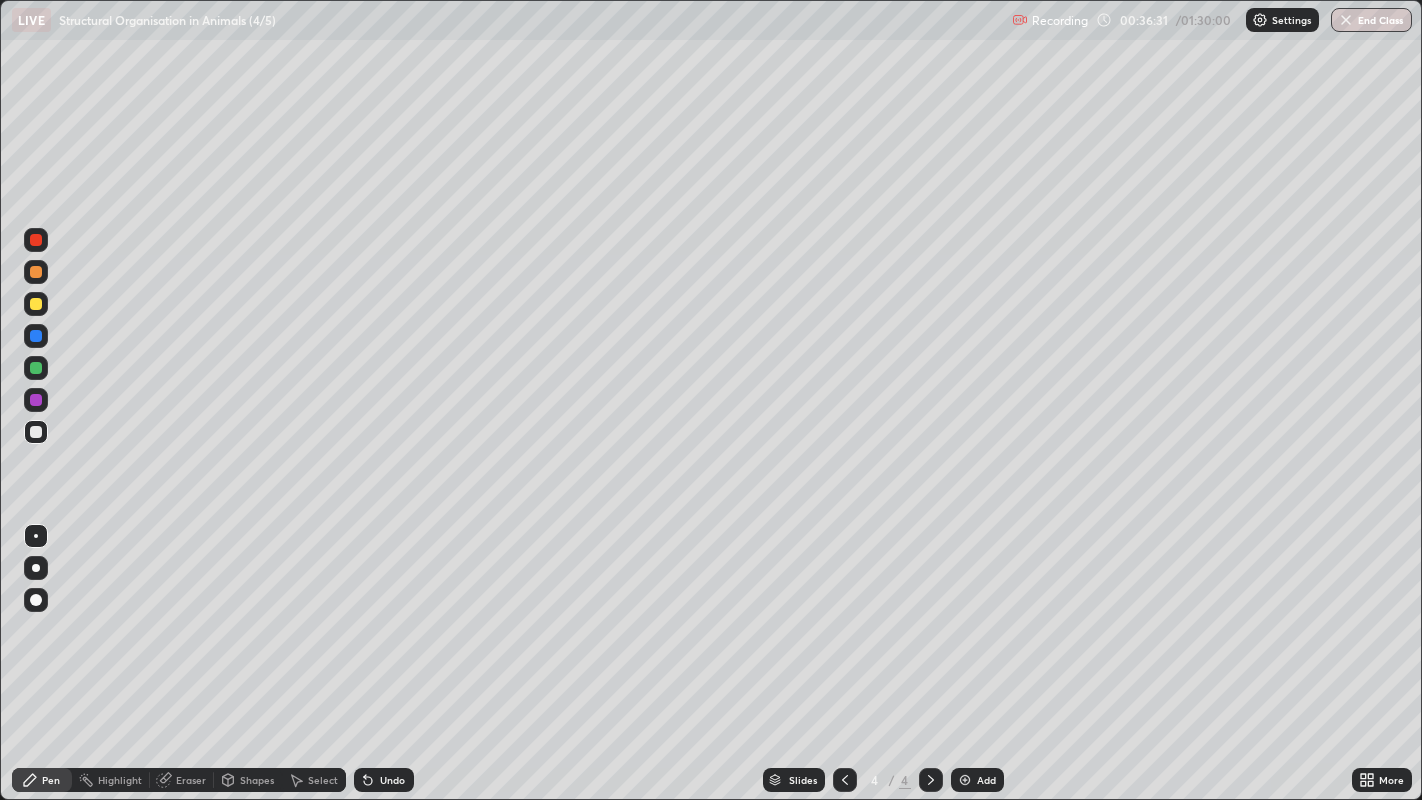 click at bounding box center (36, 368) 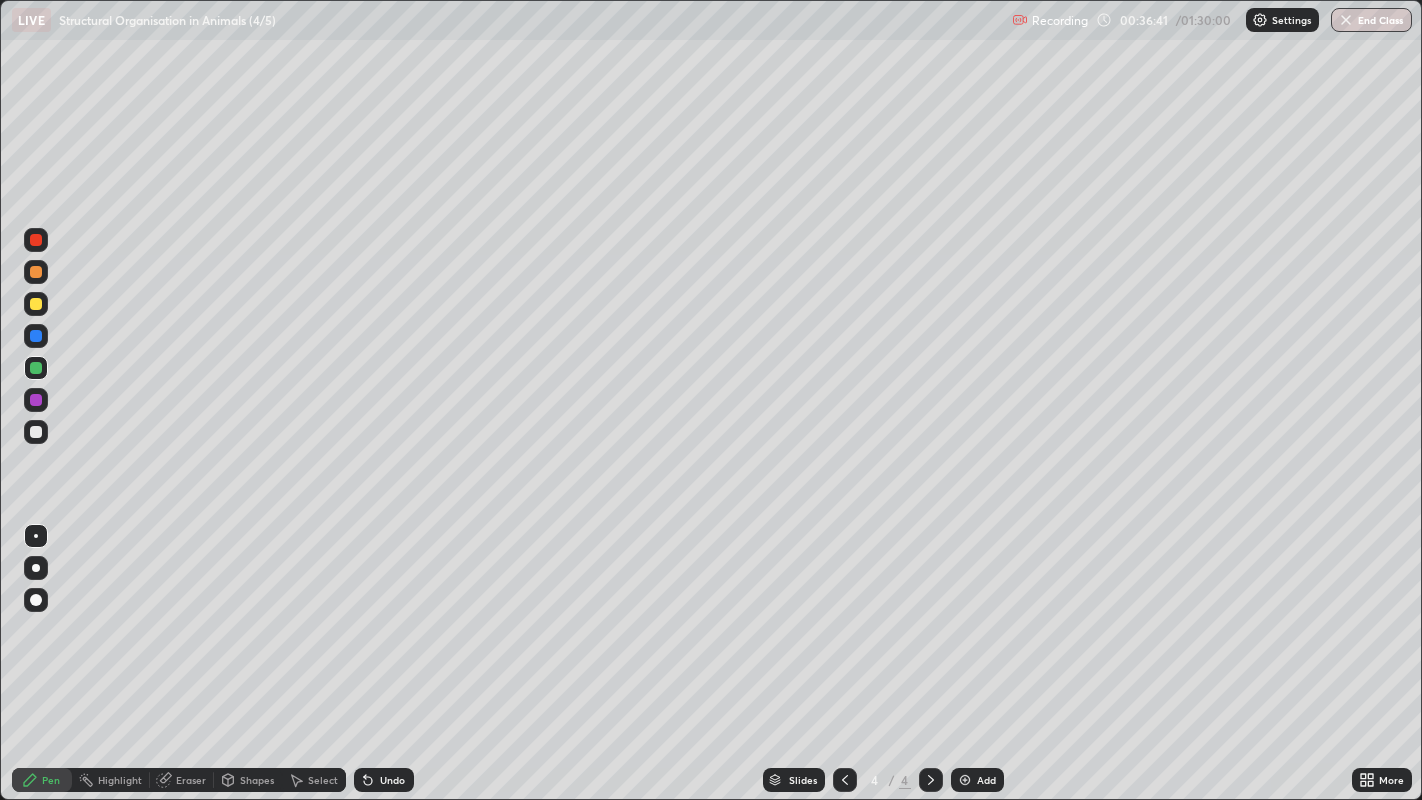 click at bounding box center (36, 432) 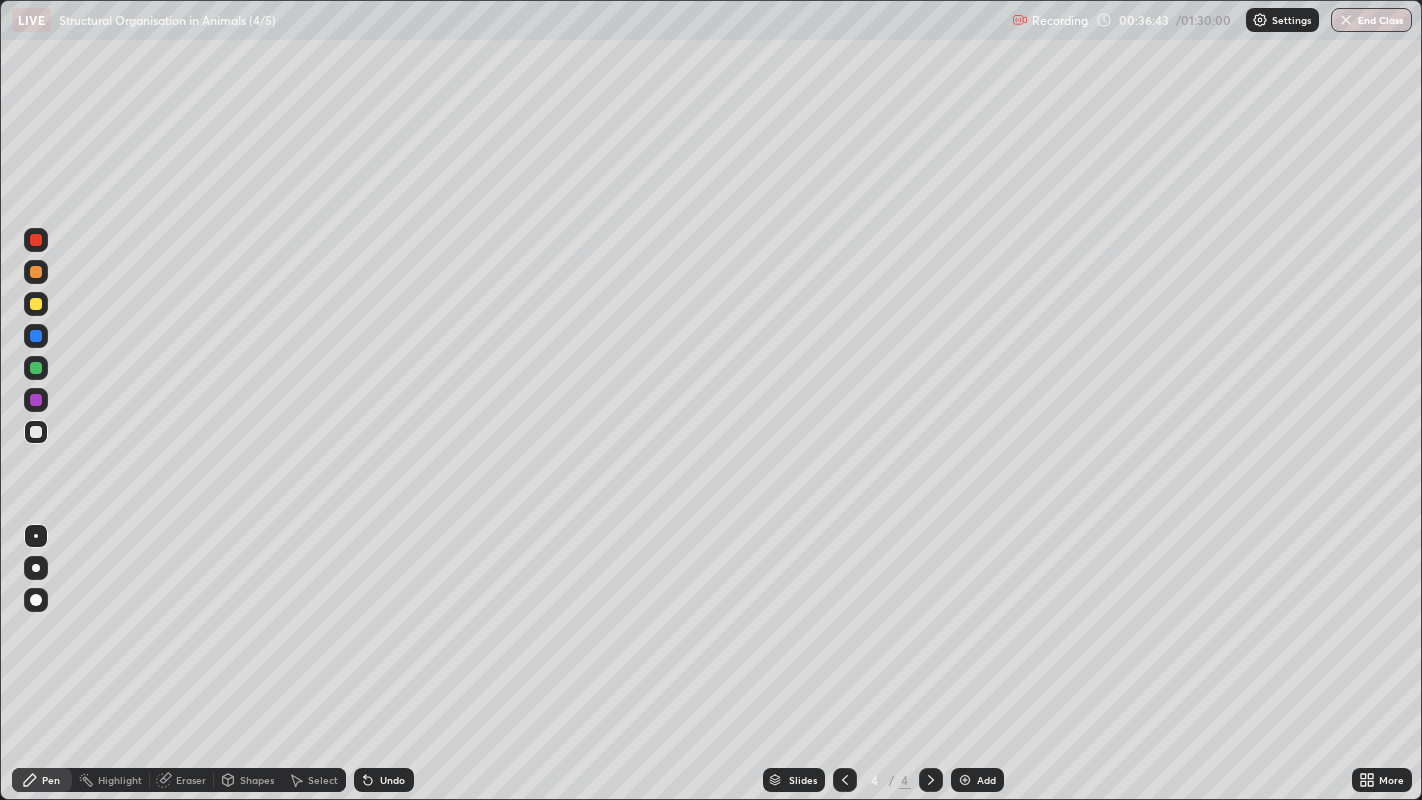 click at bounding box center (36, 368) 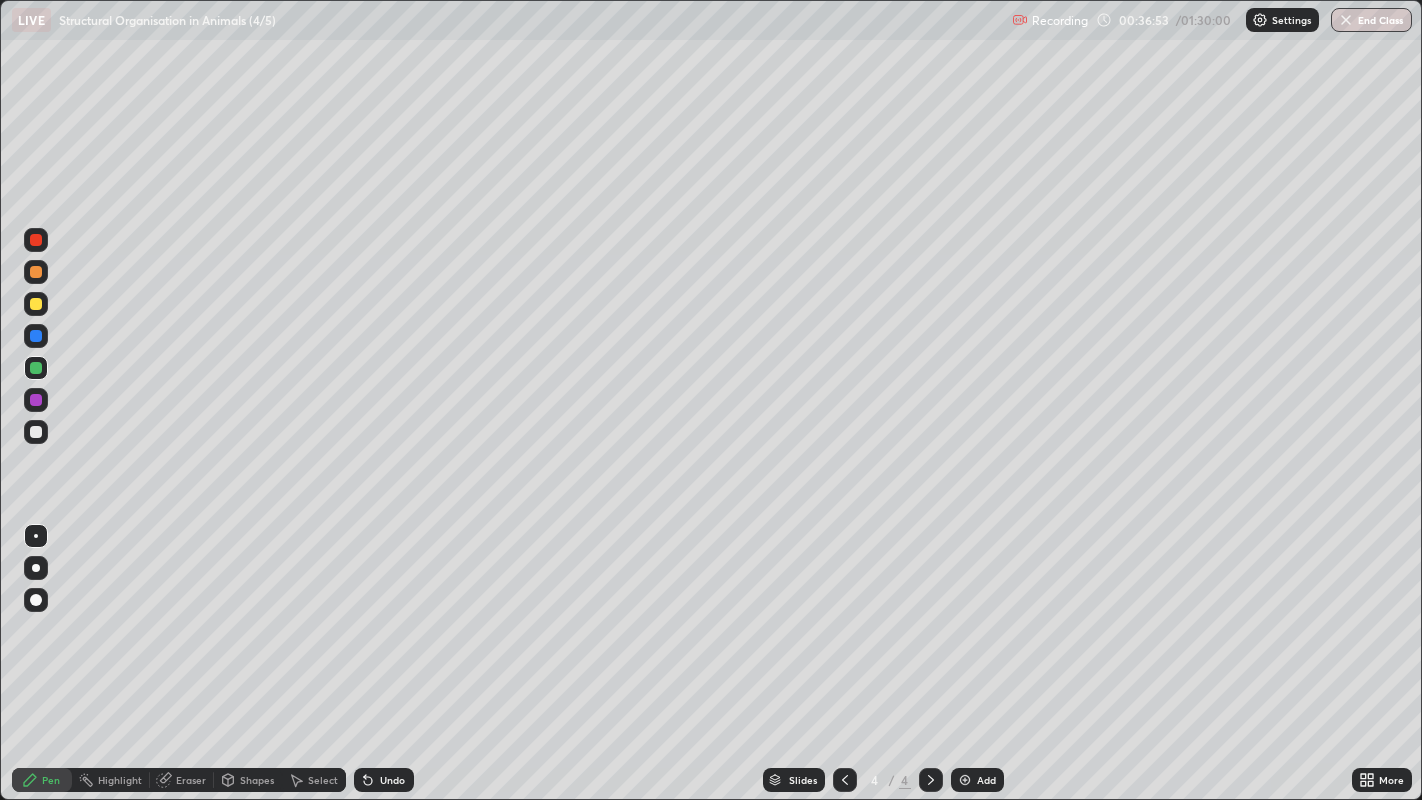 click at bounding box center (36, 432) 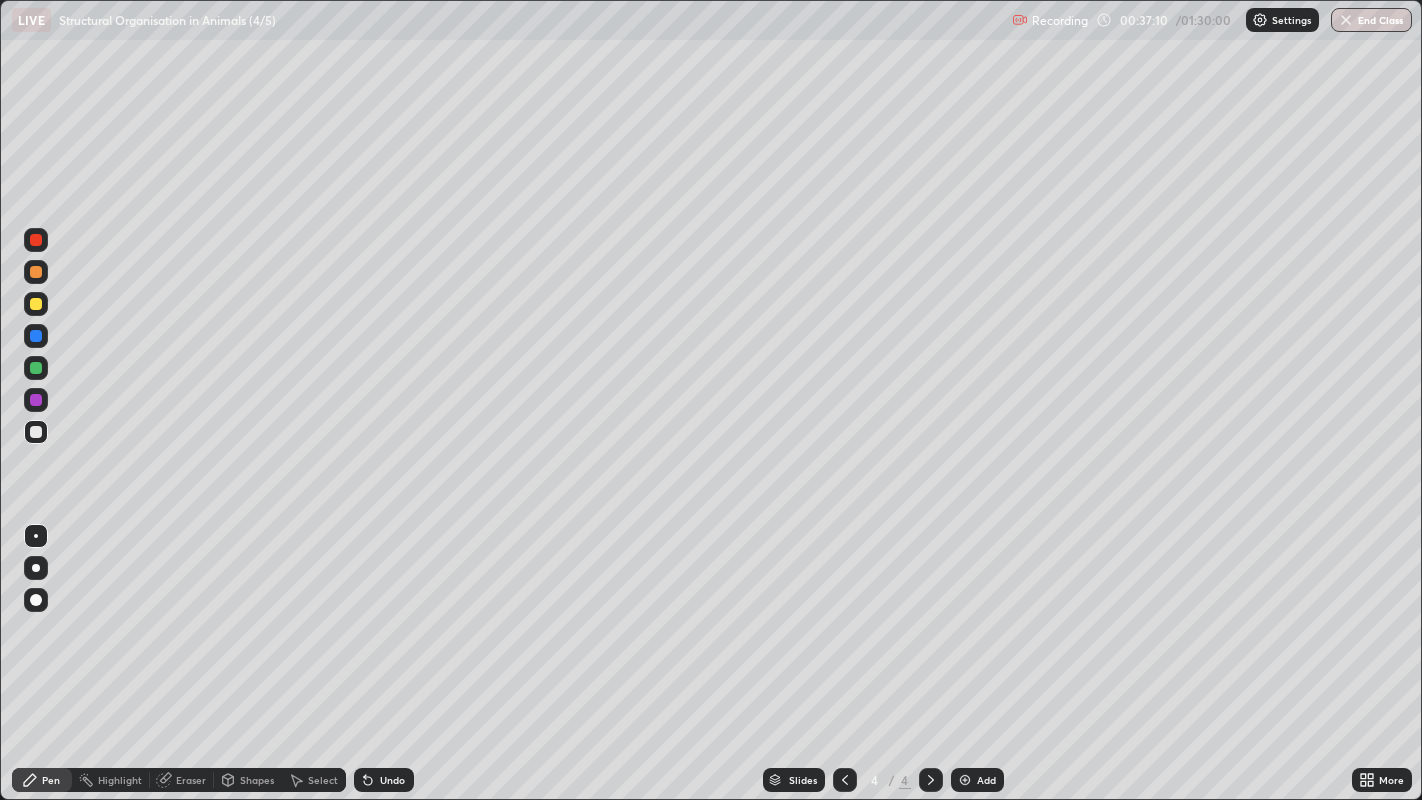 click at bounding box center (36, 368) 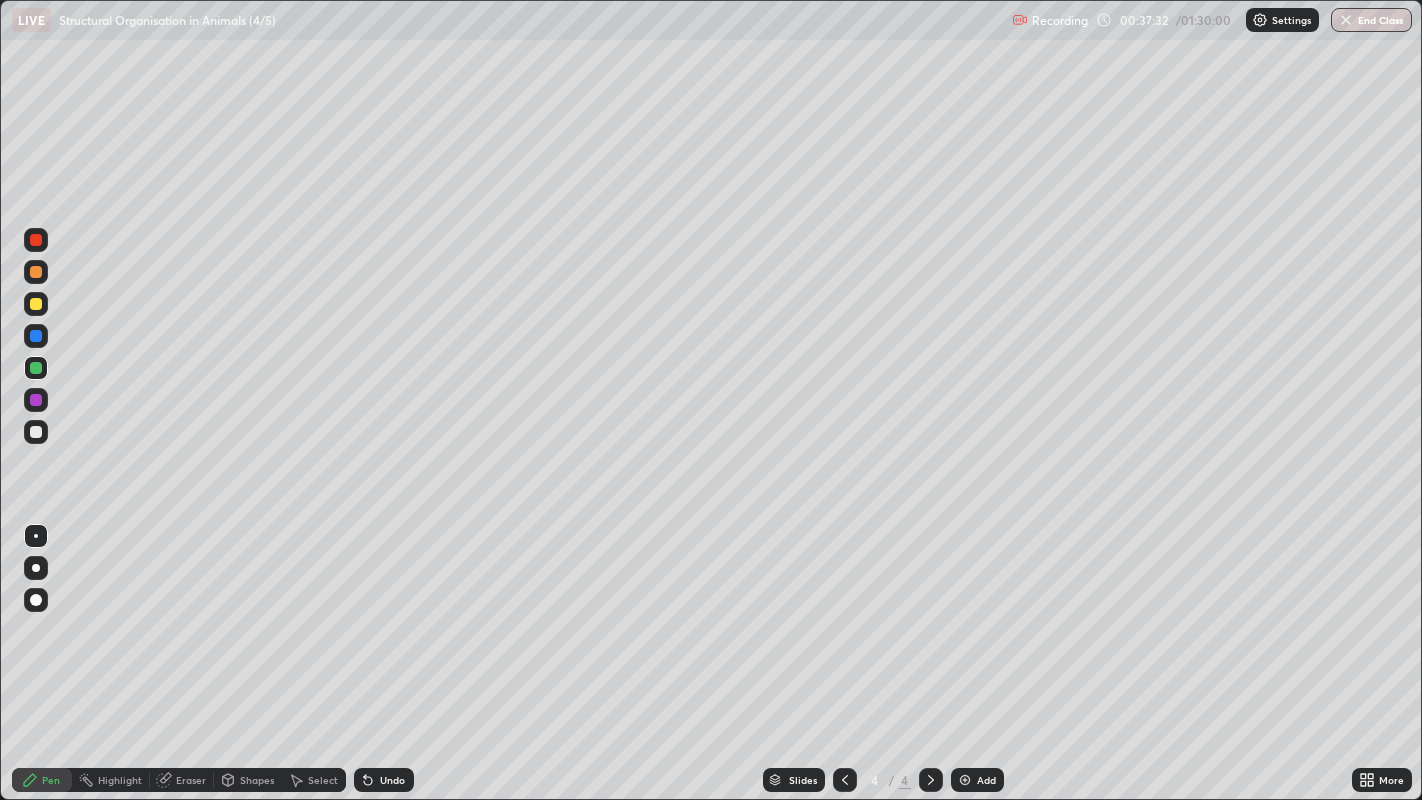 click on "Eraser" at bounding box center (191, 780) 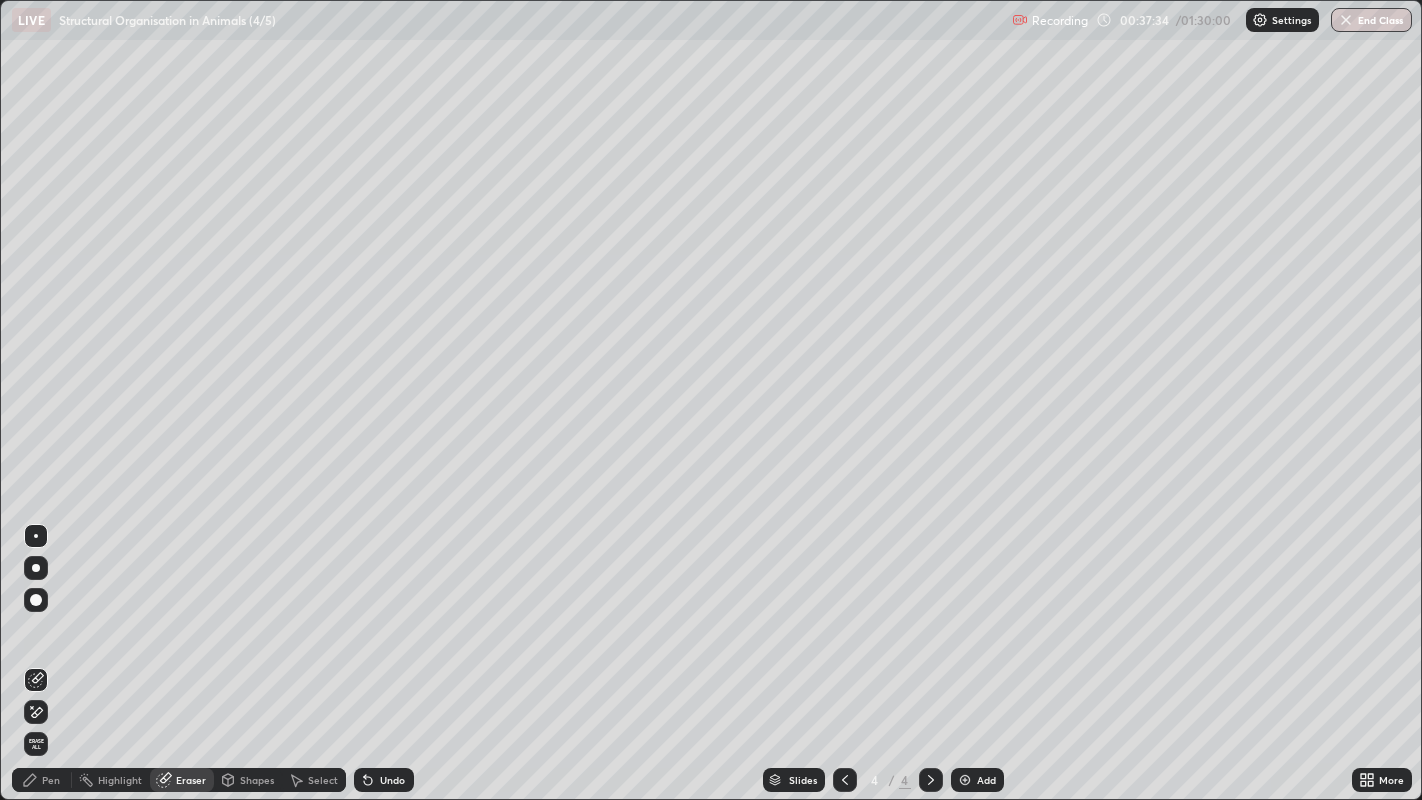 click on "Pen" at bounding box center (51, 780) 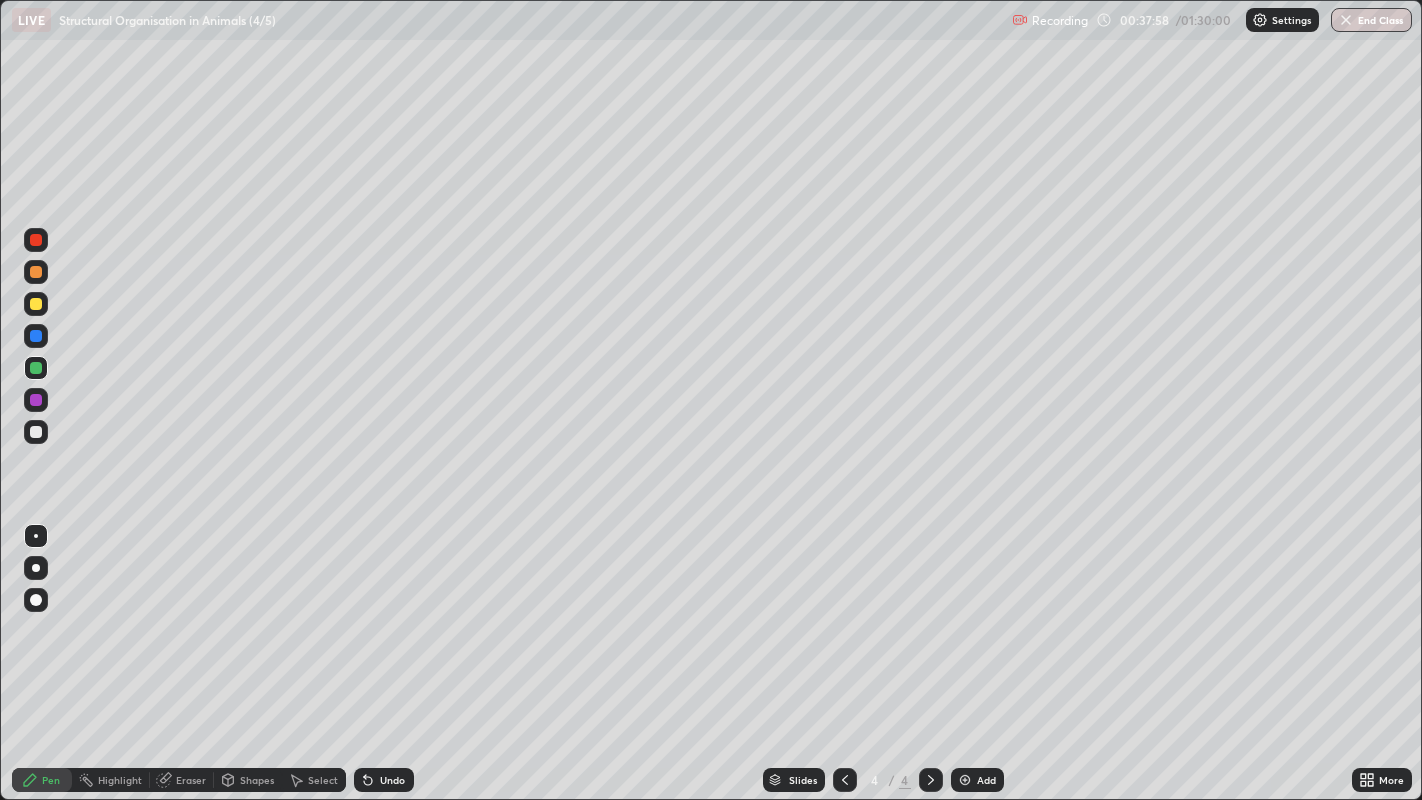 click at bounding box center (36, 432) 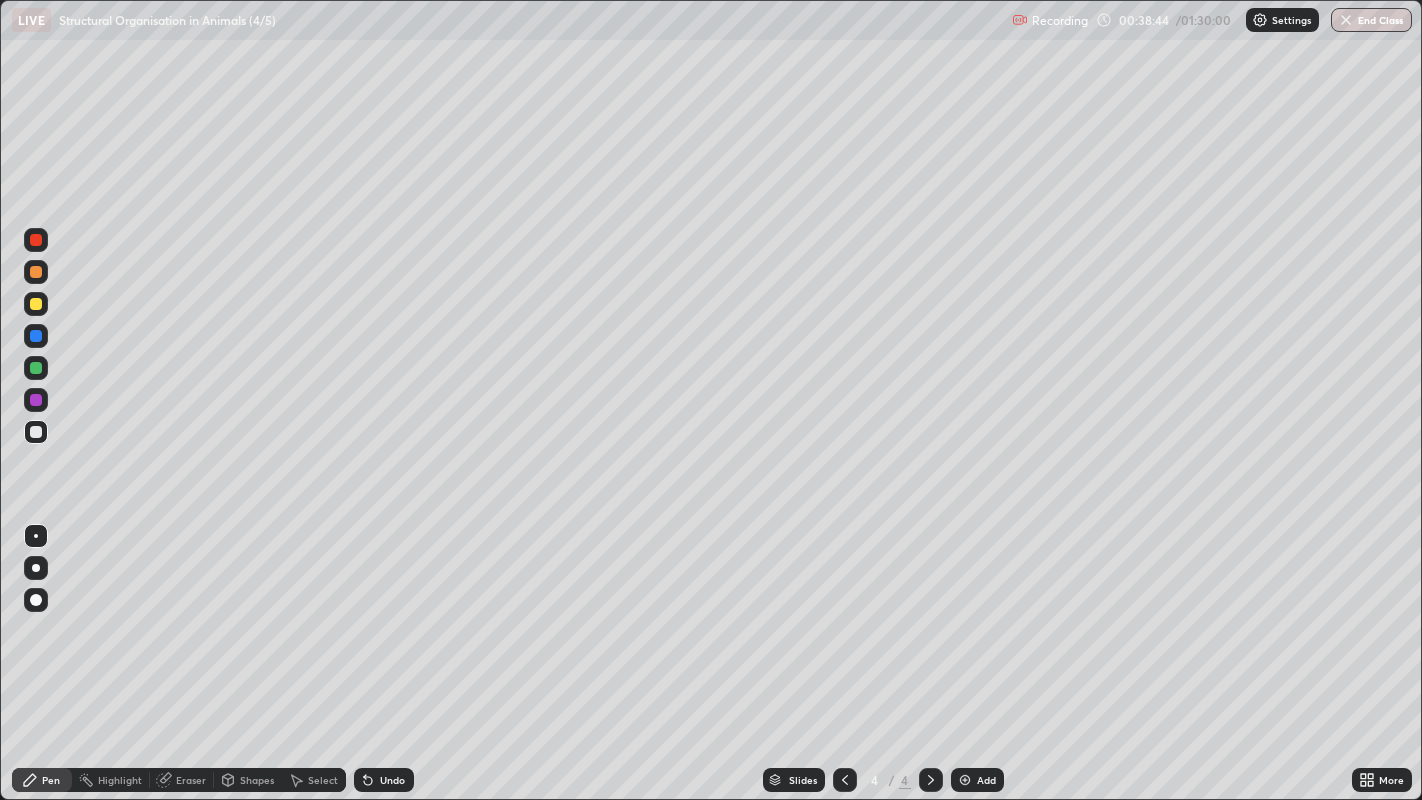click at bounding box center [36, 432] 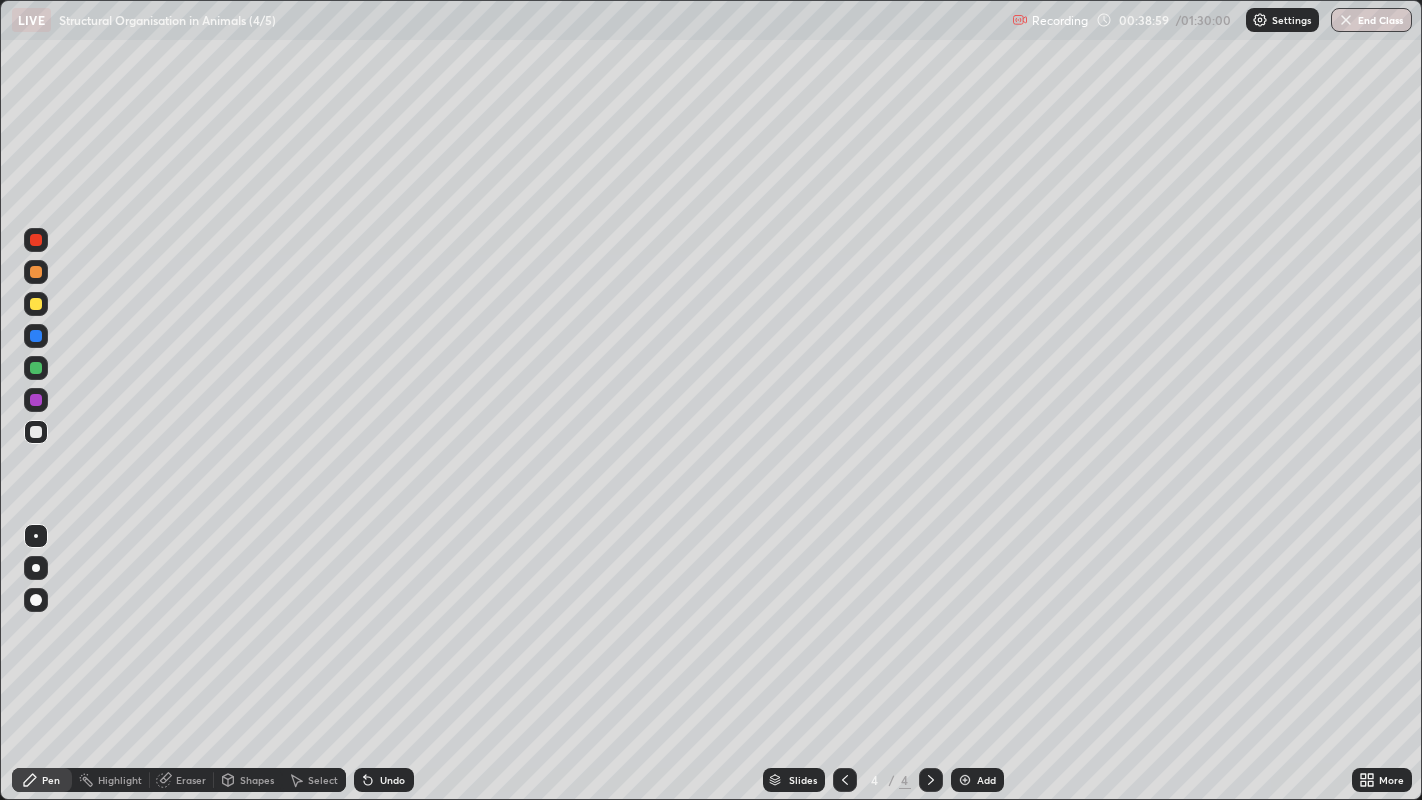 click at bounding box center (36, 368) 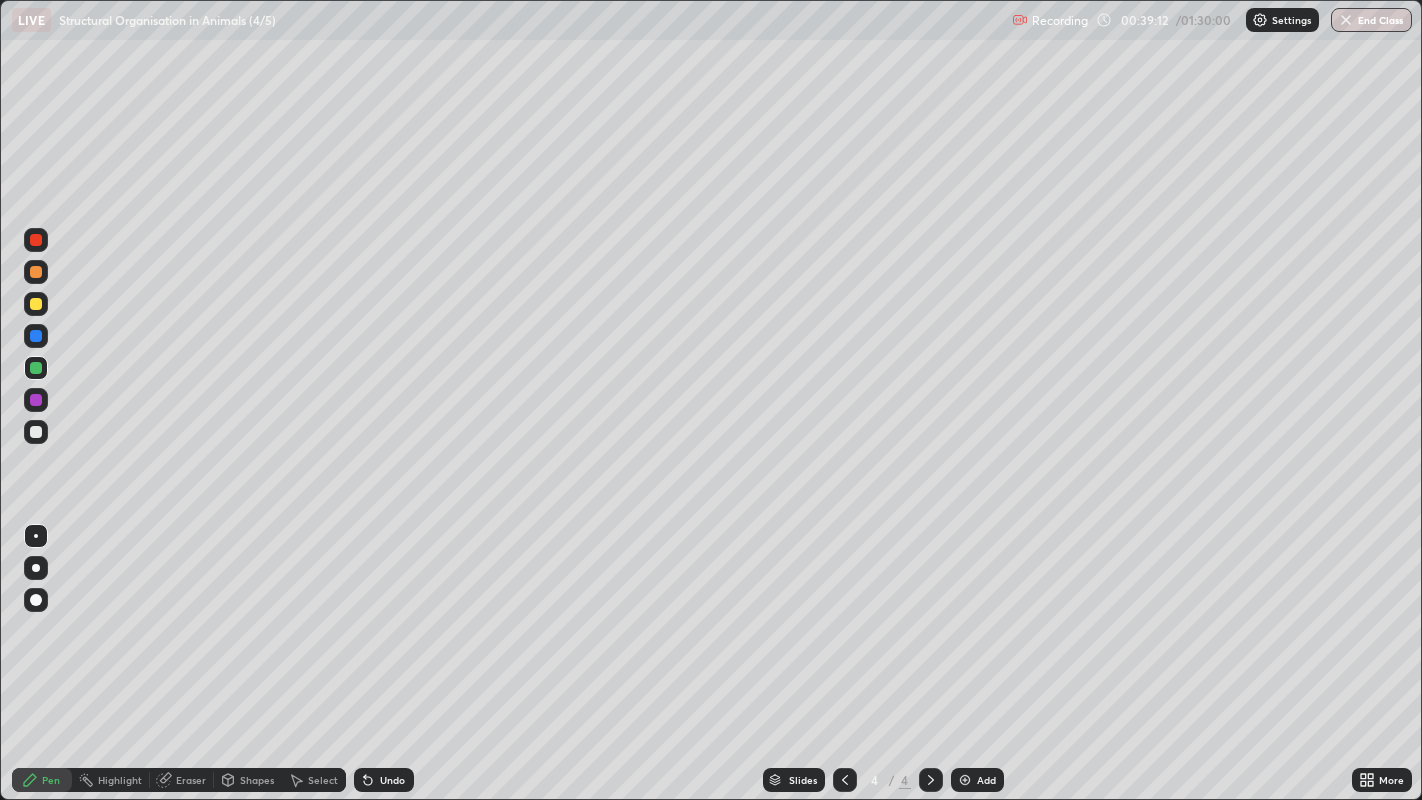 click at bounding box center [36, 432] 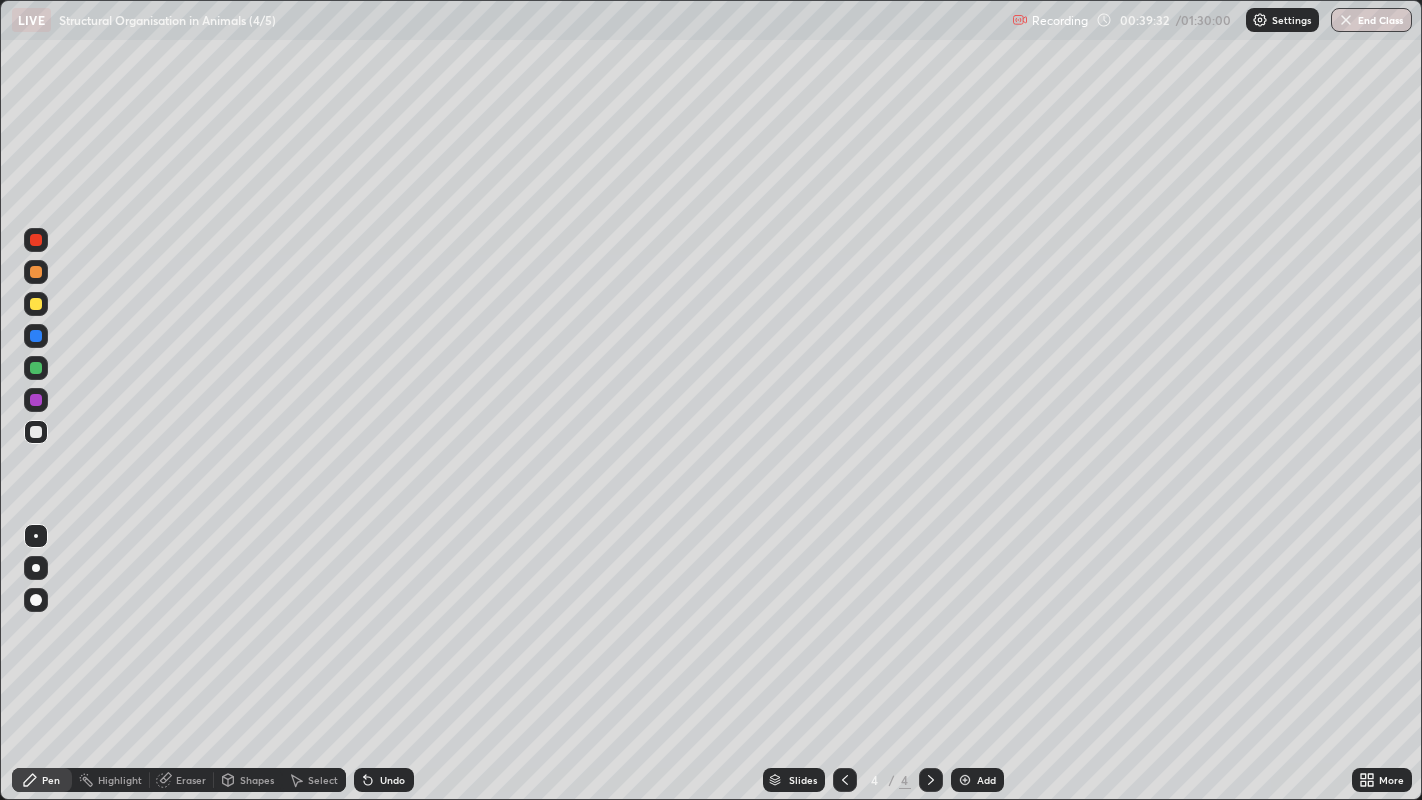 click at bounding box center (36, 368) 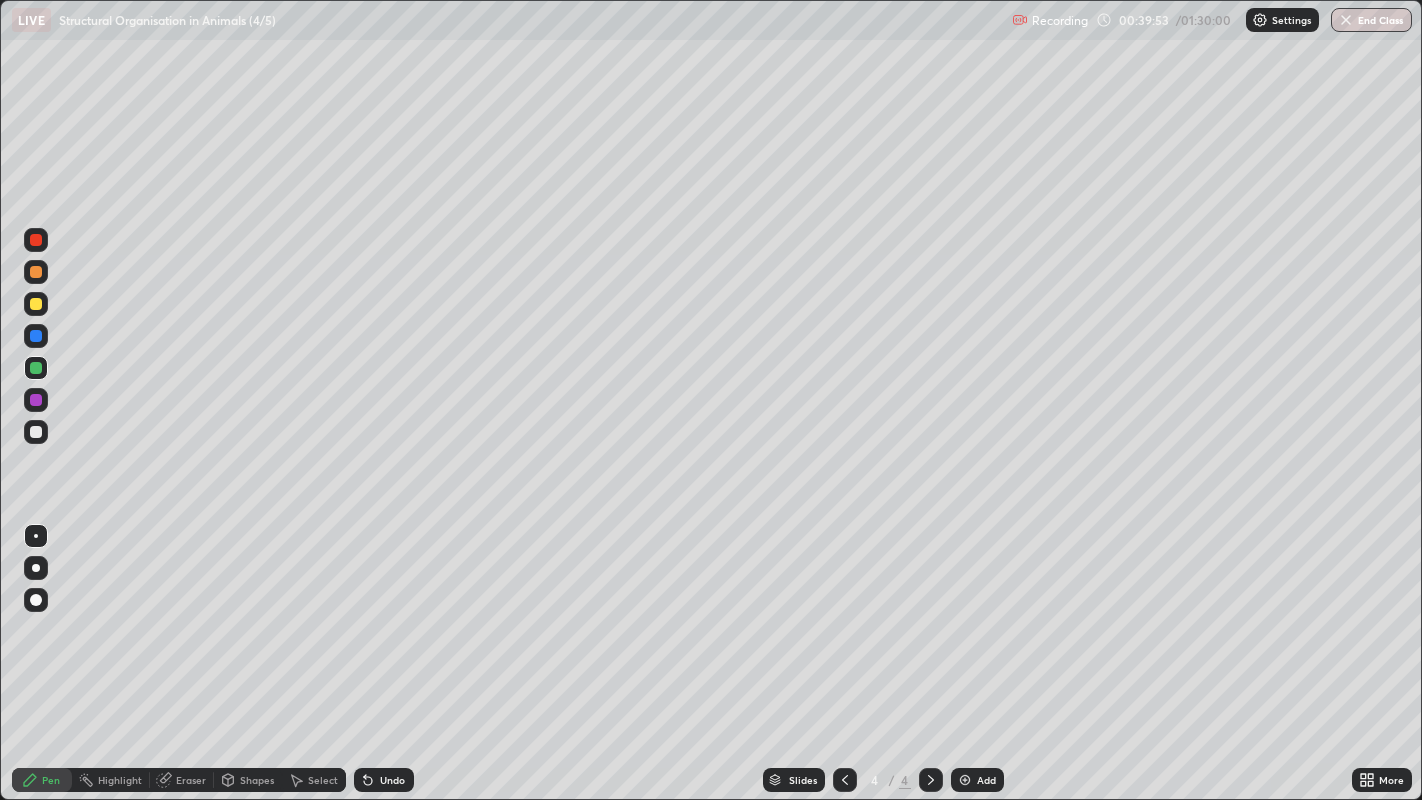 click at bounding box center (36, 432) 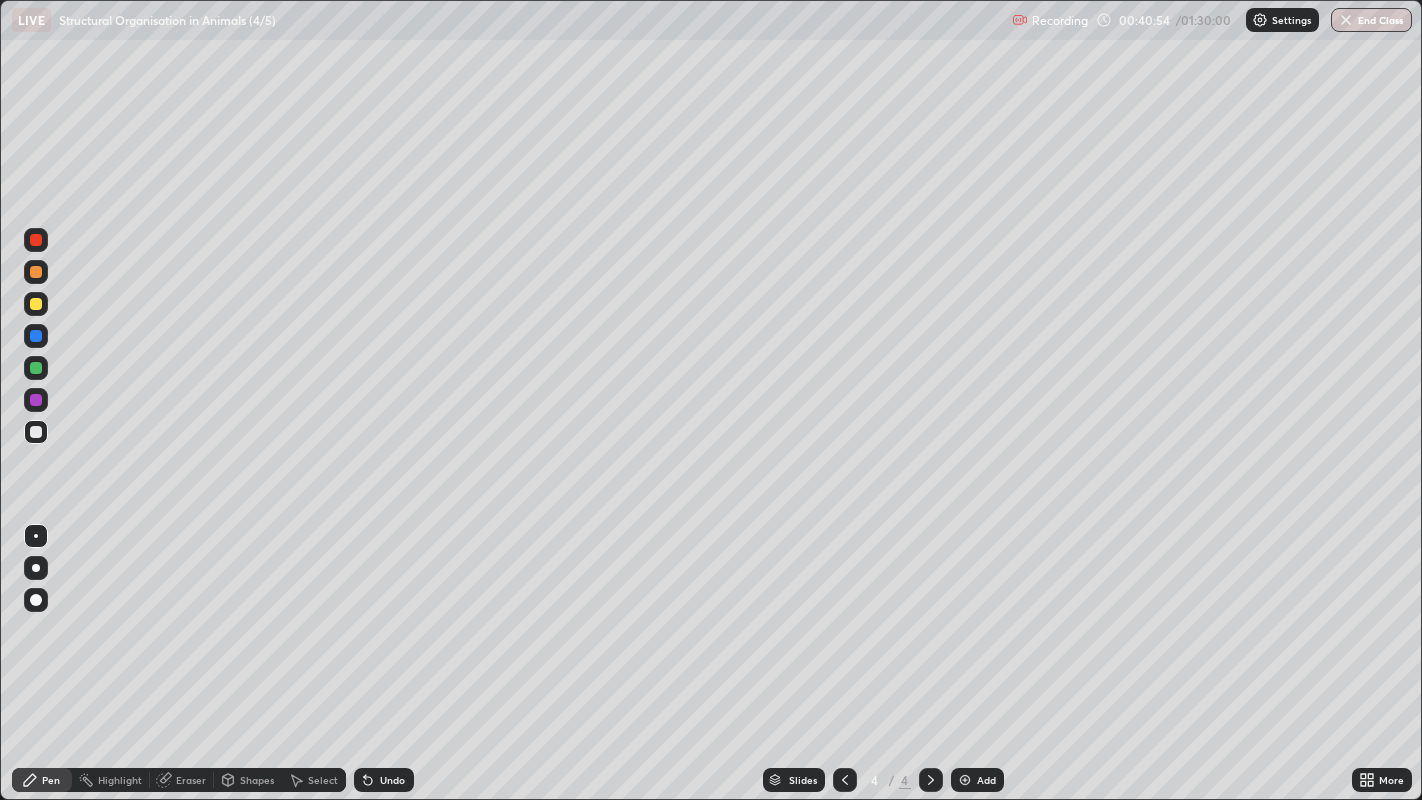 click on "Eraser" at bounding box center (182, 780) 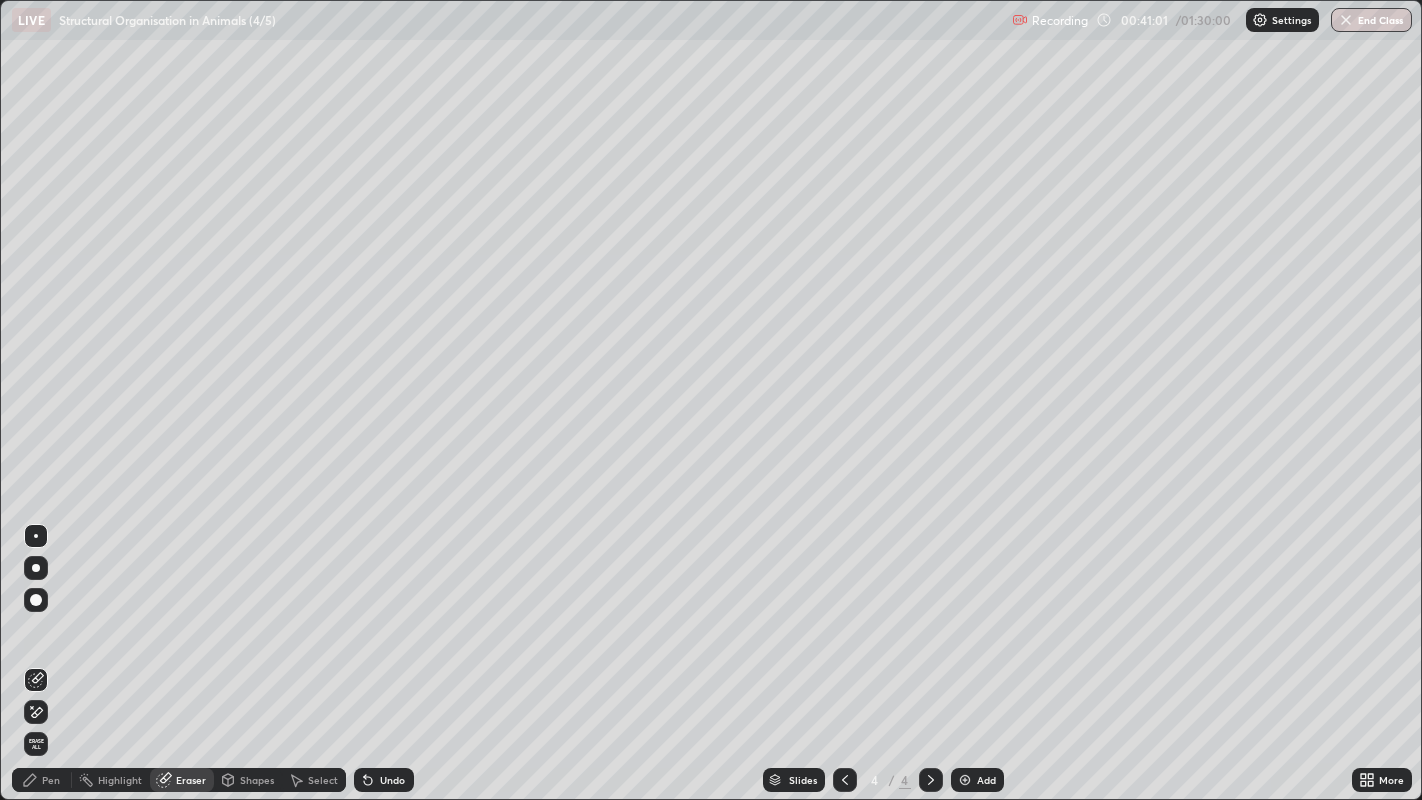 click on "Pen" at bounding box center (42, 780) 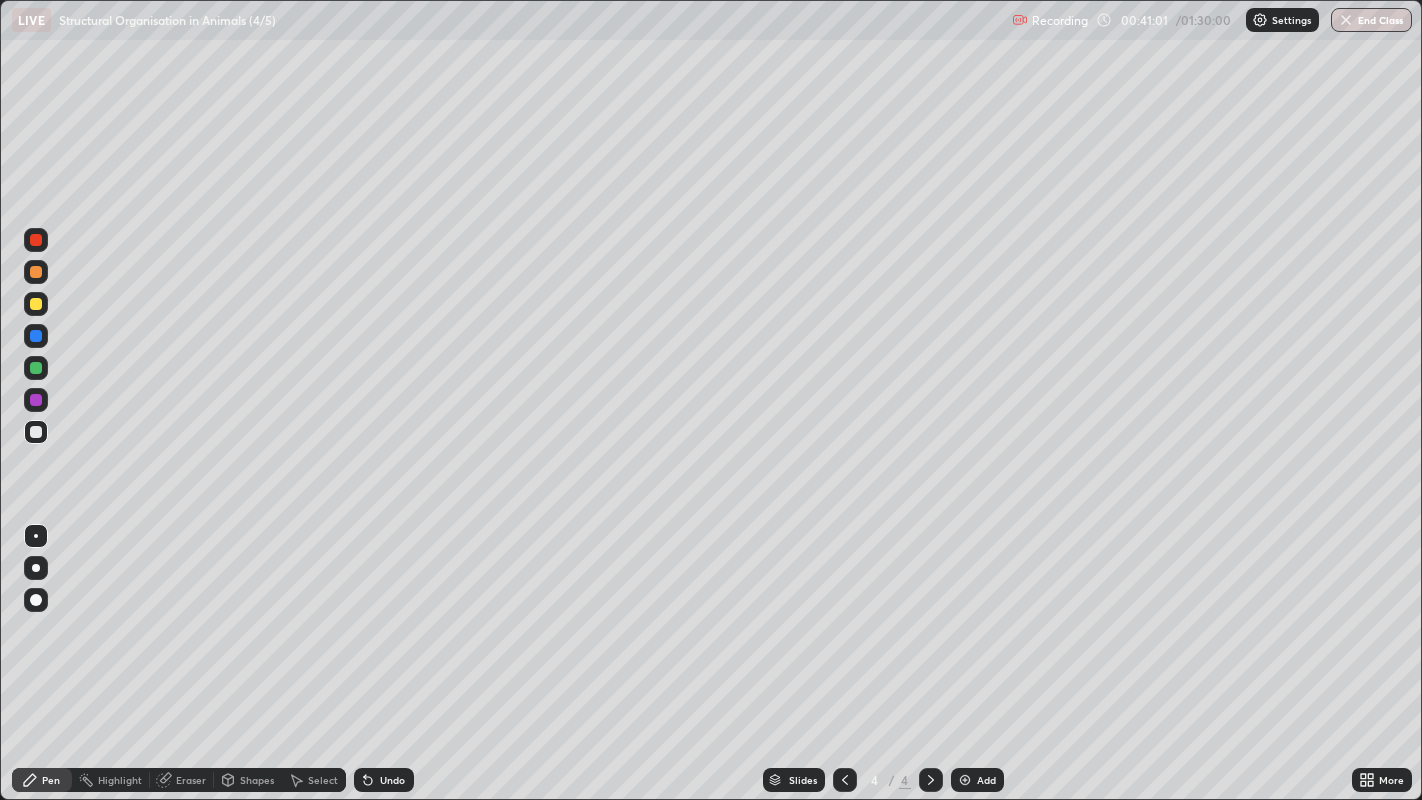 click at bounding box center (36, 432) 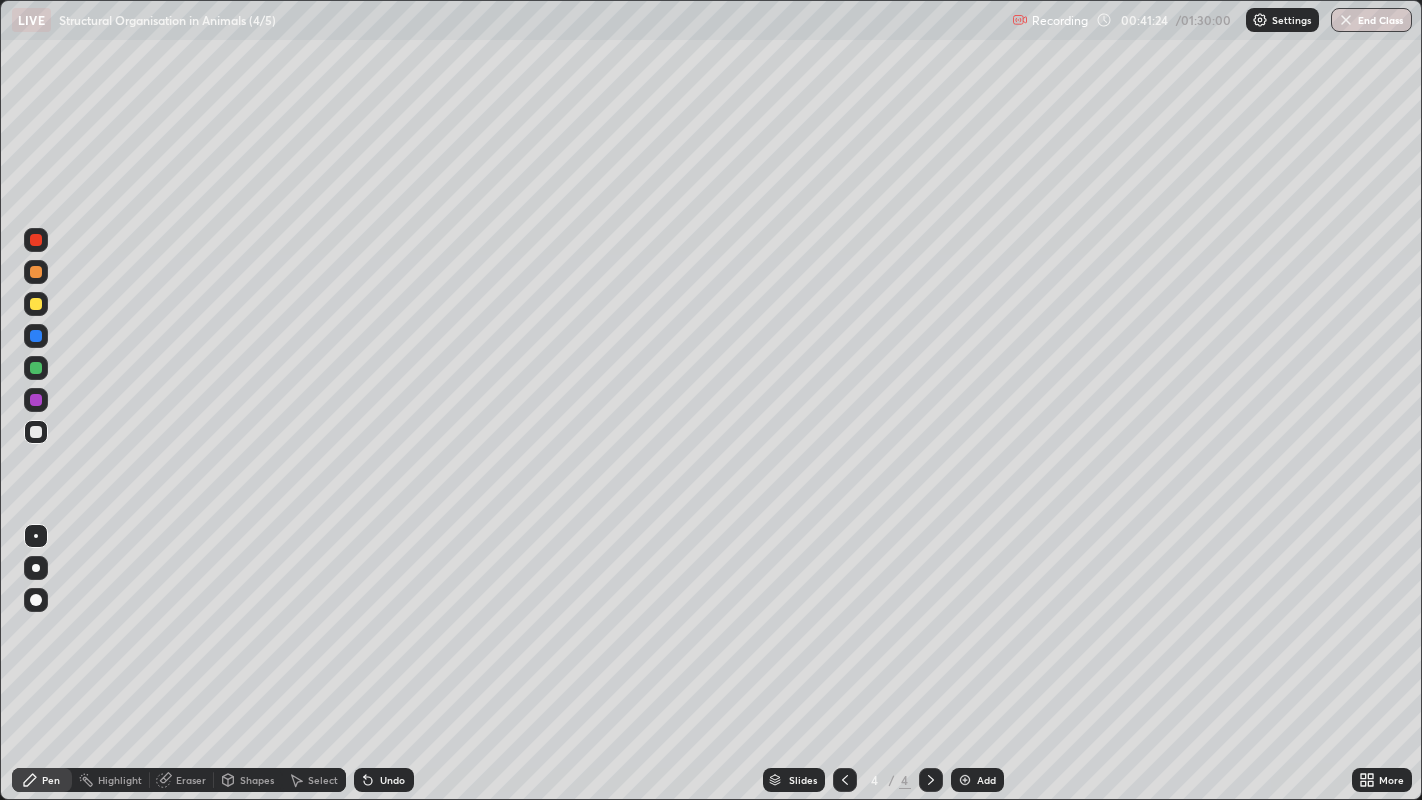 click at bounding box center (36, 432) 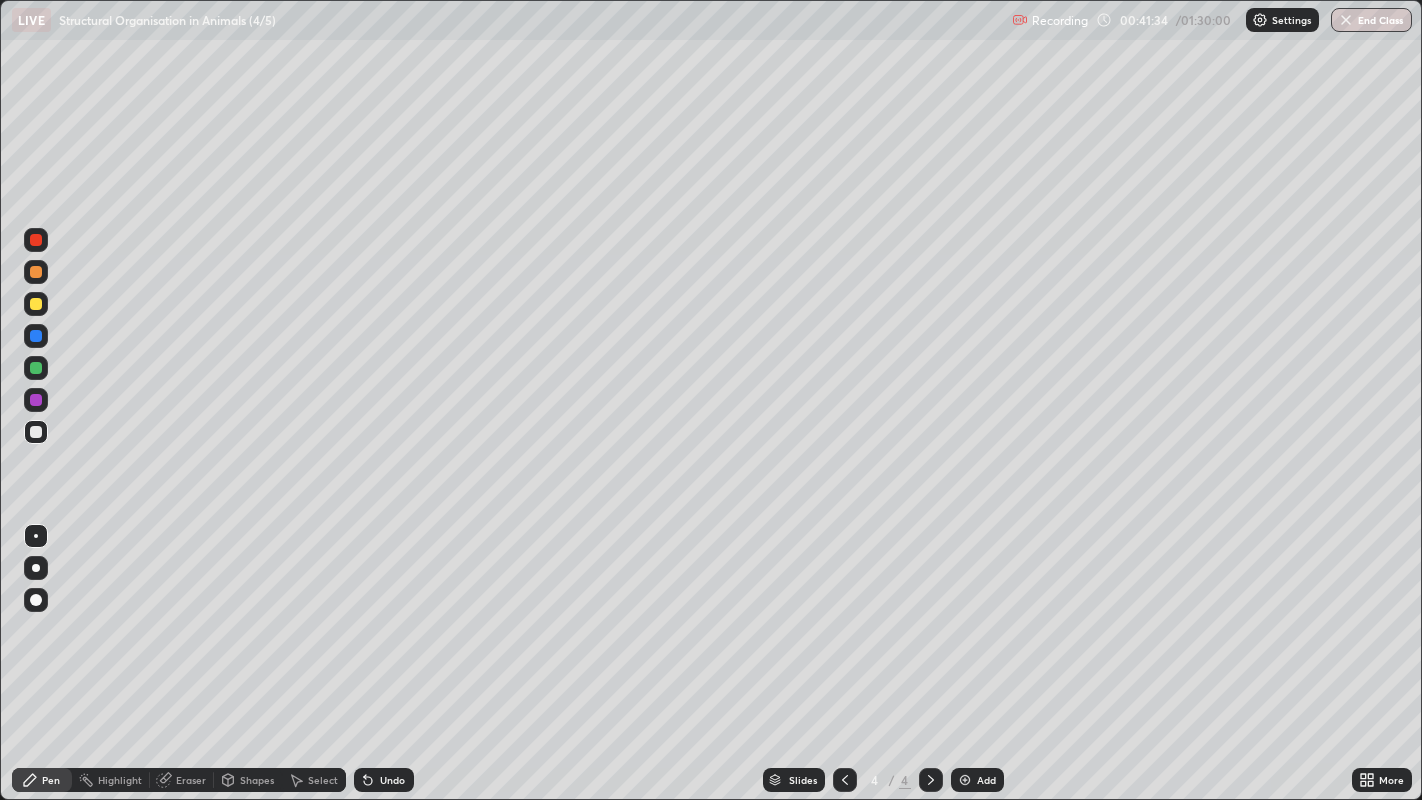 click at bounding box center (36, 240) 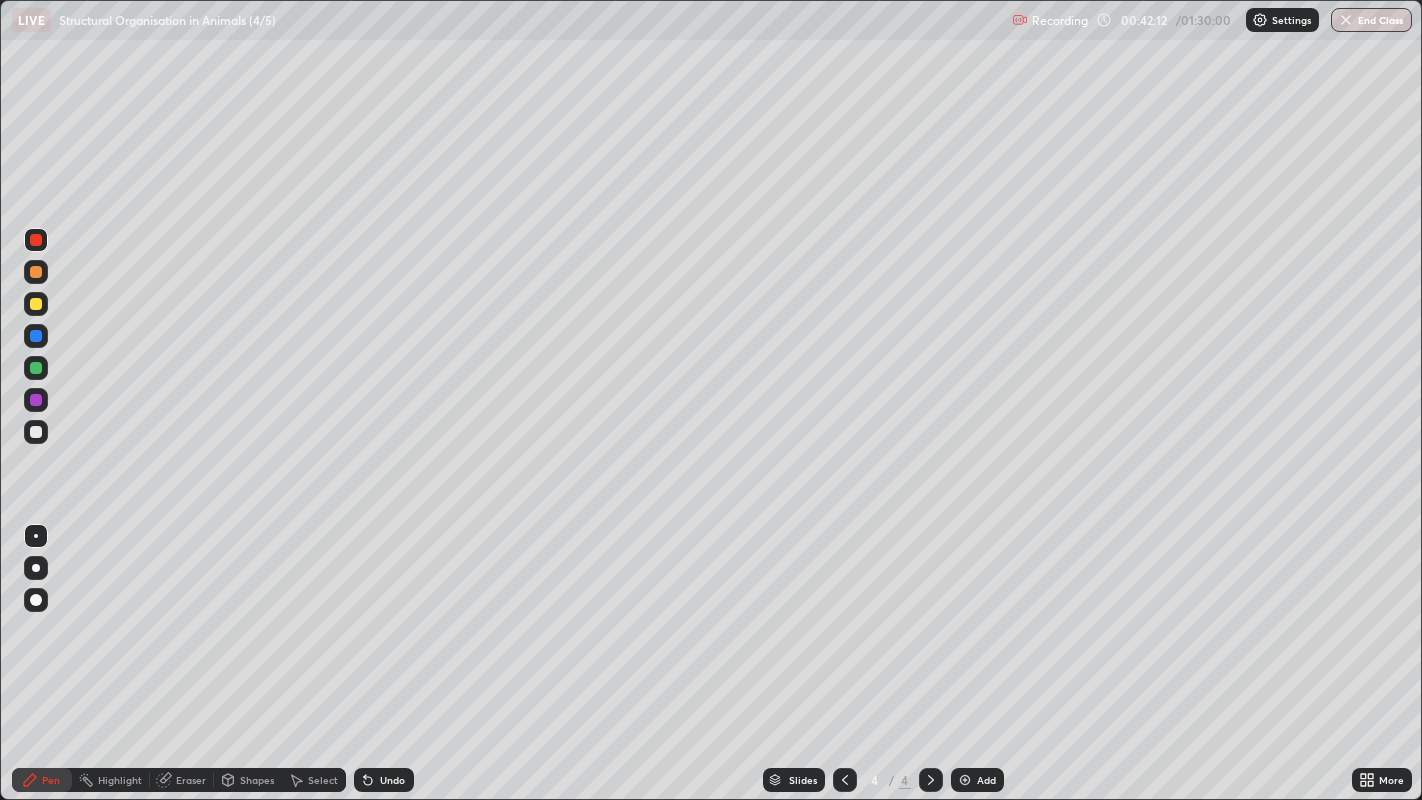 click at bounding box center [36, 368] 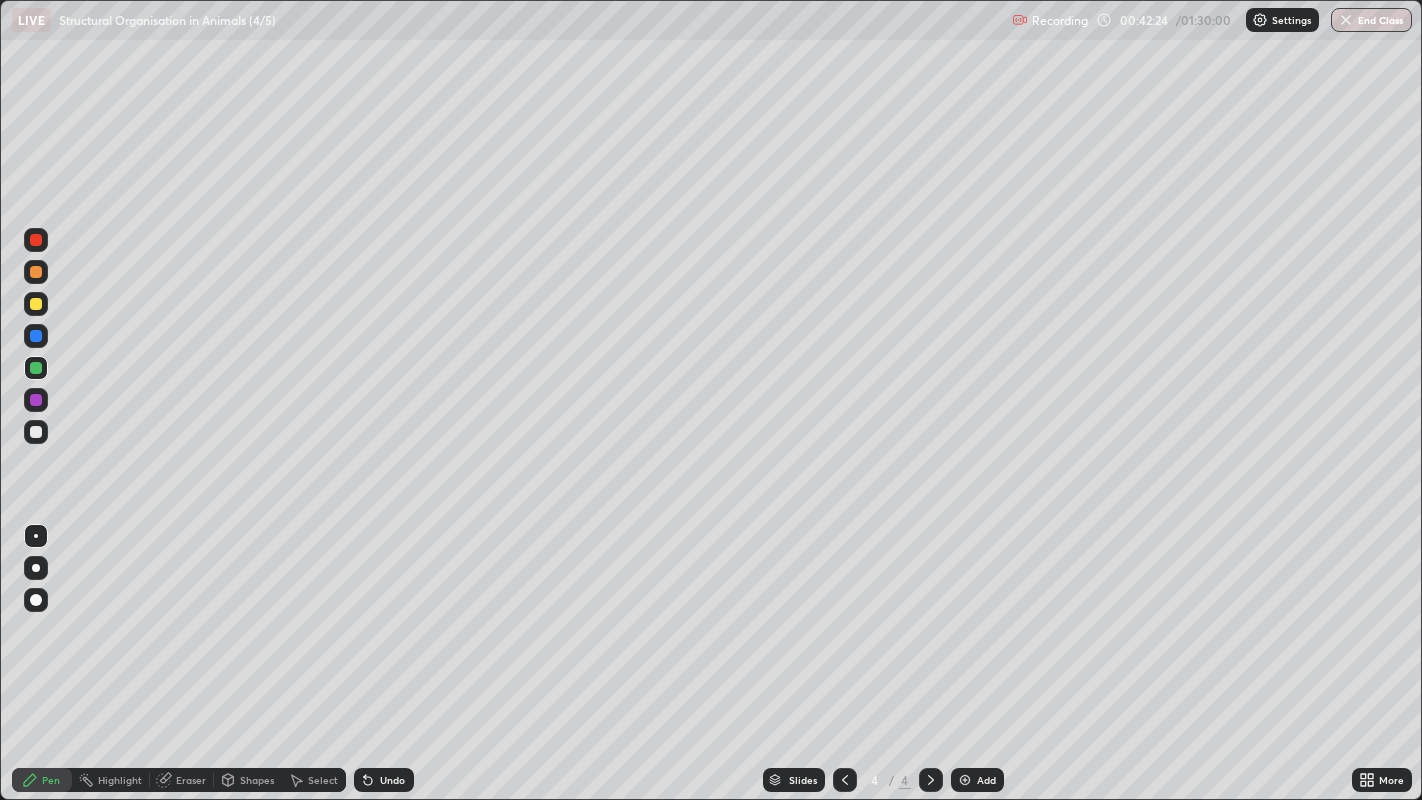 click at bounding box center (36, 304) 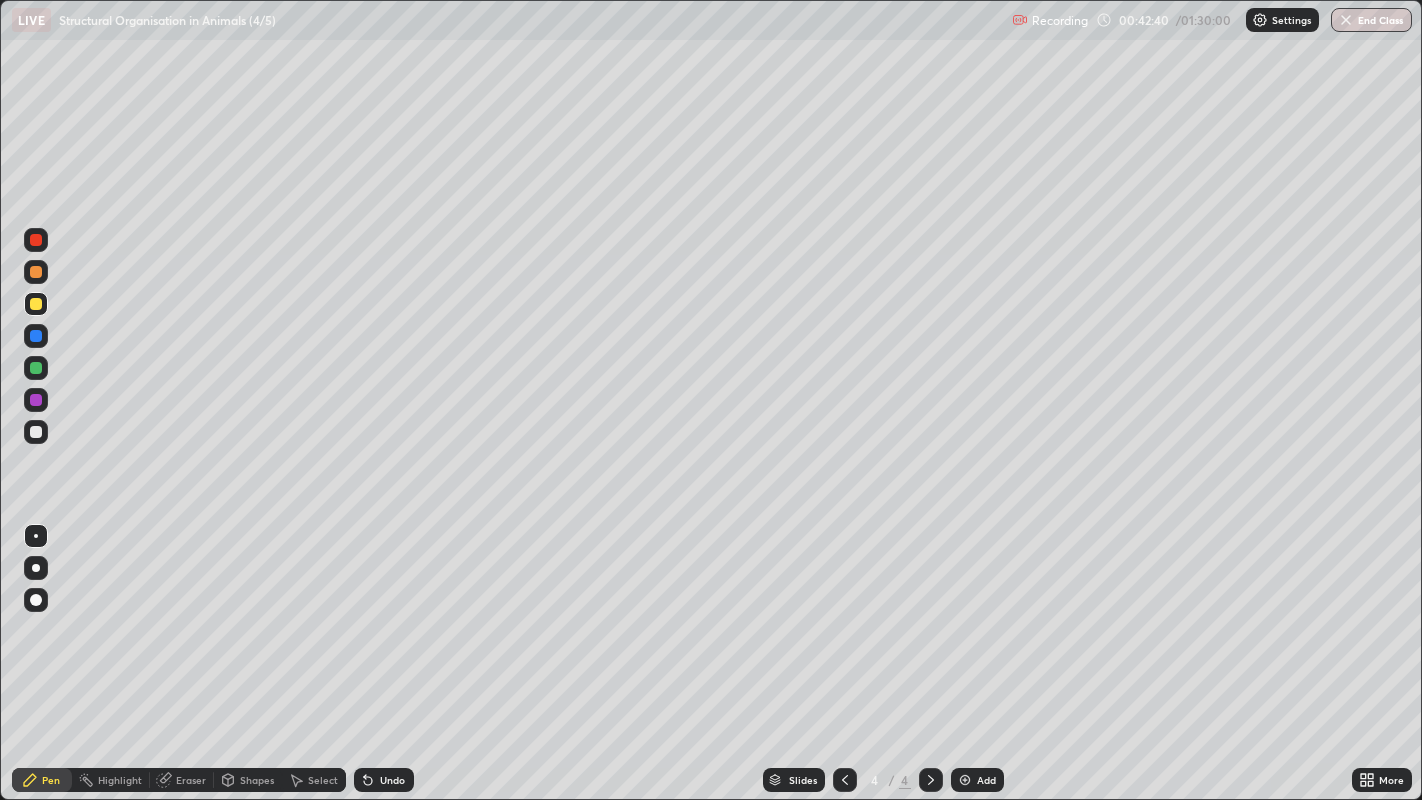 click at bounding box center [36, 368] 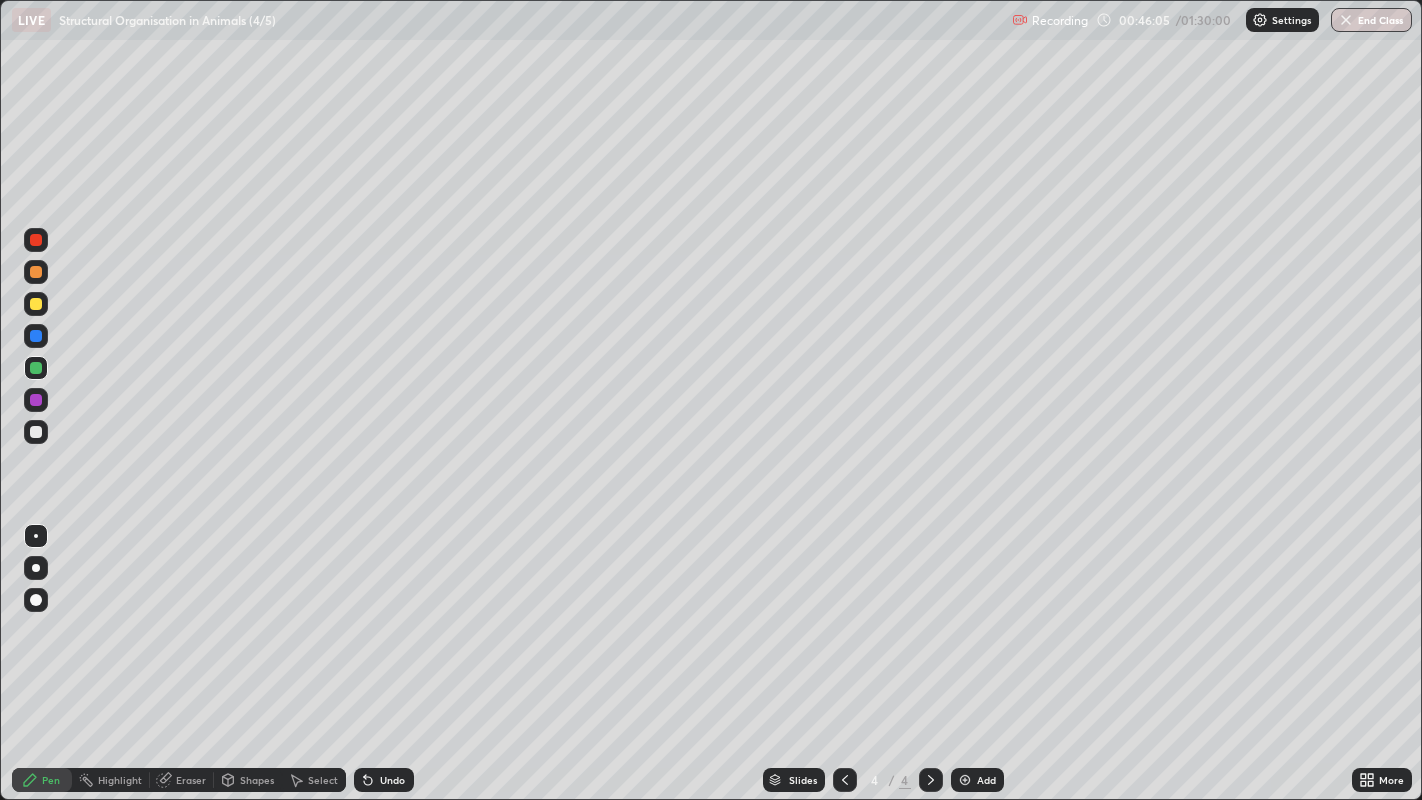 click on "Eraser" at bounding box center (191, 780) 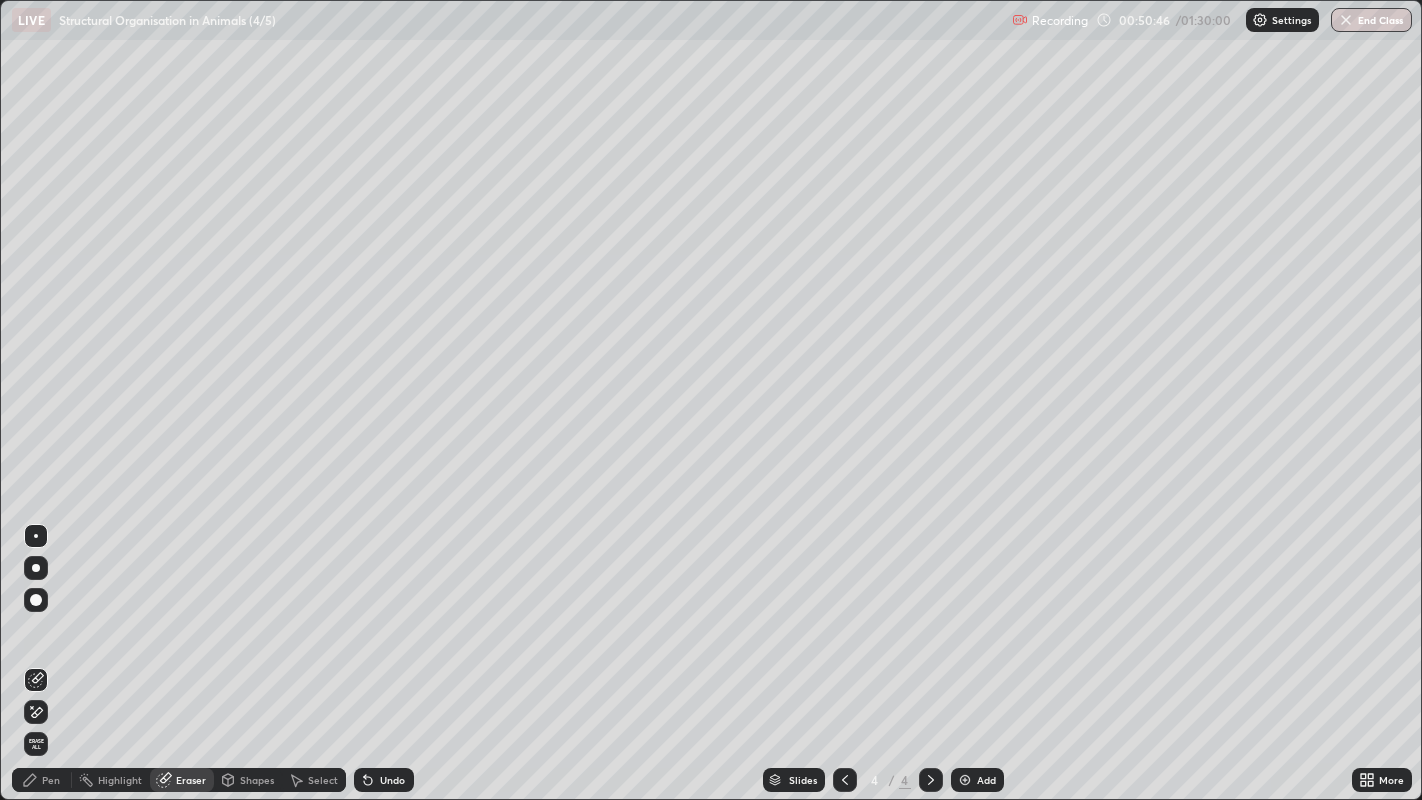 click on "Add" at bounding box center (977, 780) 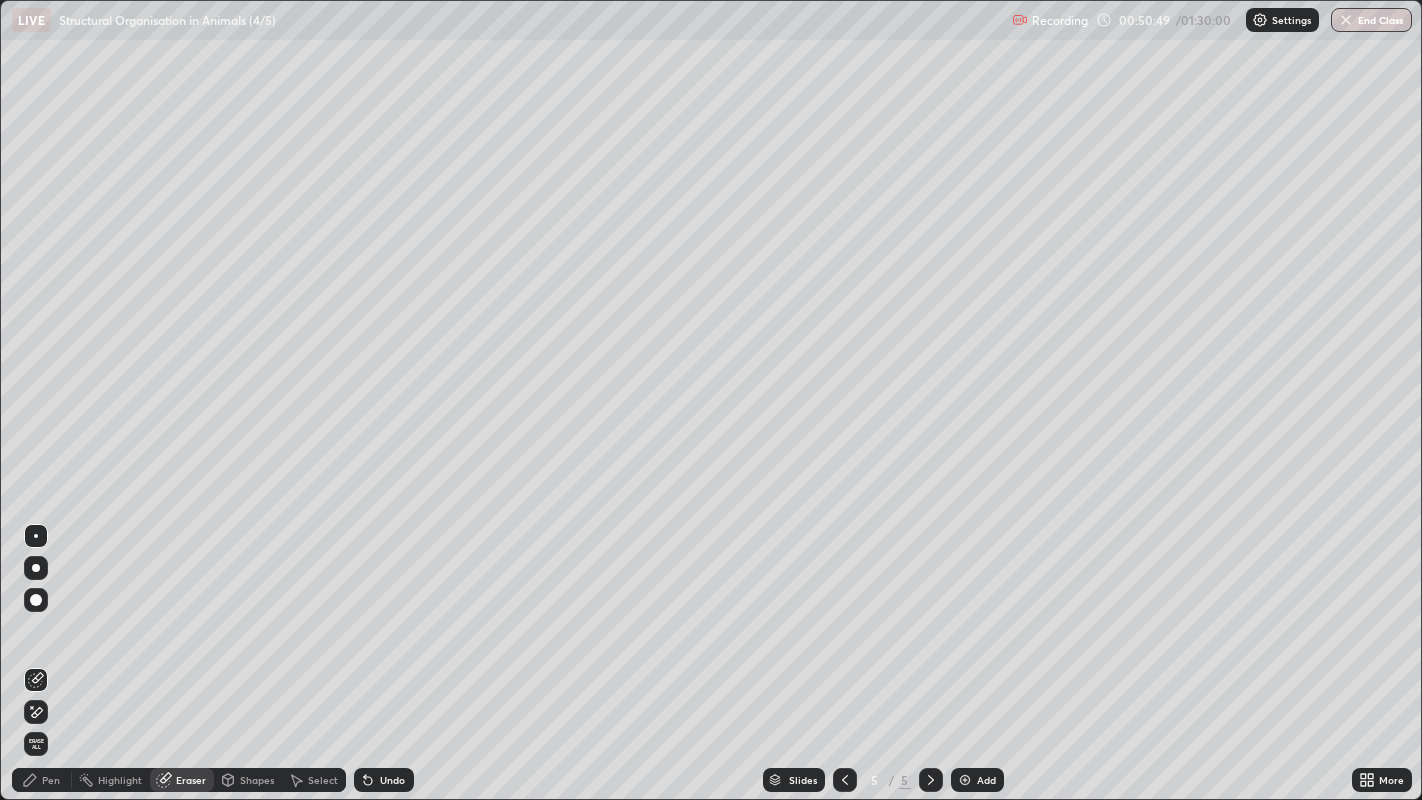 click on "Erase all" at bounding box center (36, 744) 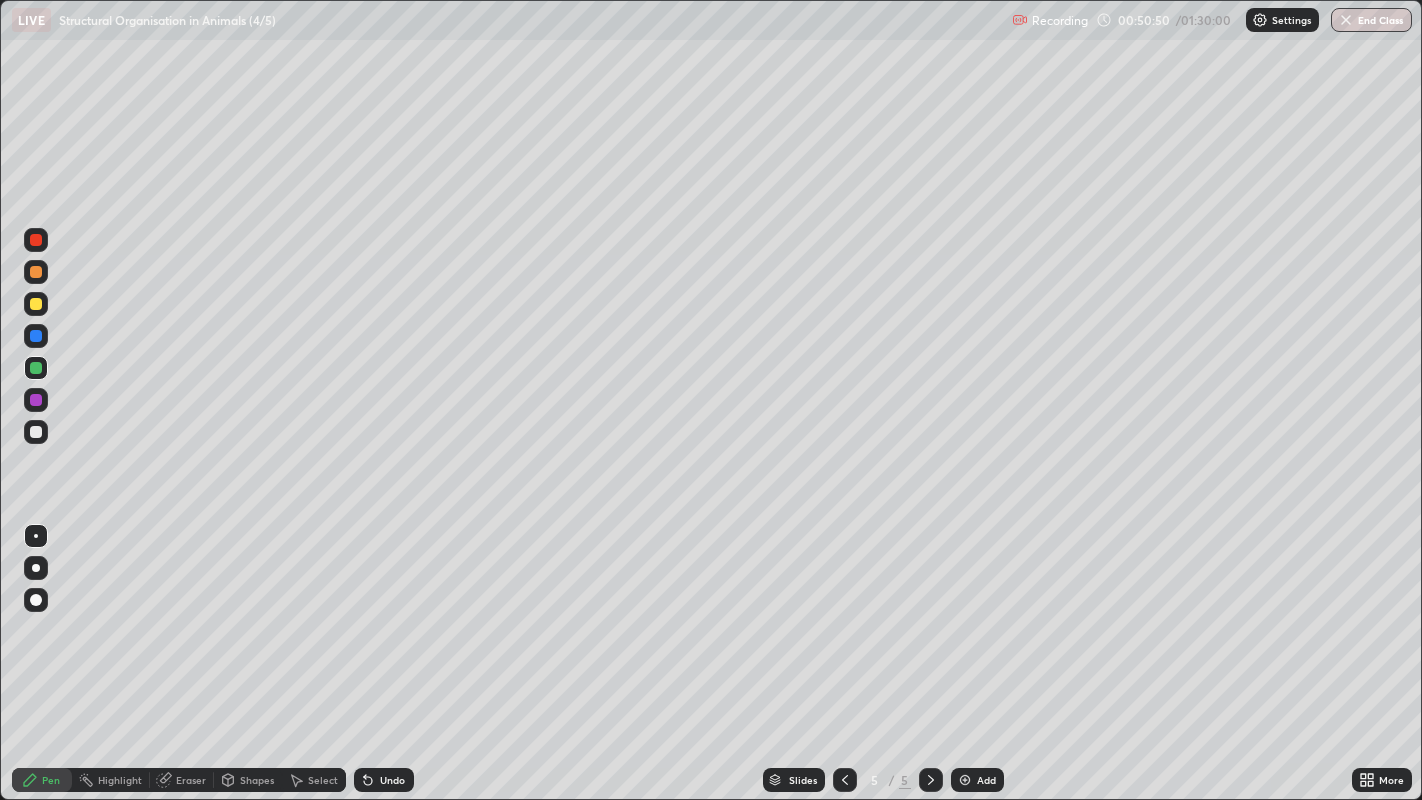 click on "Pen" at bounding box center (51, 780) 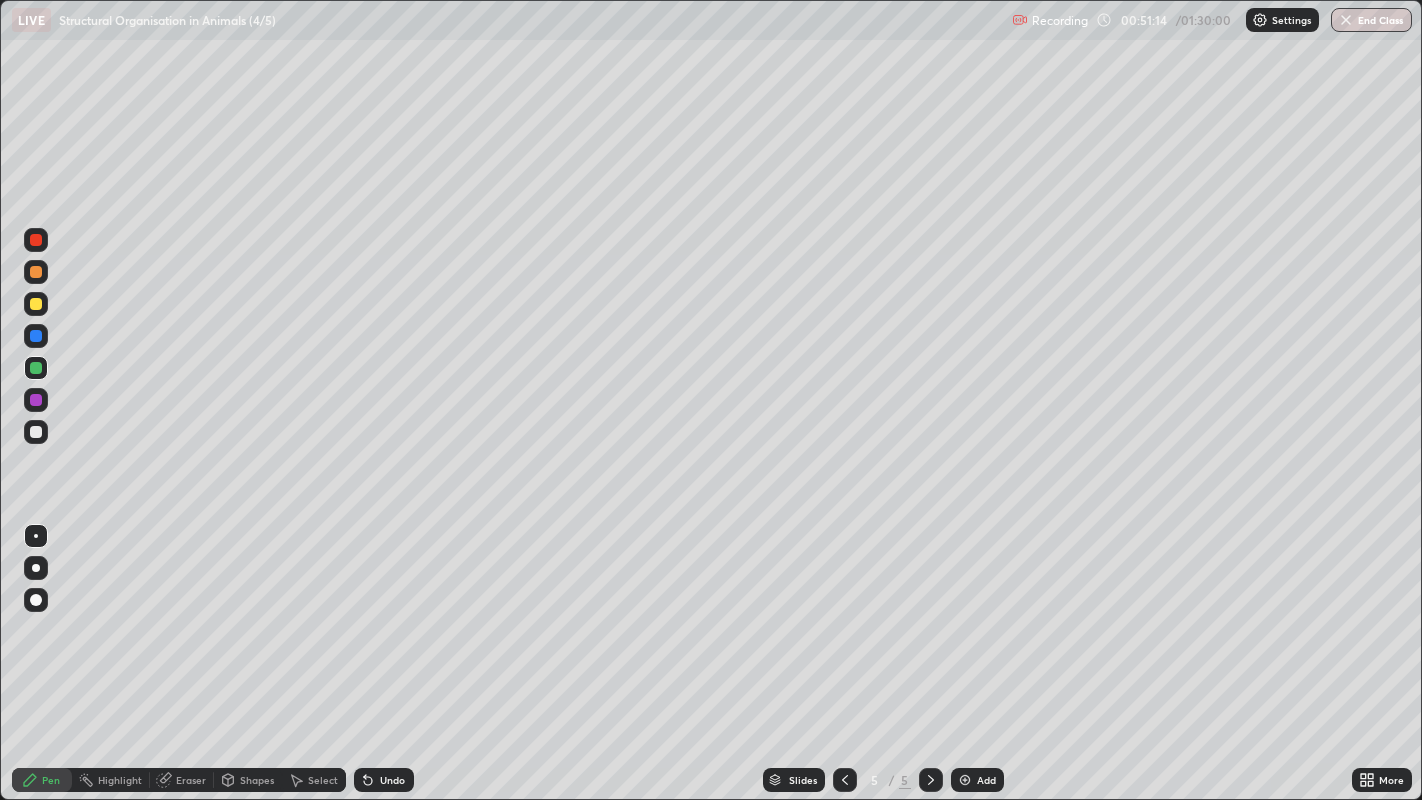 click at bounding box center (36, 432) 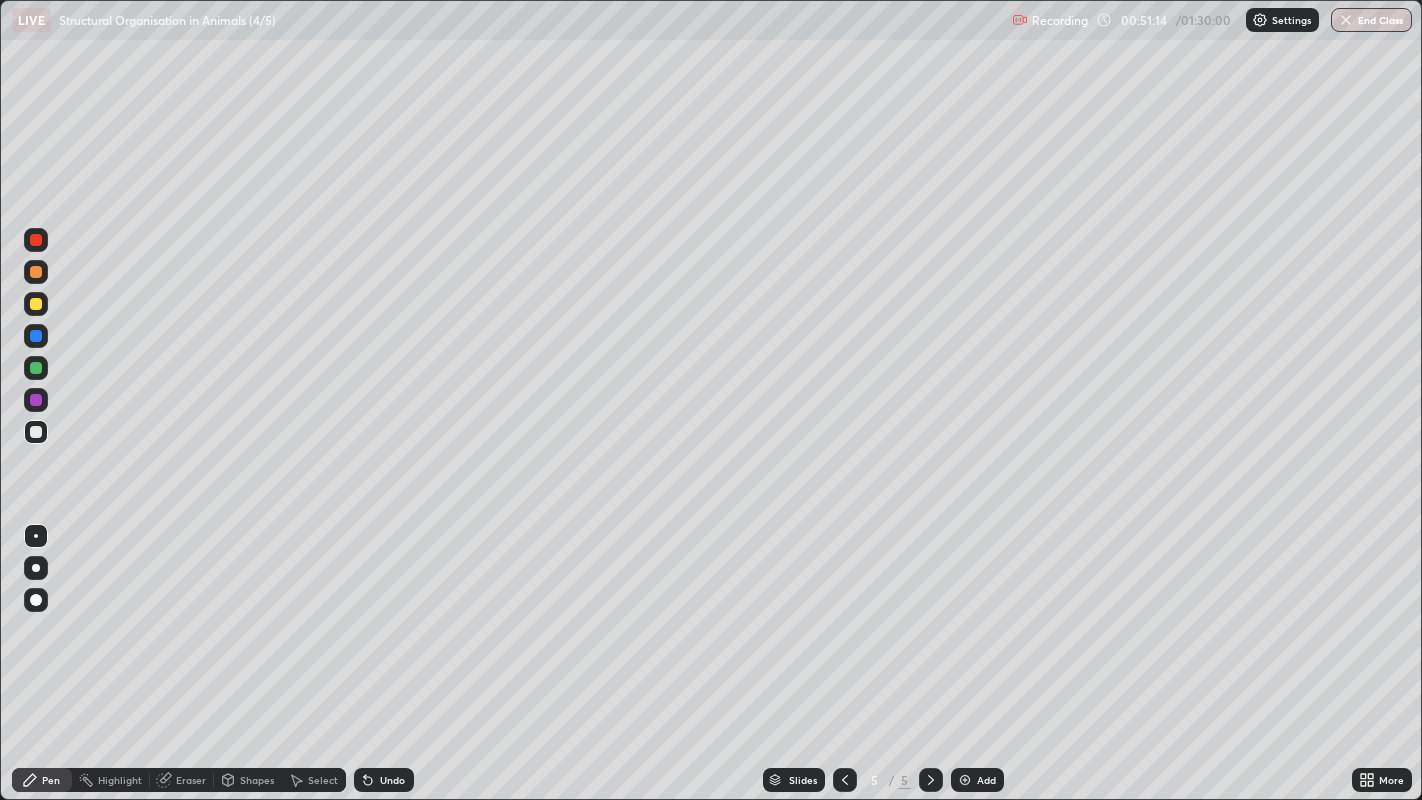 click at bounding box center (36, 368) 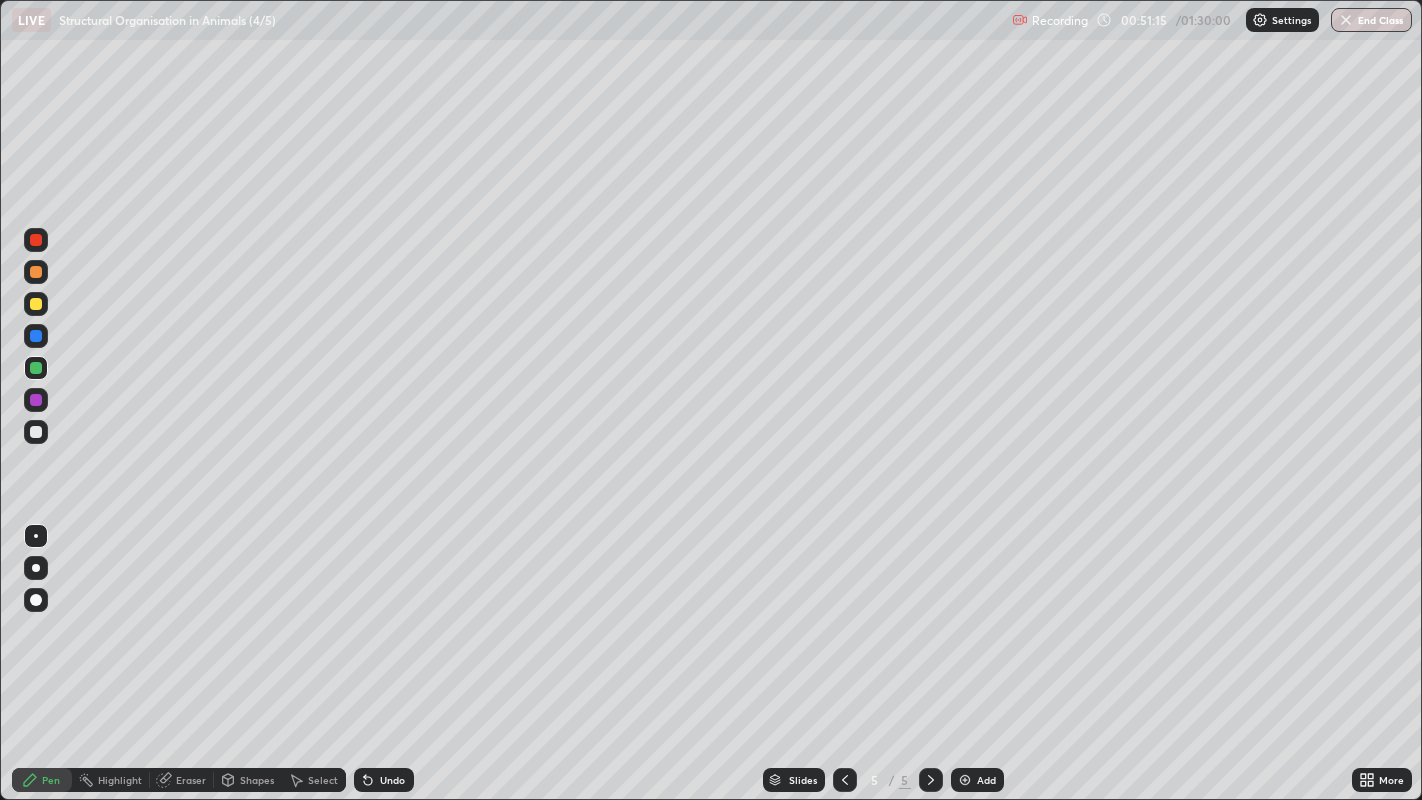 click at bounding box center (36, 432) 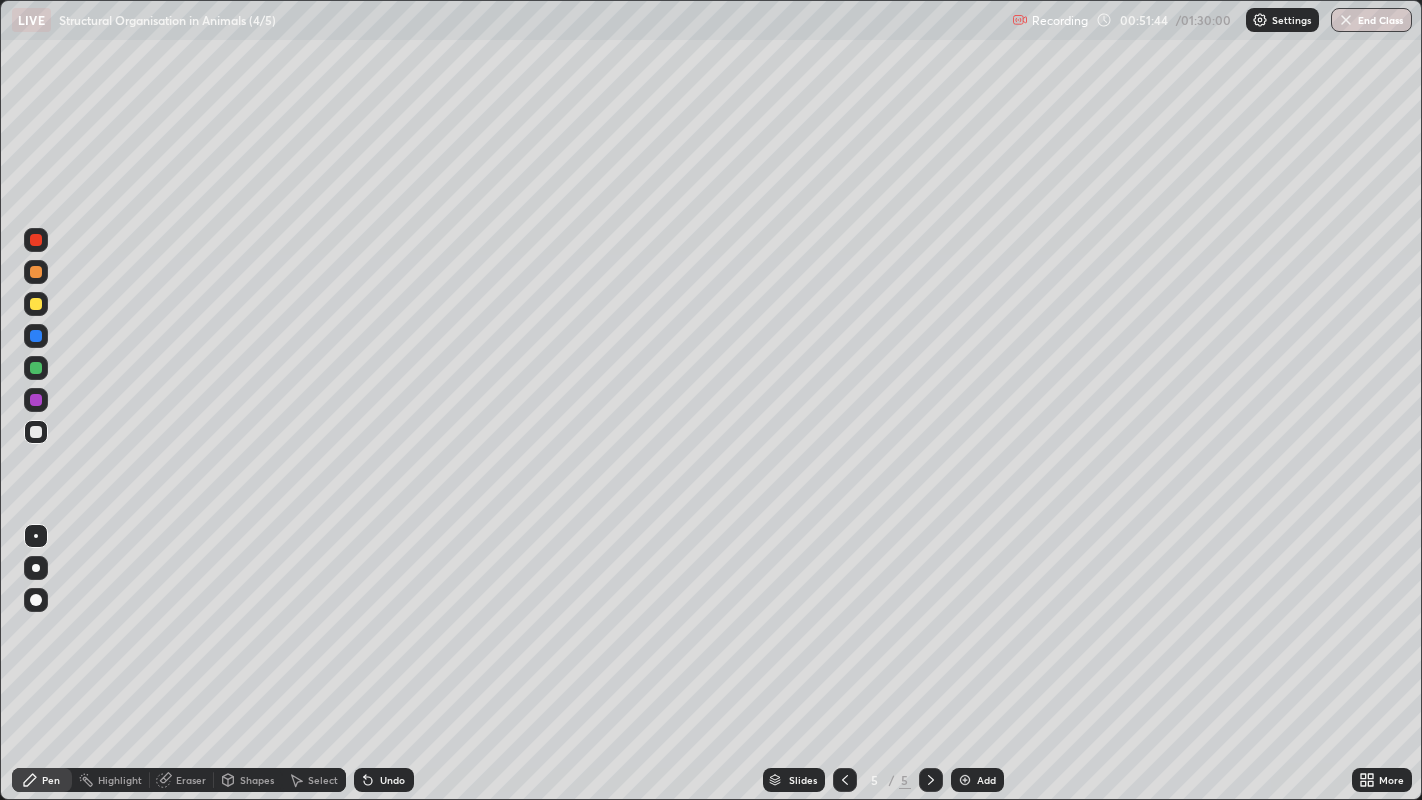 click at bounding box center [36, 368] 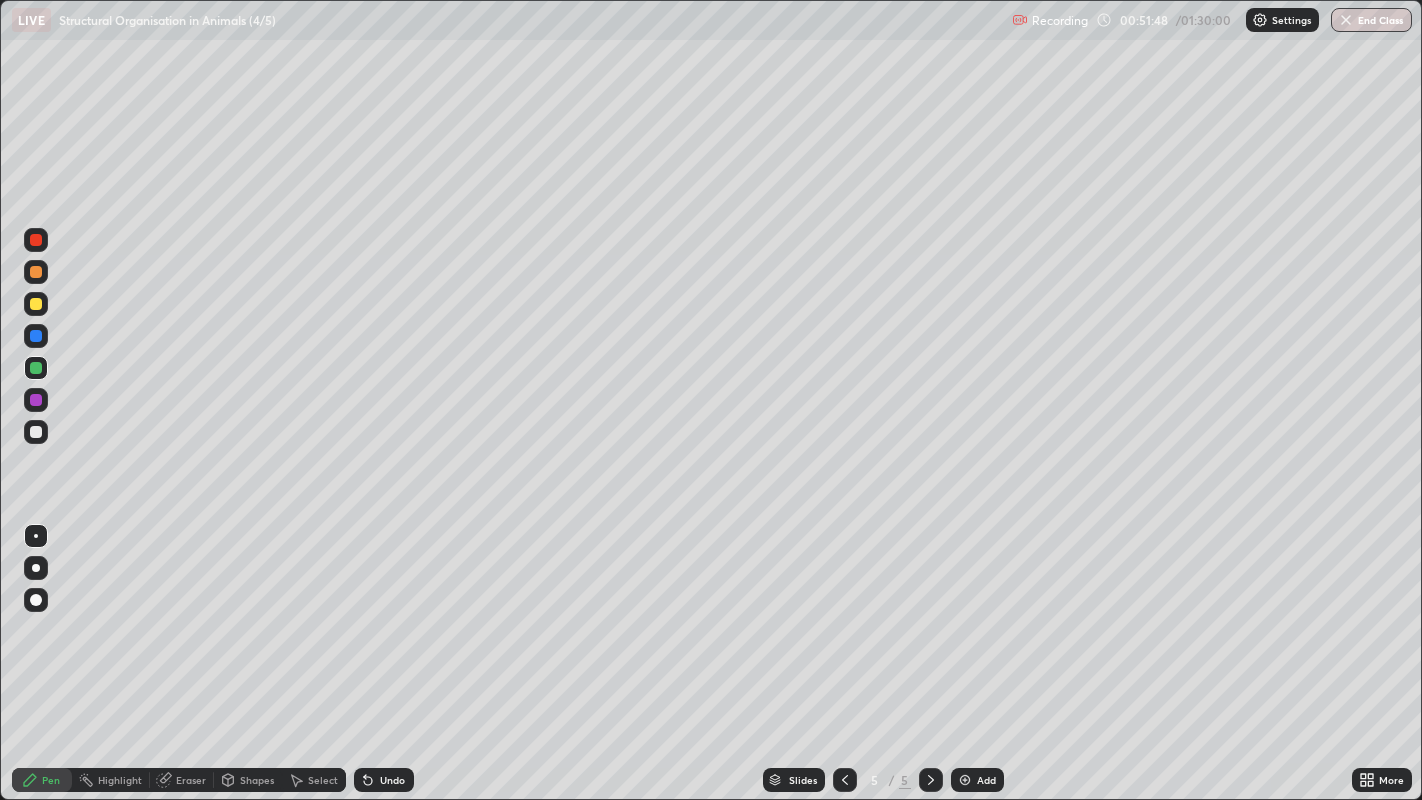 click on "Highlight" at bounding box center [120, 780] 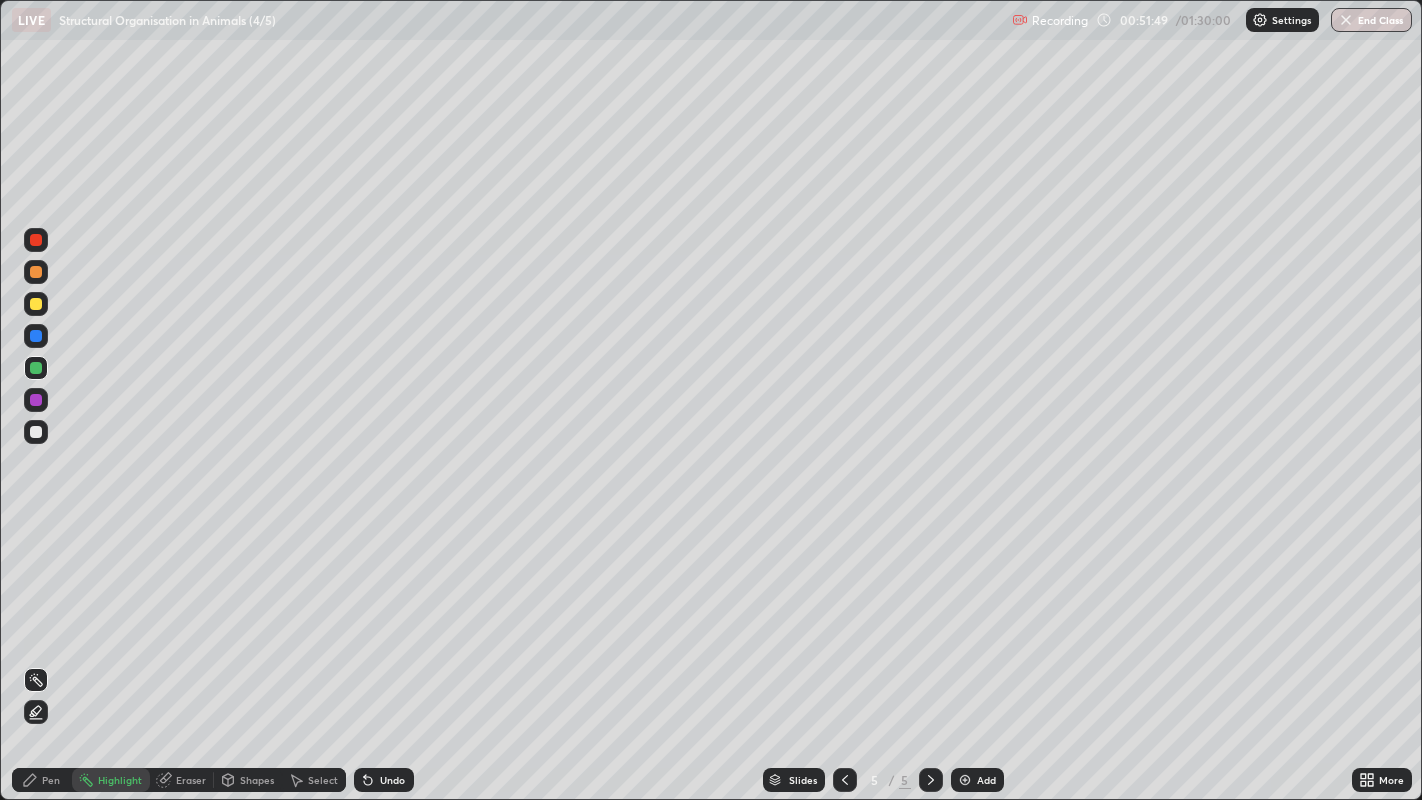 click on "Eraser" at bounding box center (182, 780) 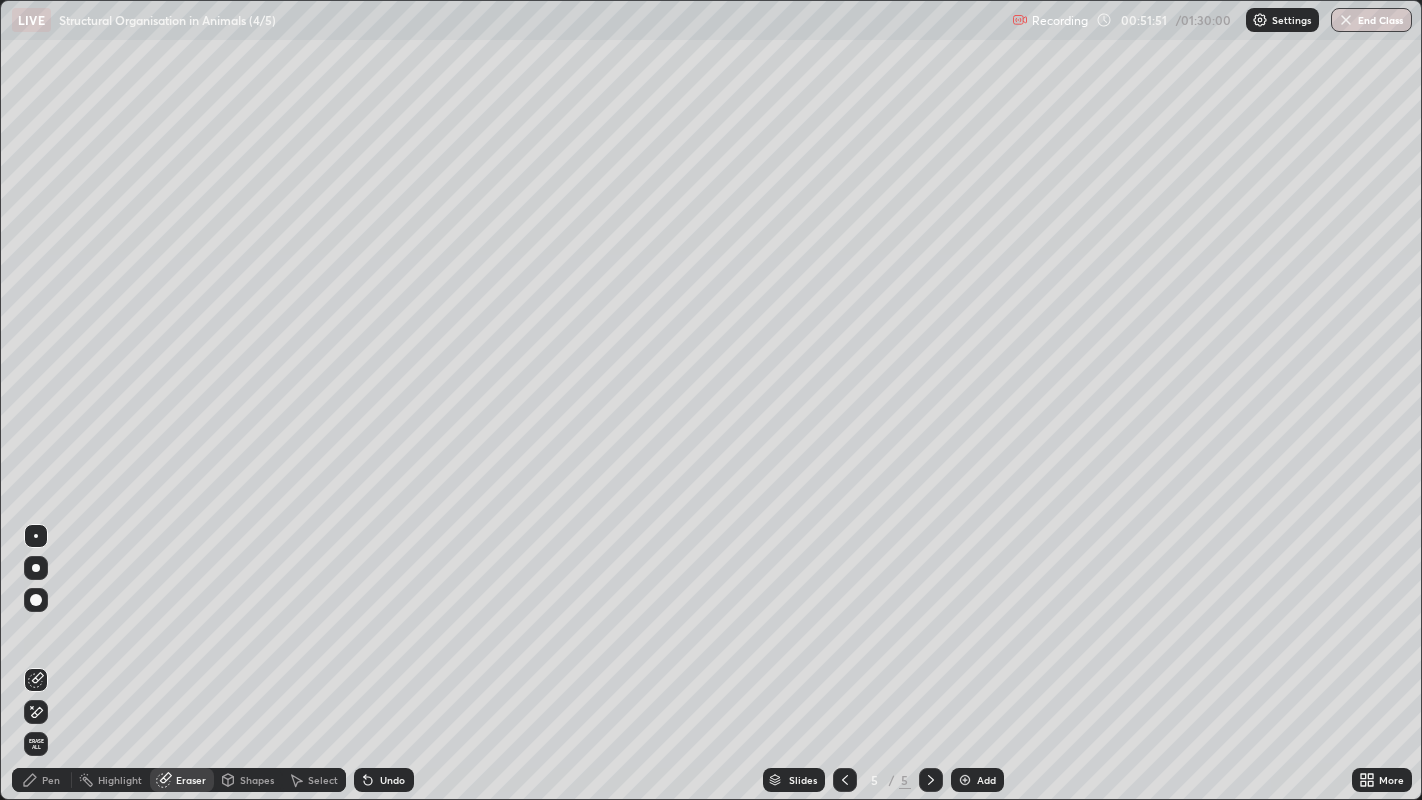 click on "Pen" at bounding box center [42, 780] 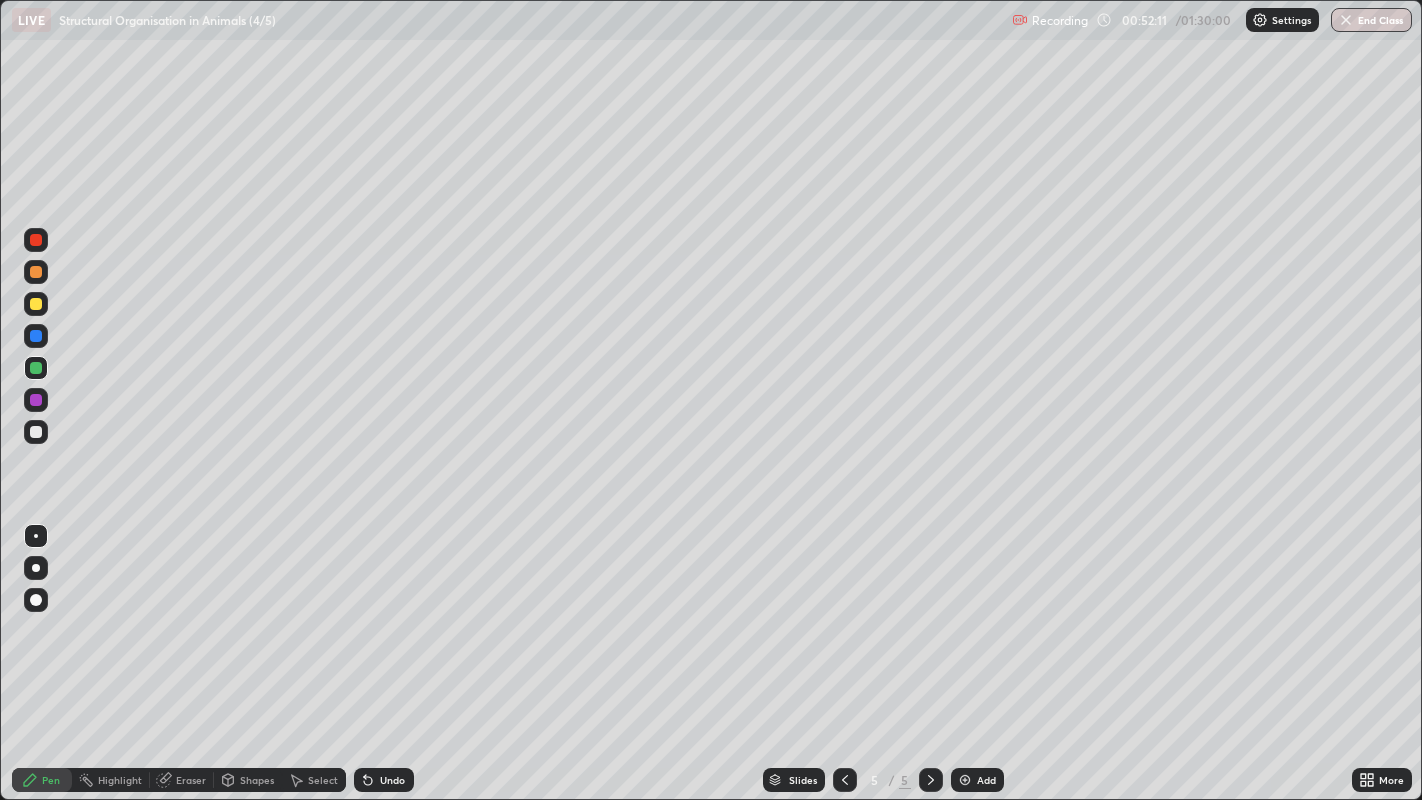 click at bounding box center [36, 240] 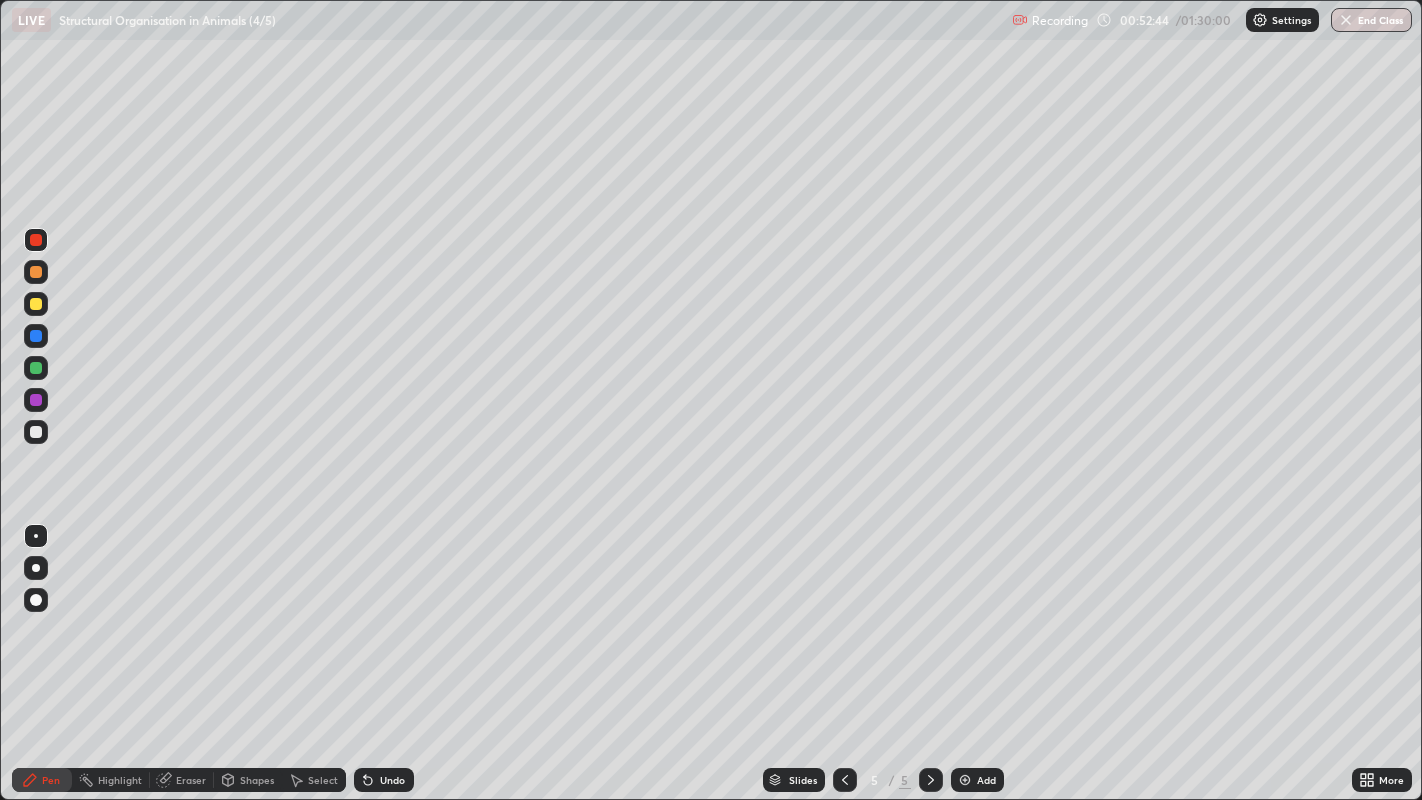 click at bounding box center (36, 432) 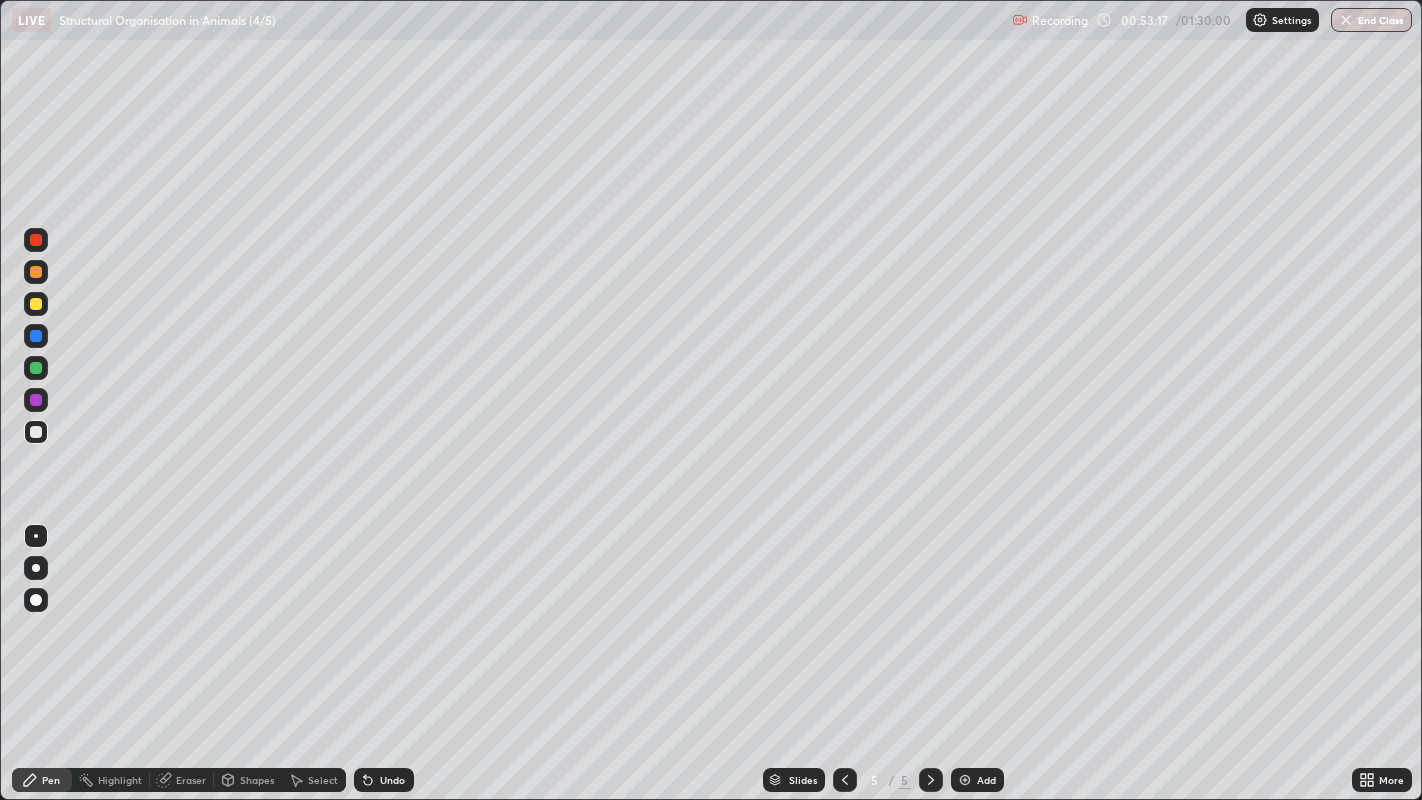 click at bounding box center (36, 240) 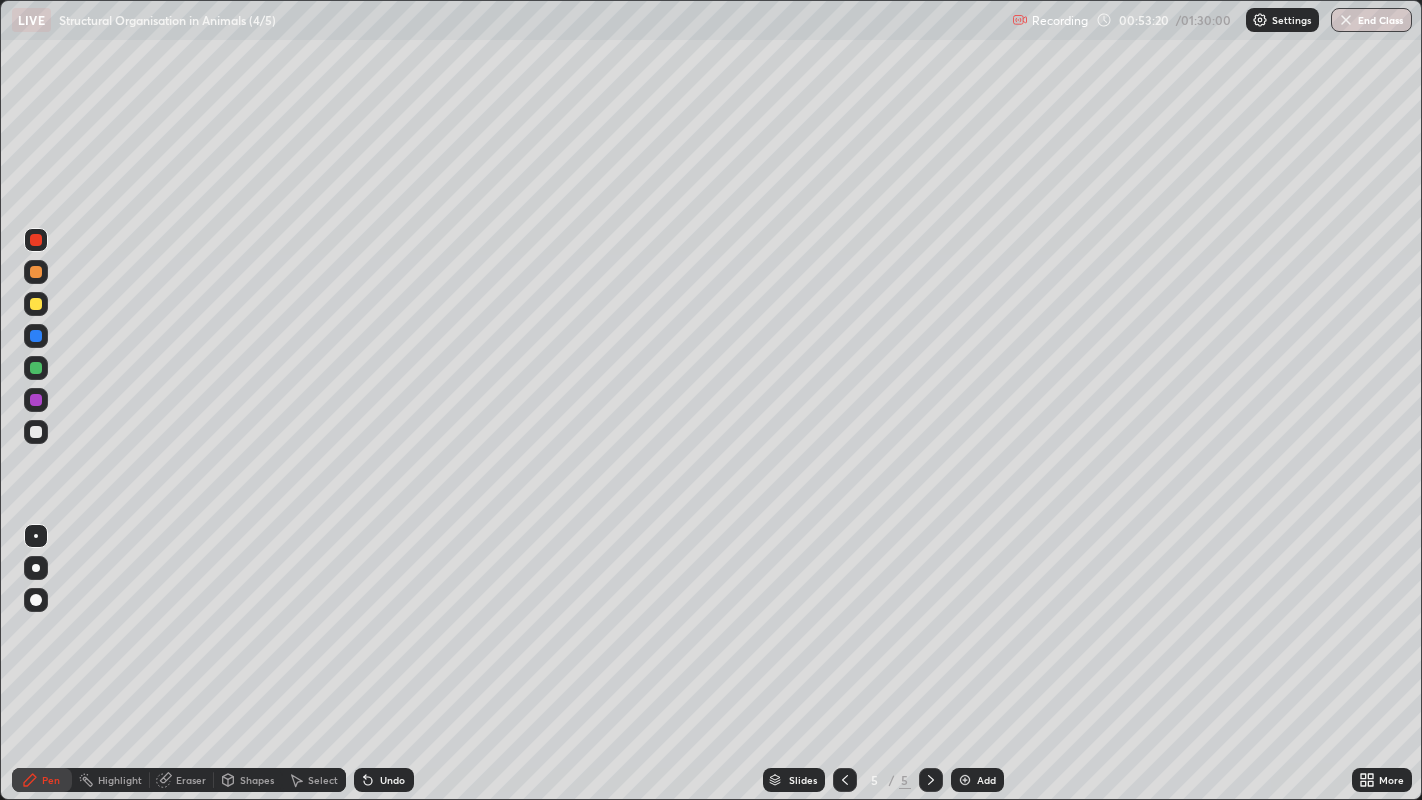 click at bounding box center (36, 304) 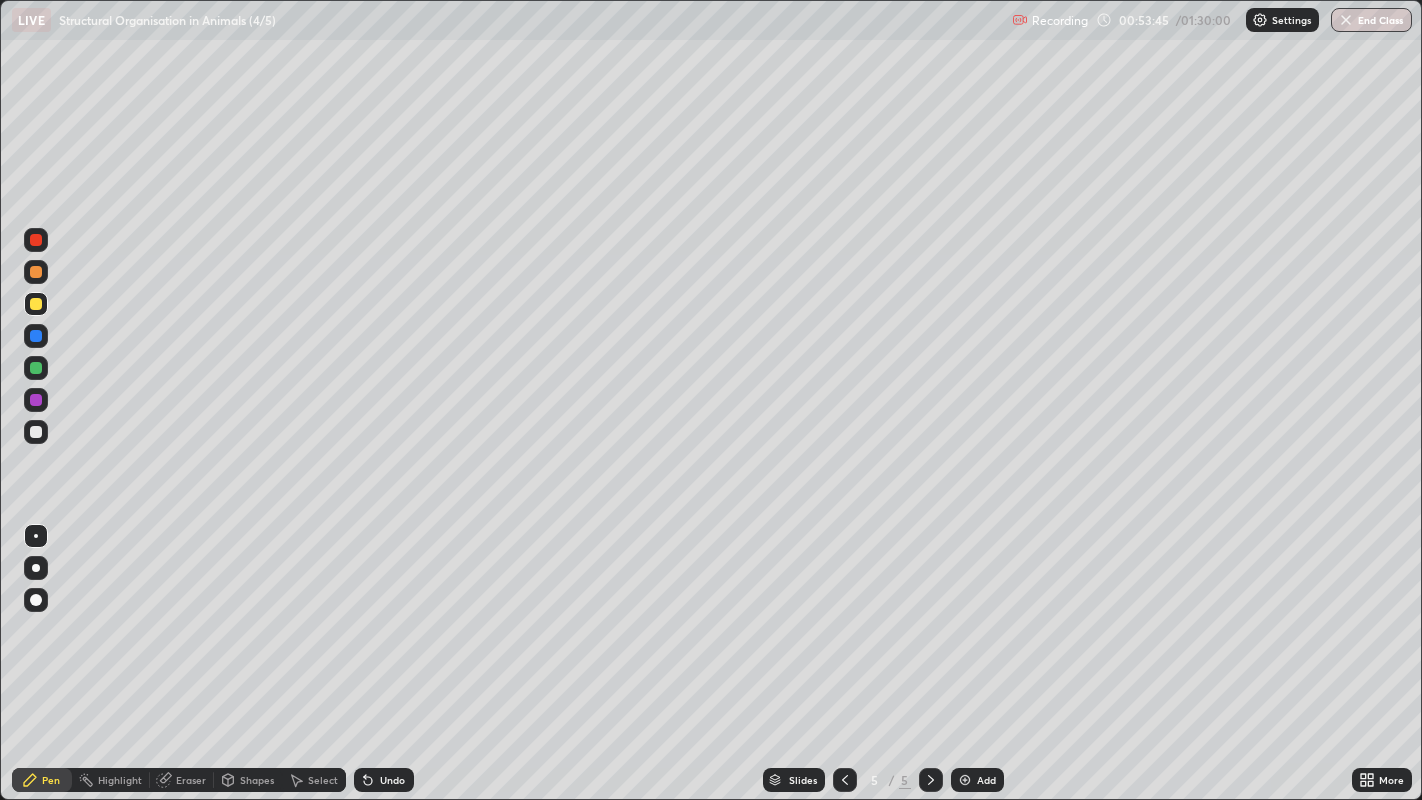 click at bounding box center [36, 432] 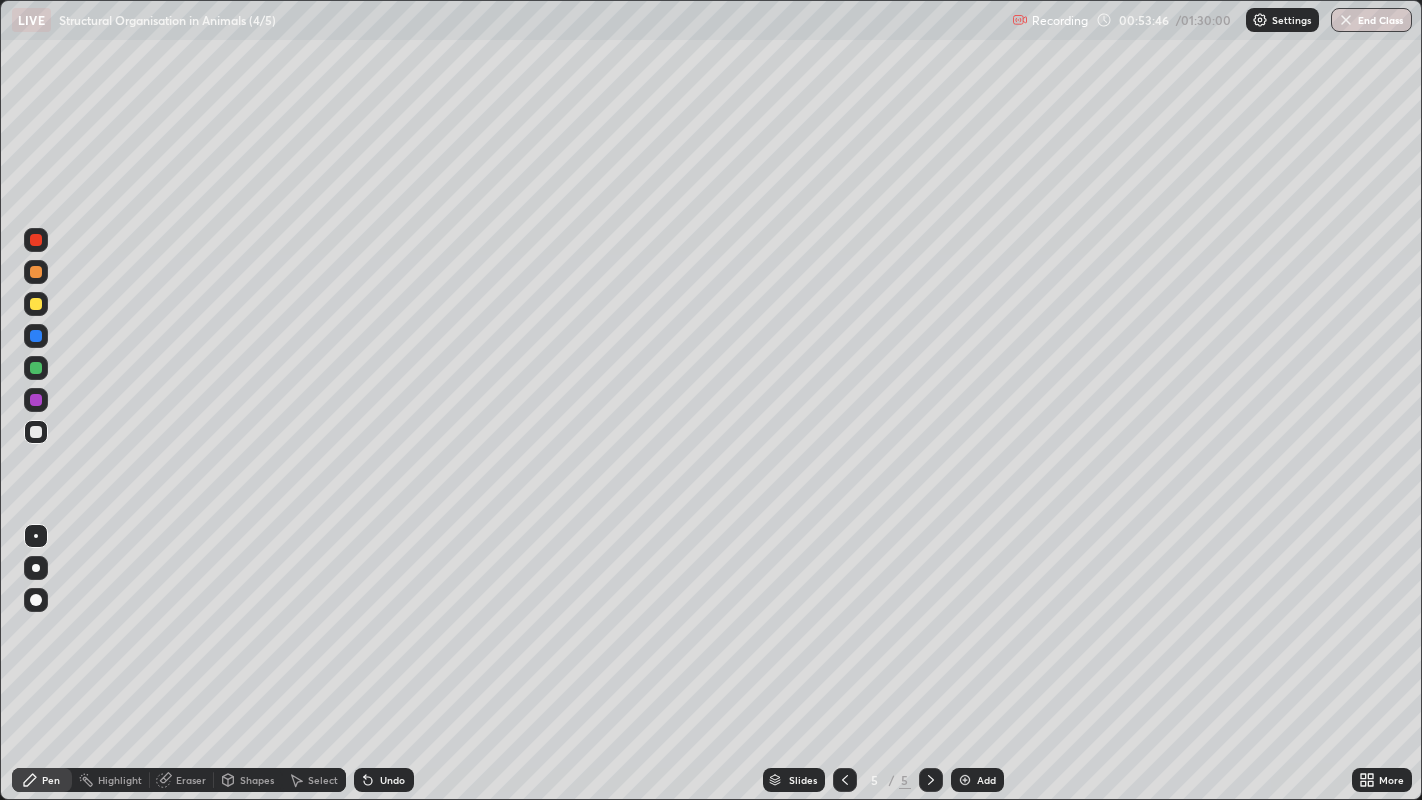 click at bounding box center (36, 304) 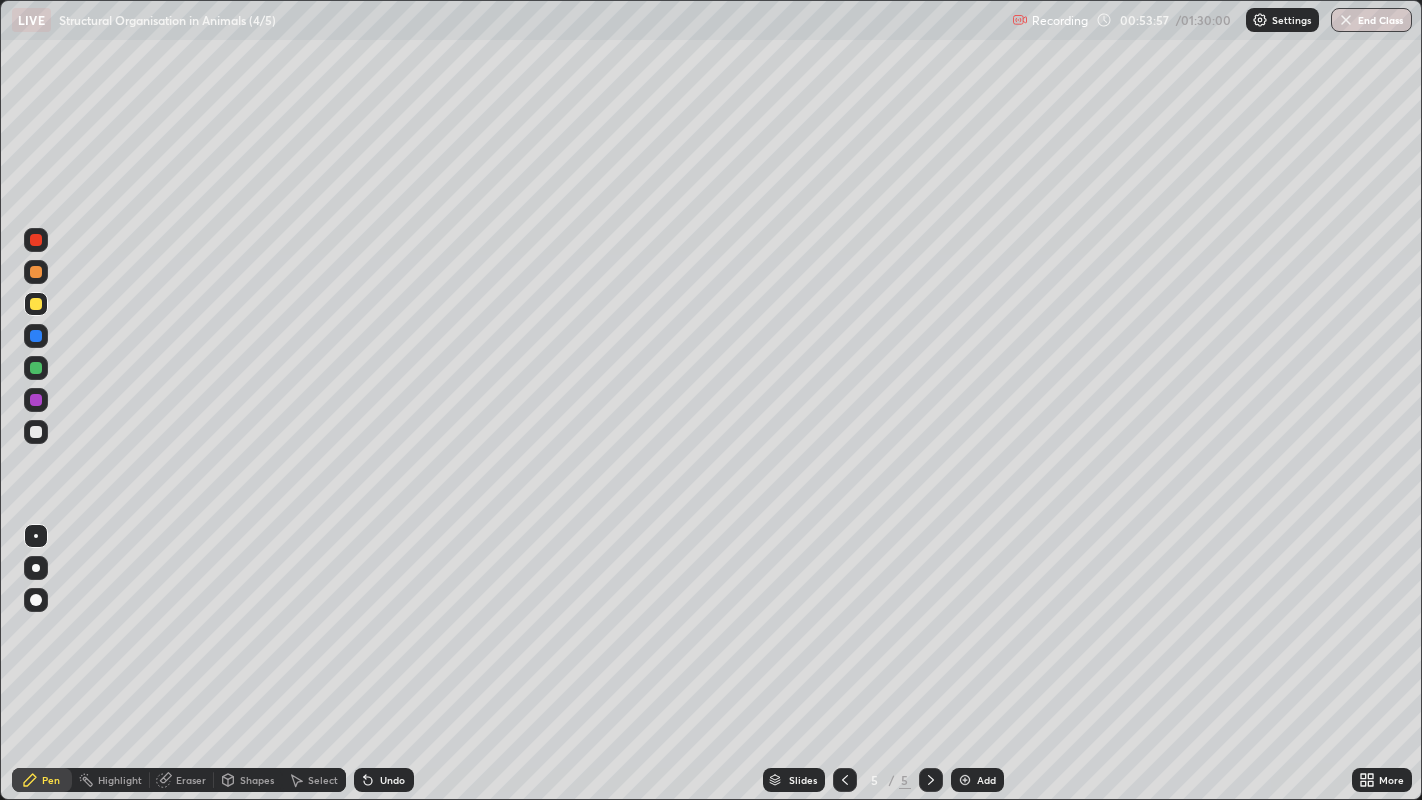 click at bounding box center [36, 336] 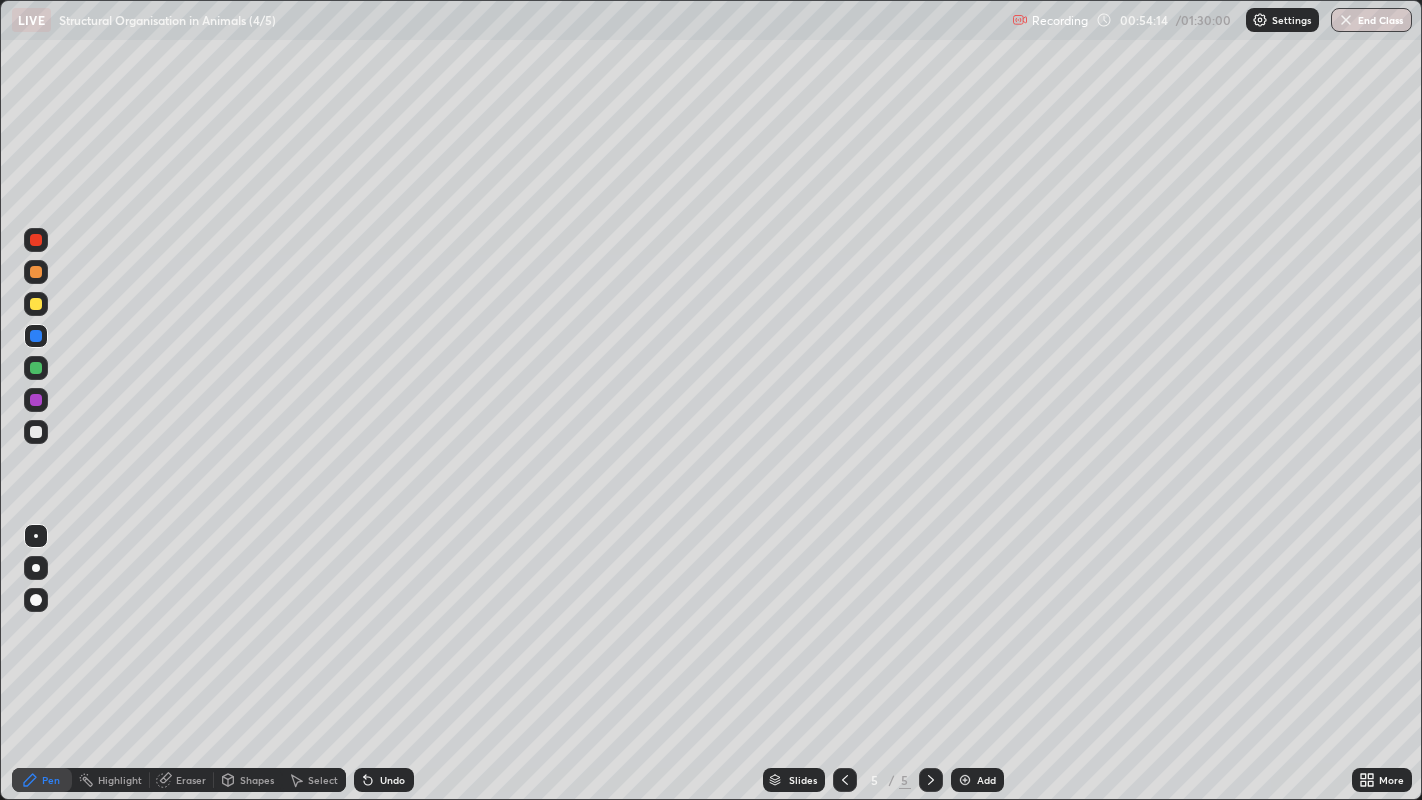 click at bounding box center (36, 304) 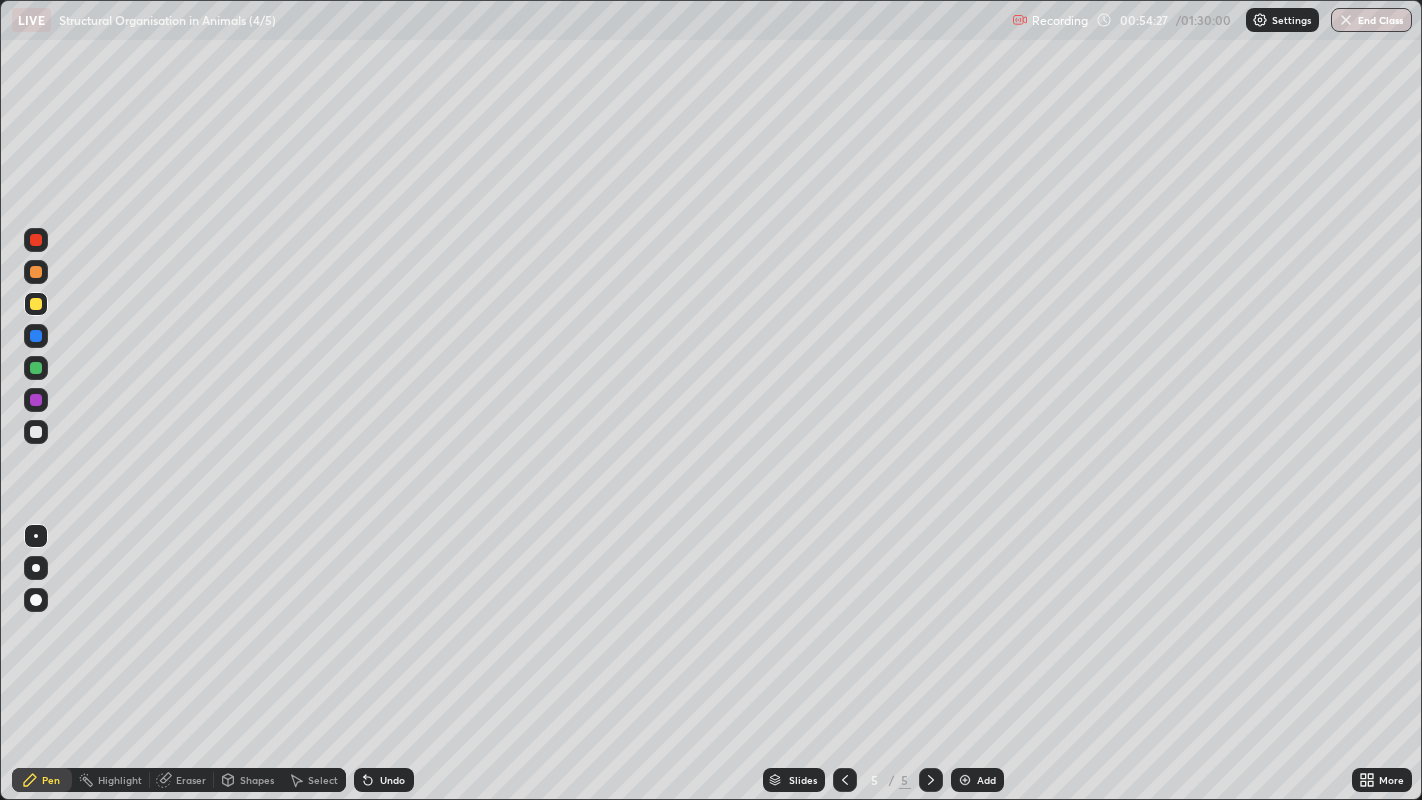 click at bounding box center (36, 368) 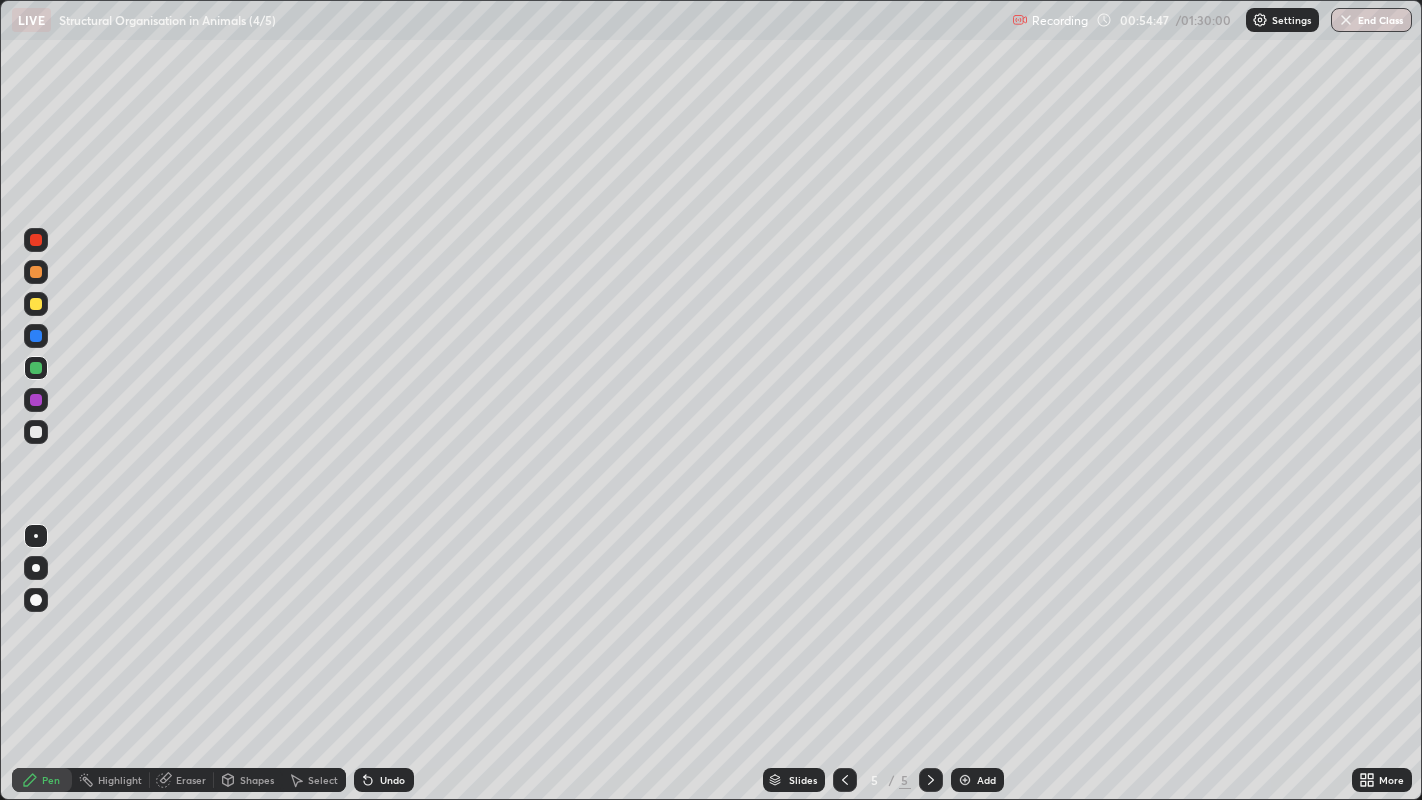 click at bounding box center [36, 304] 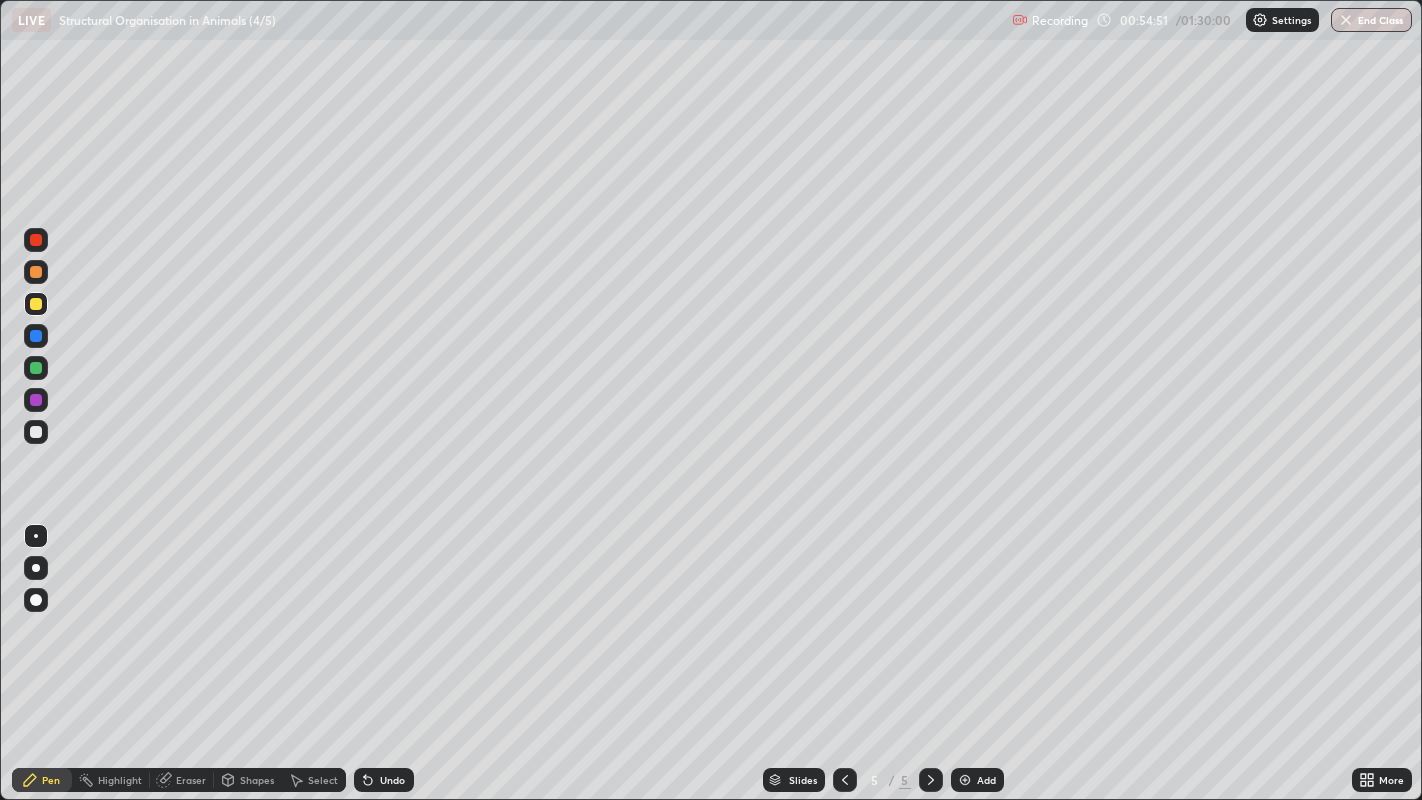 click at bounding box center [36, 432] 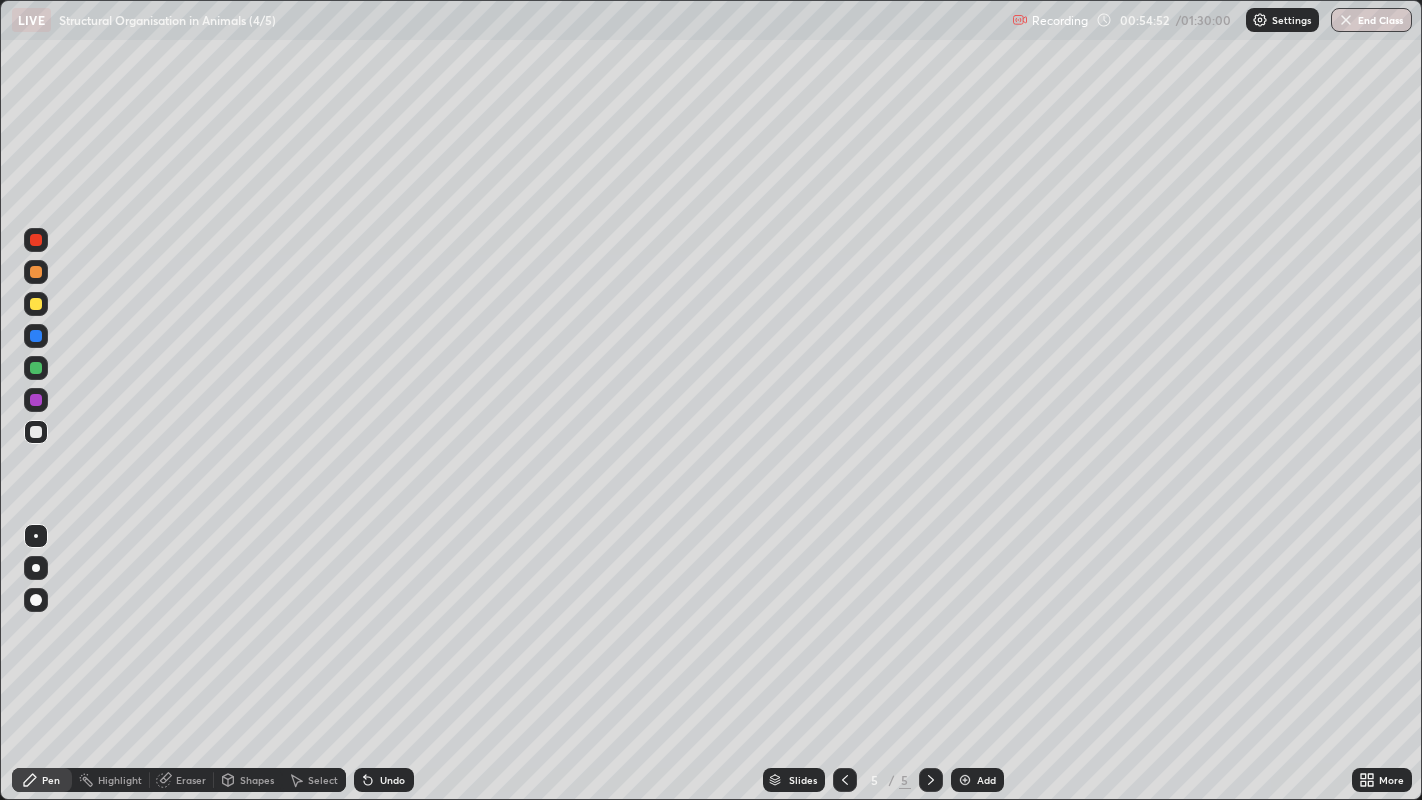 click at bounding box center [36, 304] 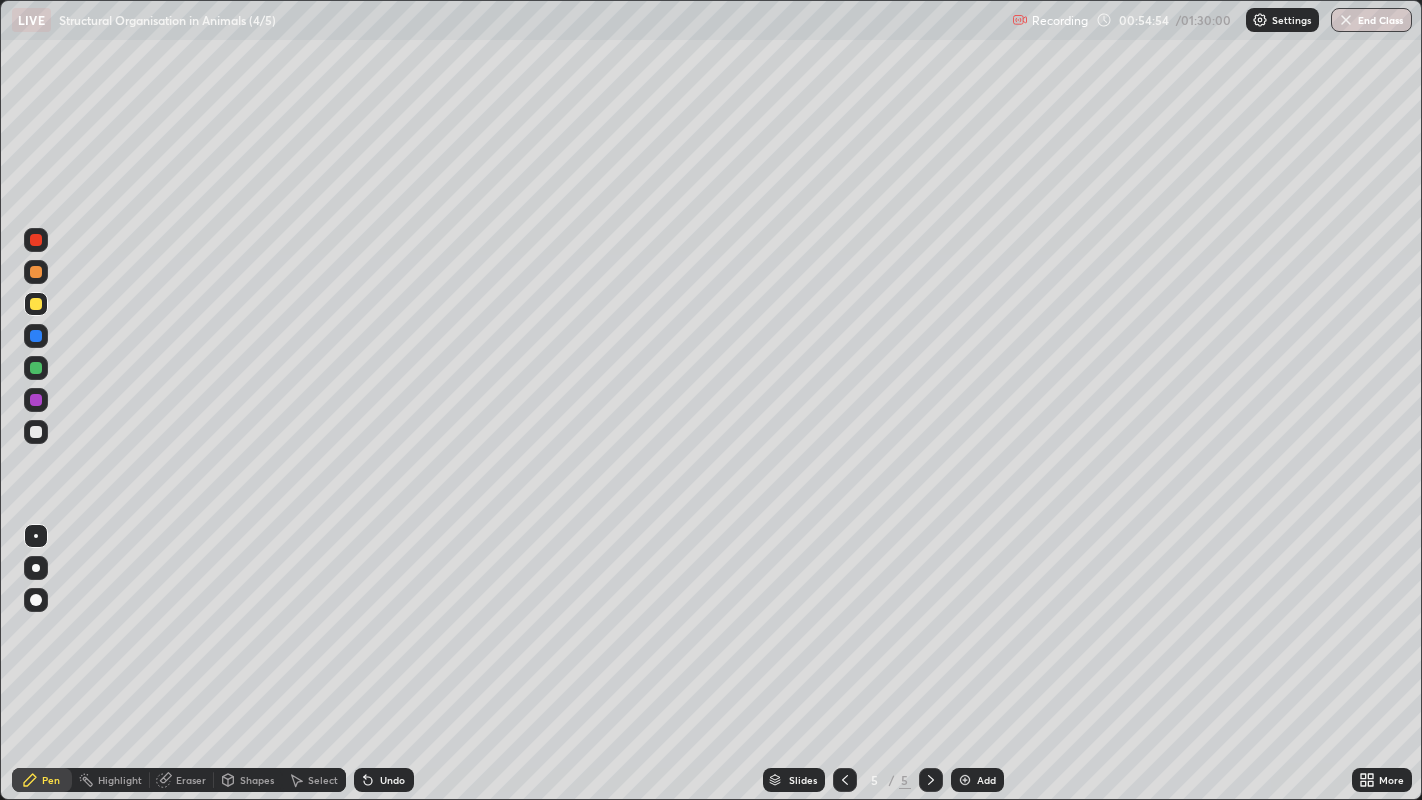 click at bounding box center [36, 432] 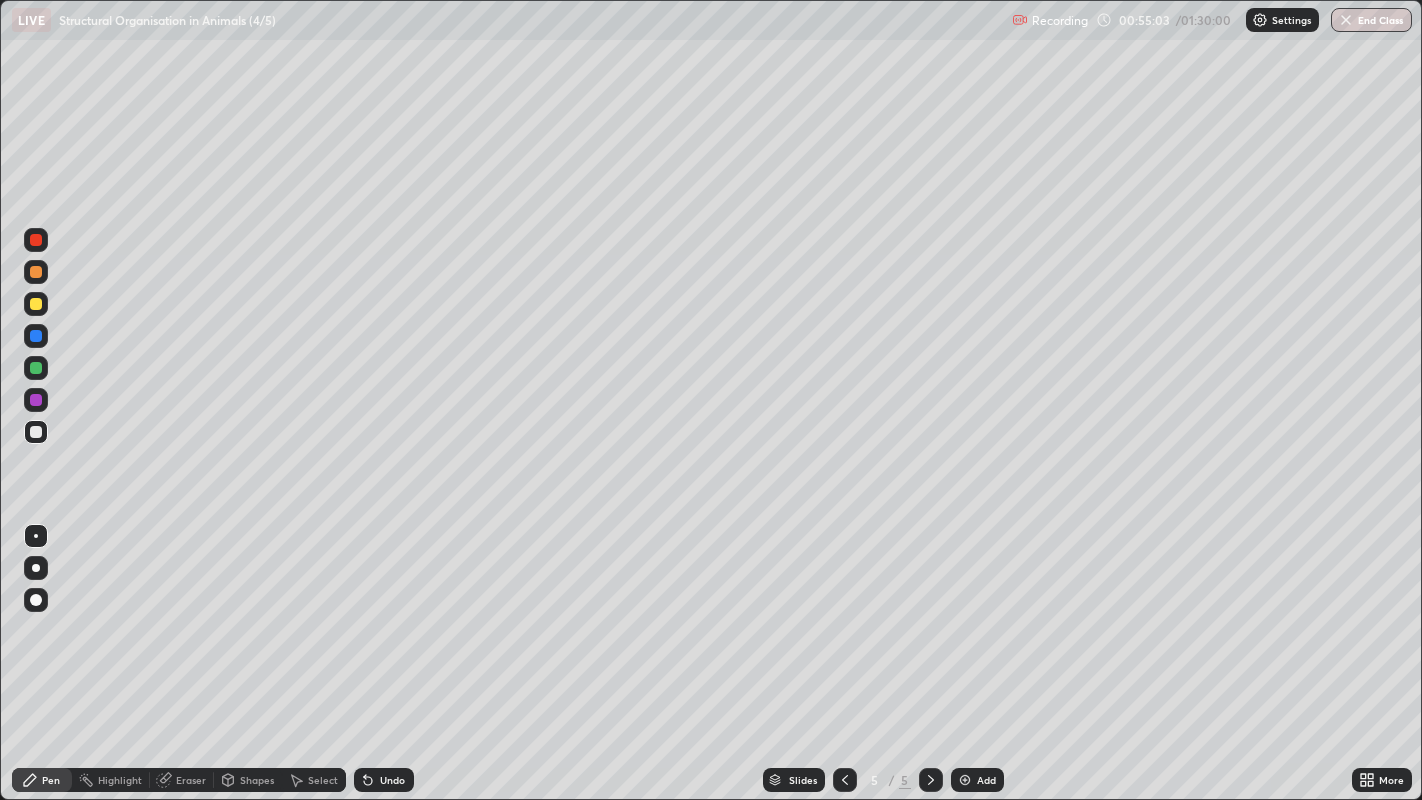 click at bounding box center (36, 304) 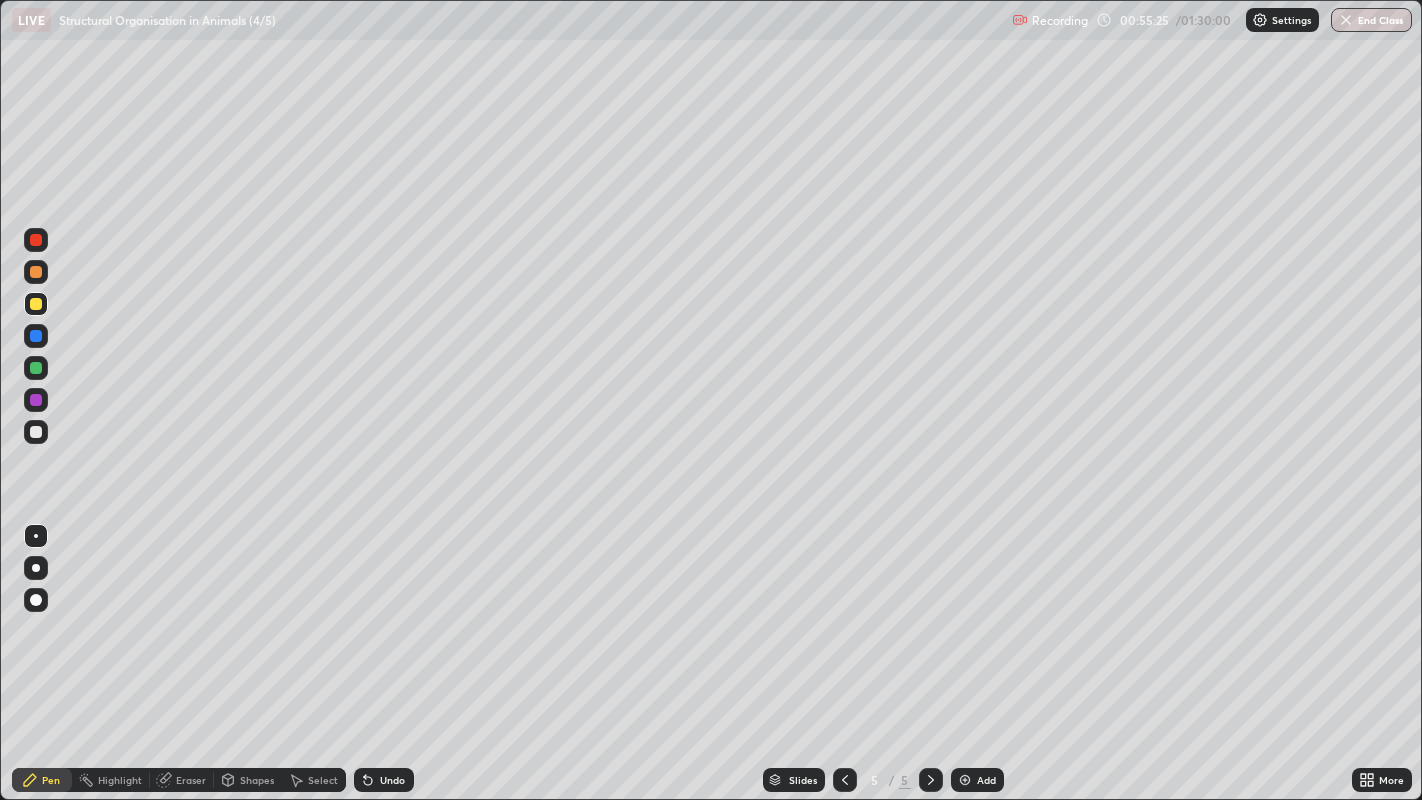 click at bounding box center (36, 400) 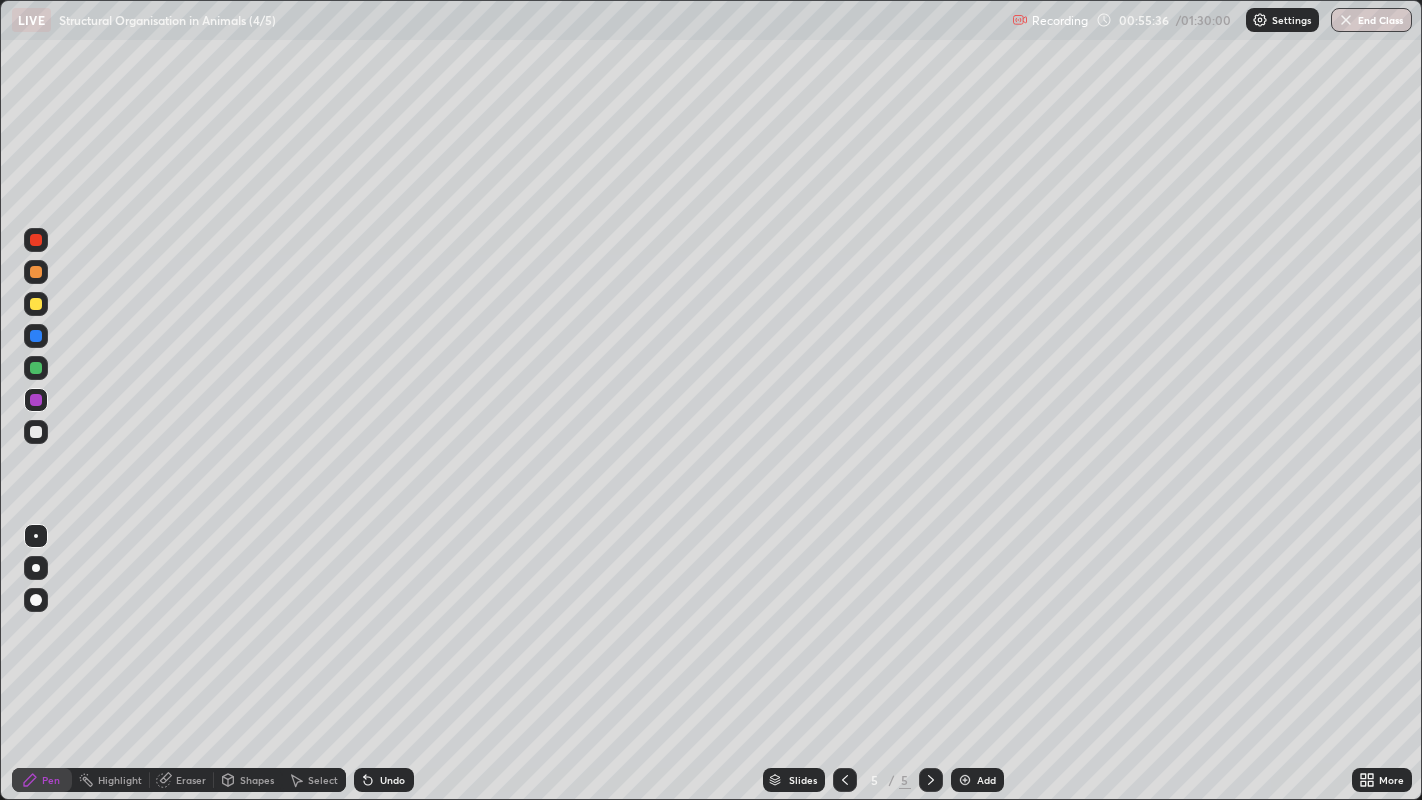 click at bounding box center (36, 240) 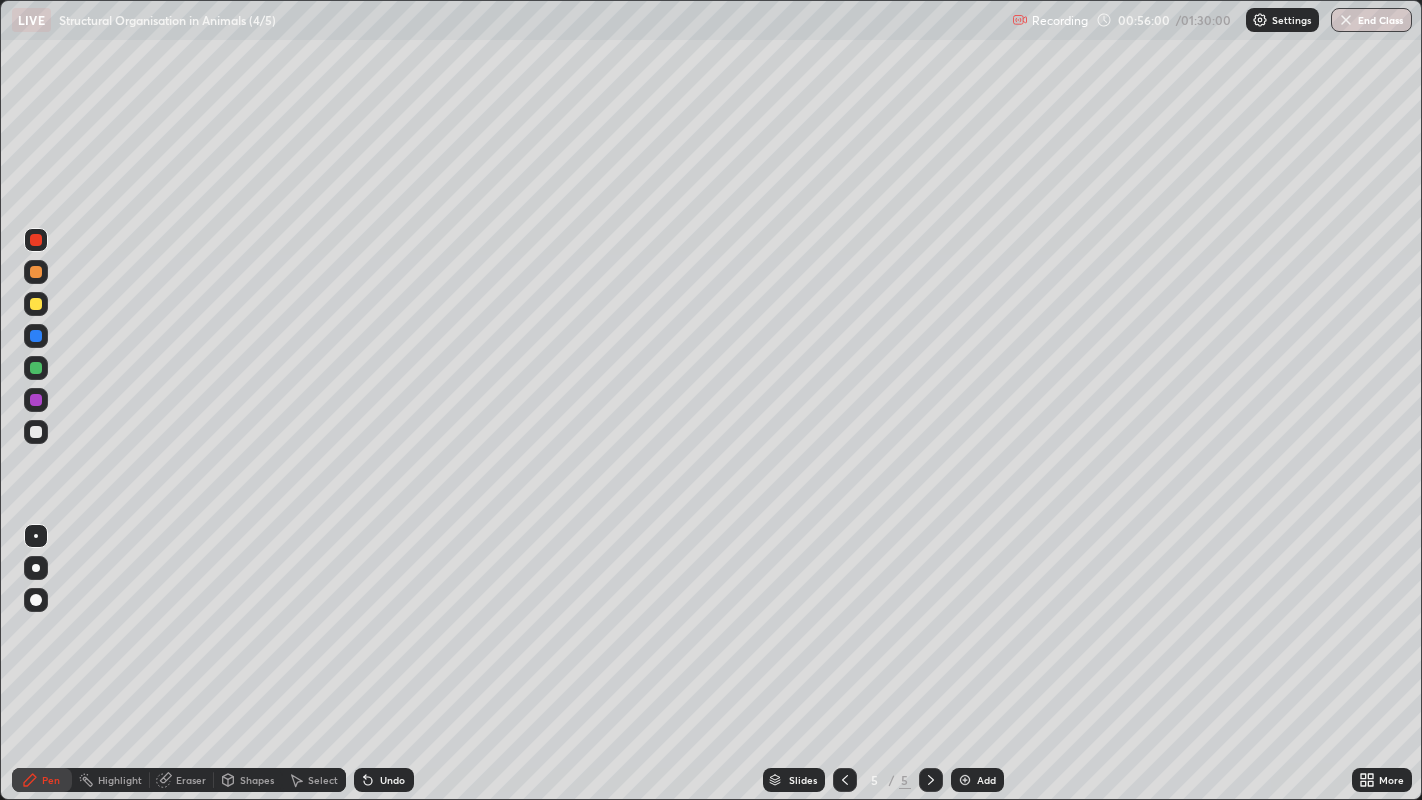 click at bounding box center [36, 304] 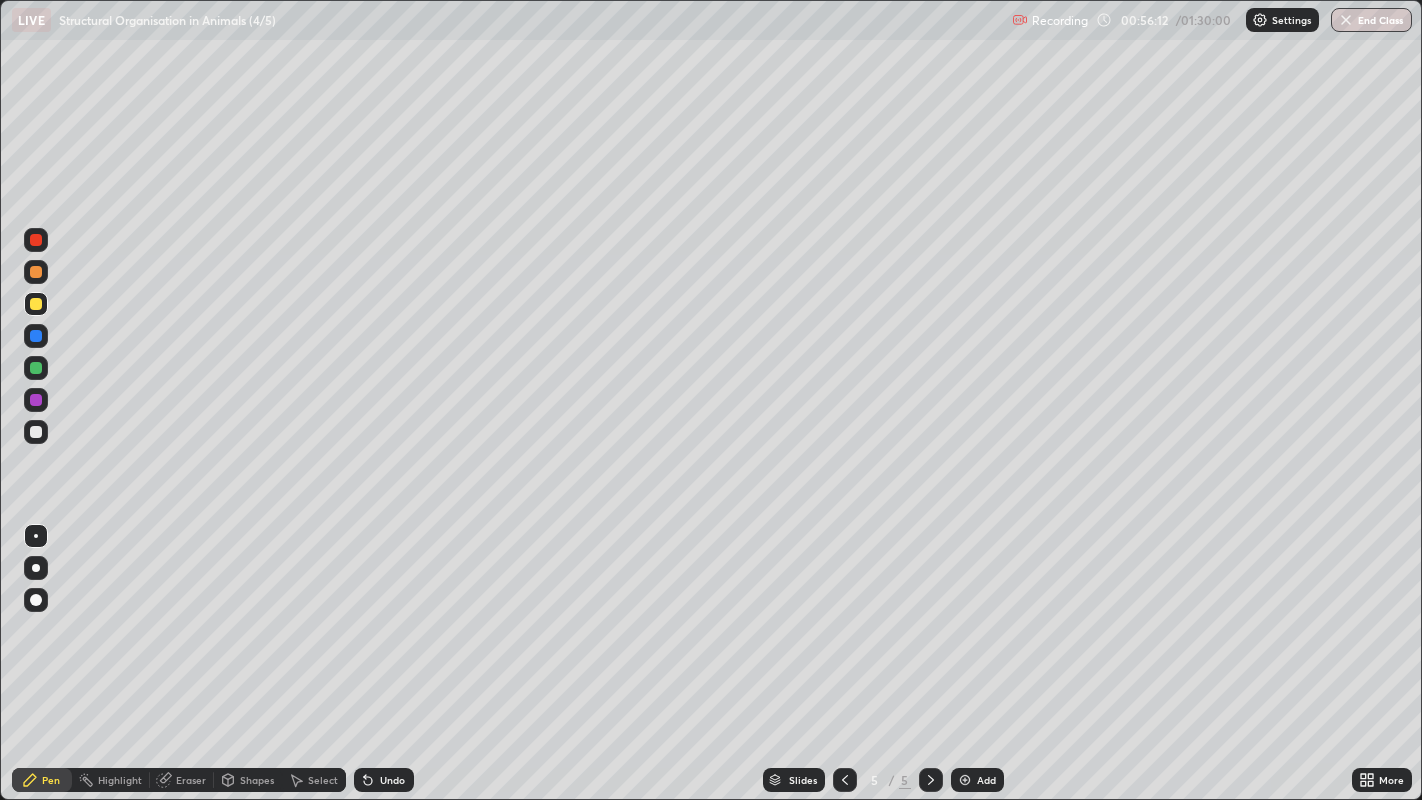 click at bounding box center (36, 400) 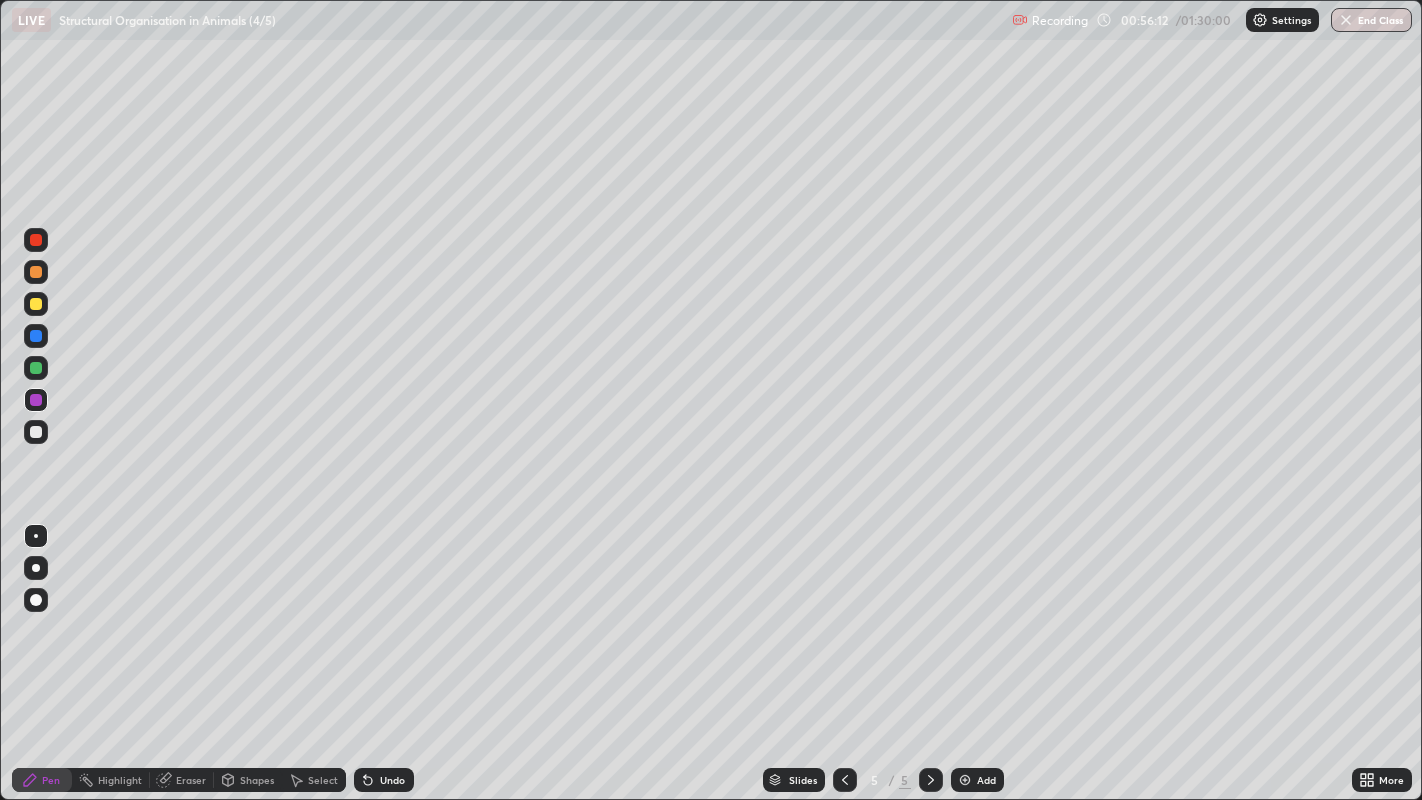 click at bounding box center (36, 432) 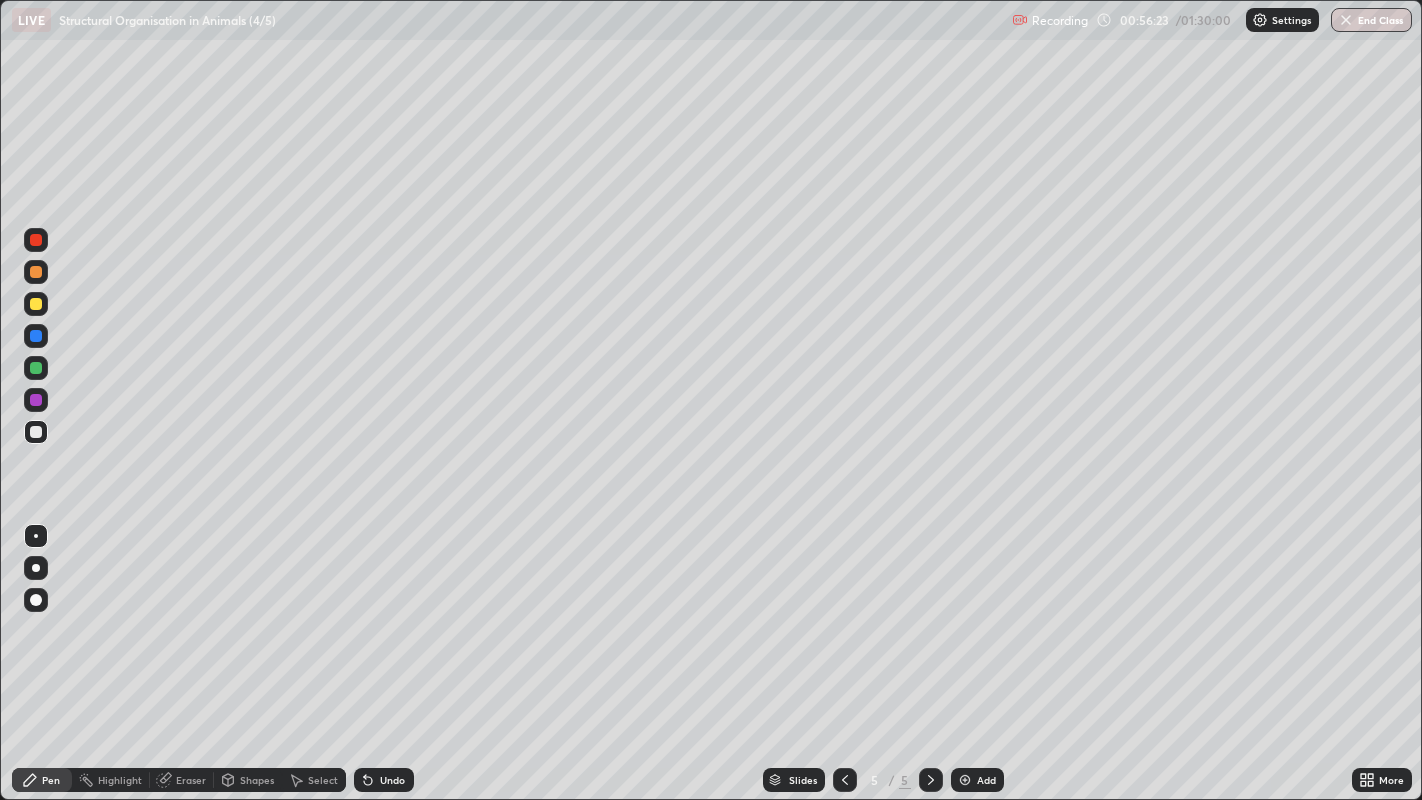 click on "Select" at bounding box center (314, 780) 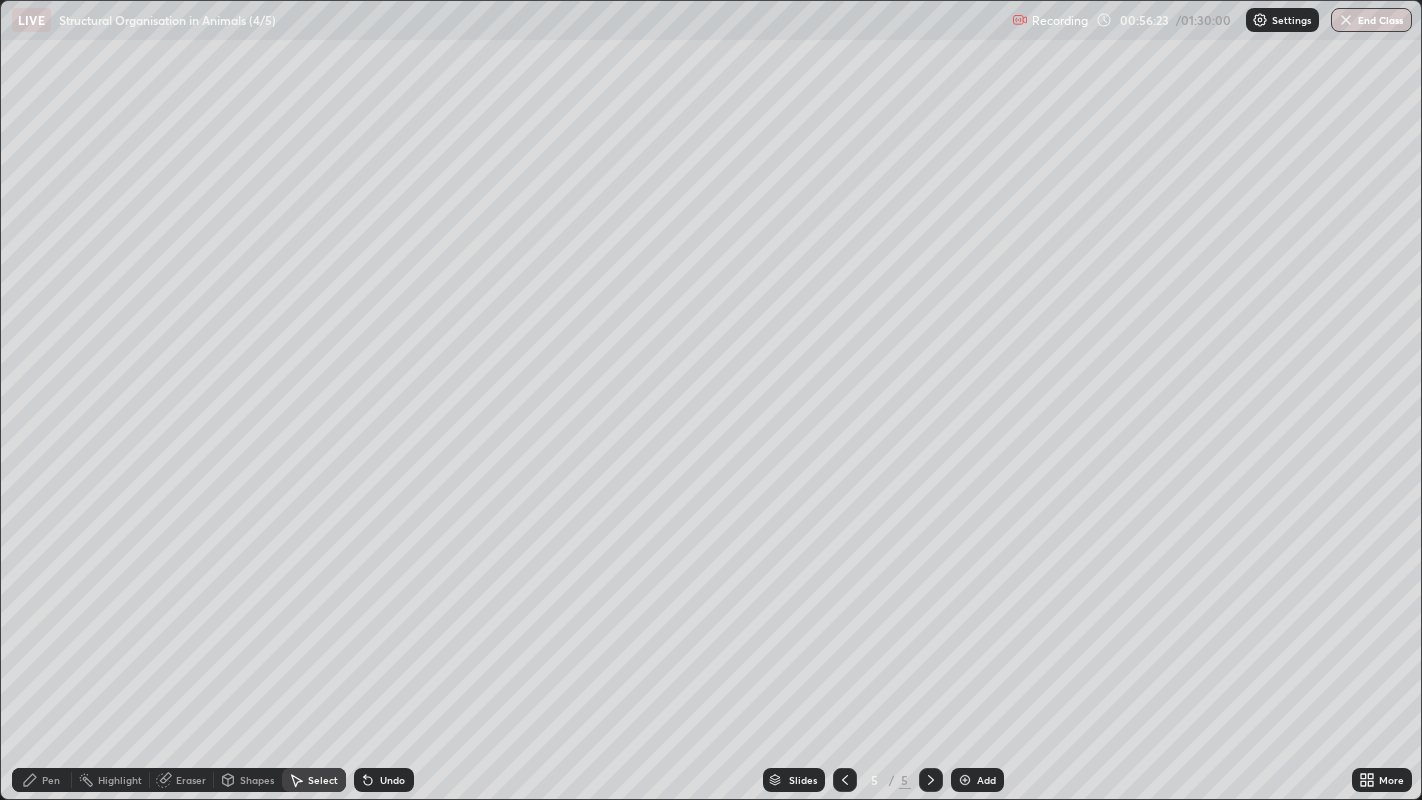 click on "0 ° Undo Copy Duplicate Duplicate to new slide Delete" at bounding box center (711, 400) 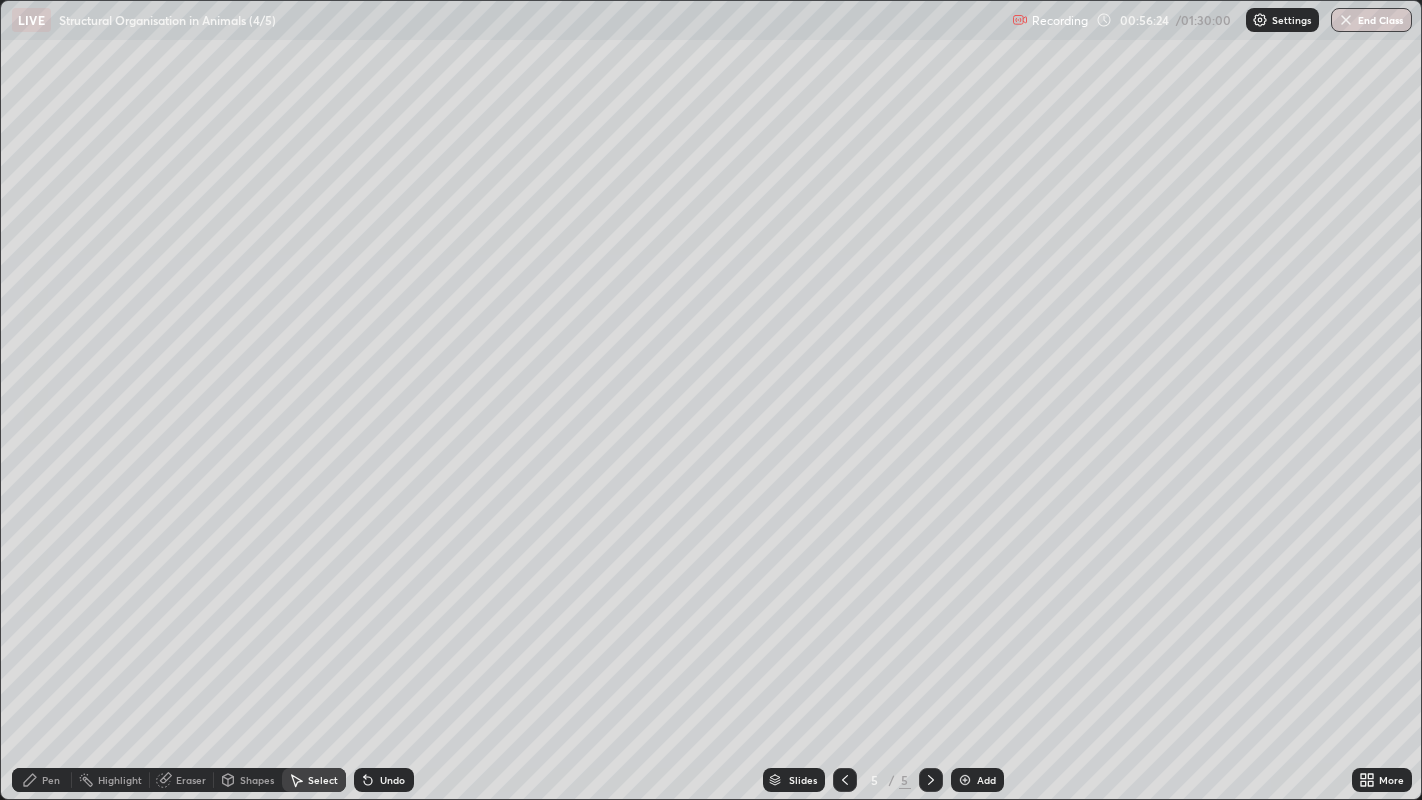 click on "0 ° Undo Copy Duplicate Duplicate to new slide Delete" at bounding box center (711, 400) 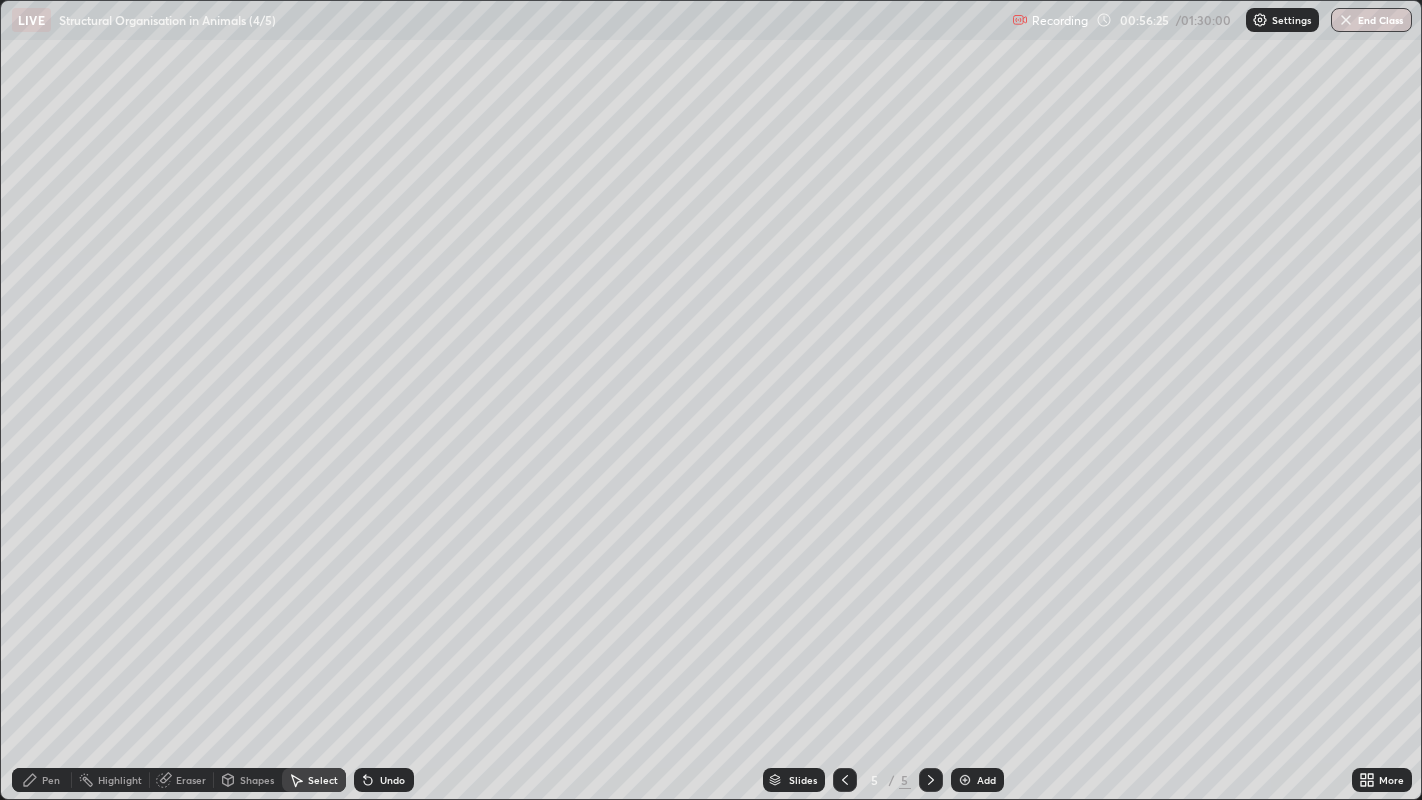 click on "Pen" at bounding box center (51, 780) 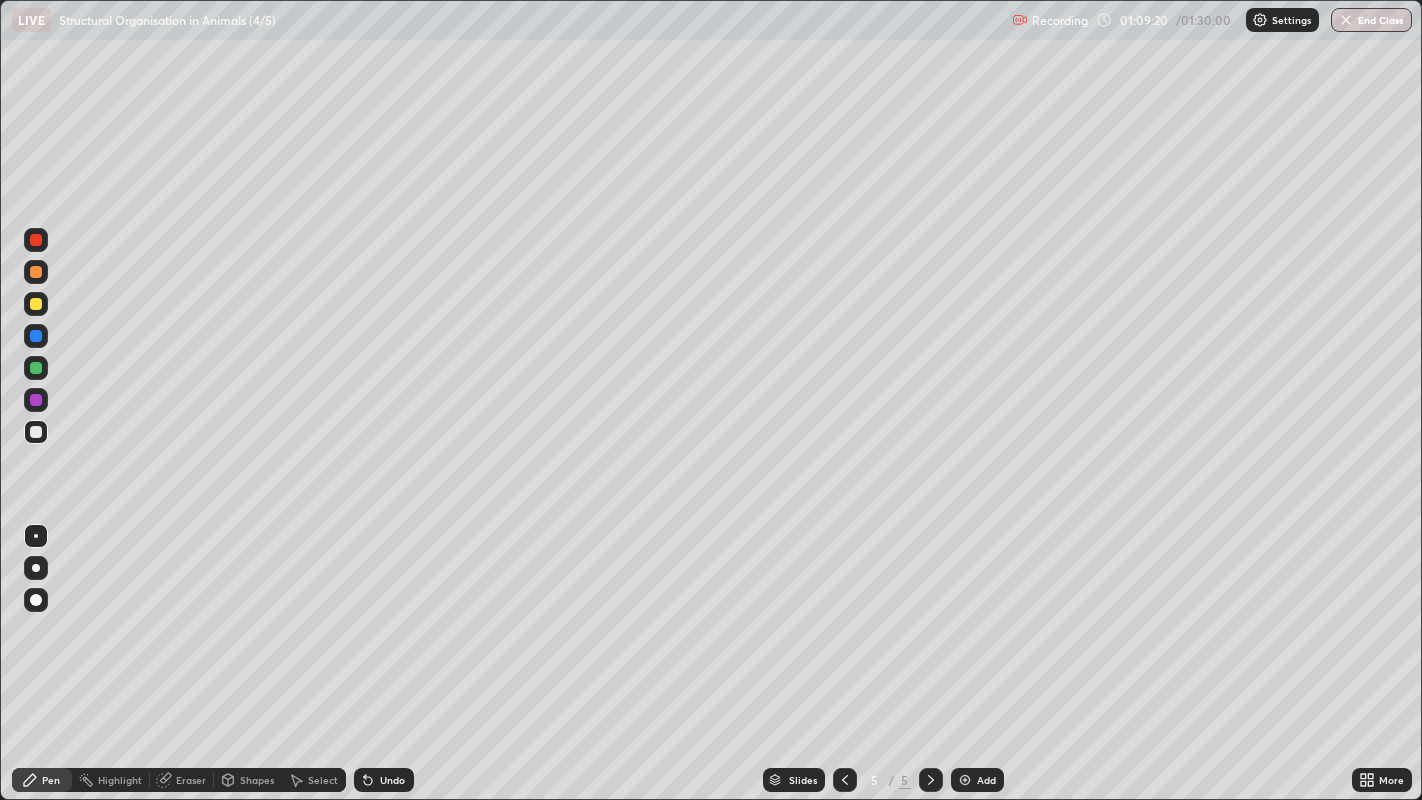 click on "Add" at bounding box center [977, 780] 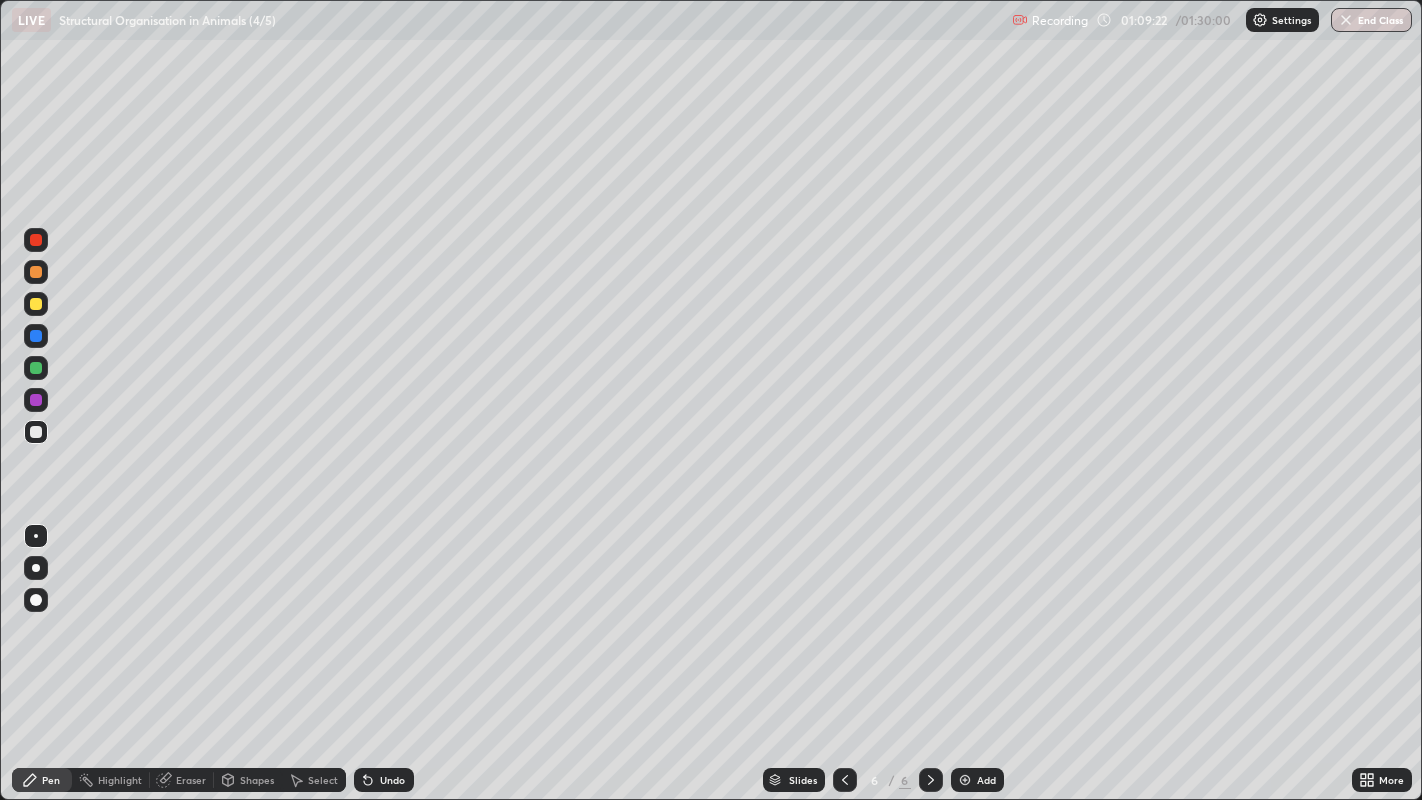 click at bounding box center [36, 368] 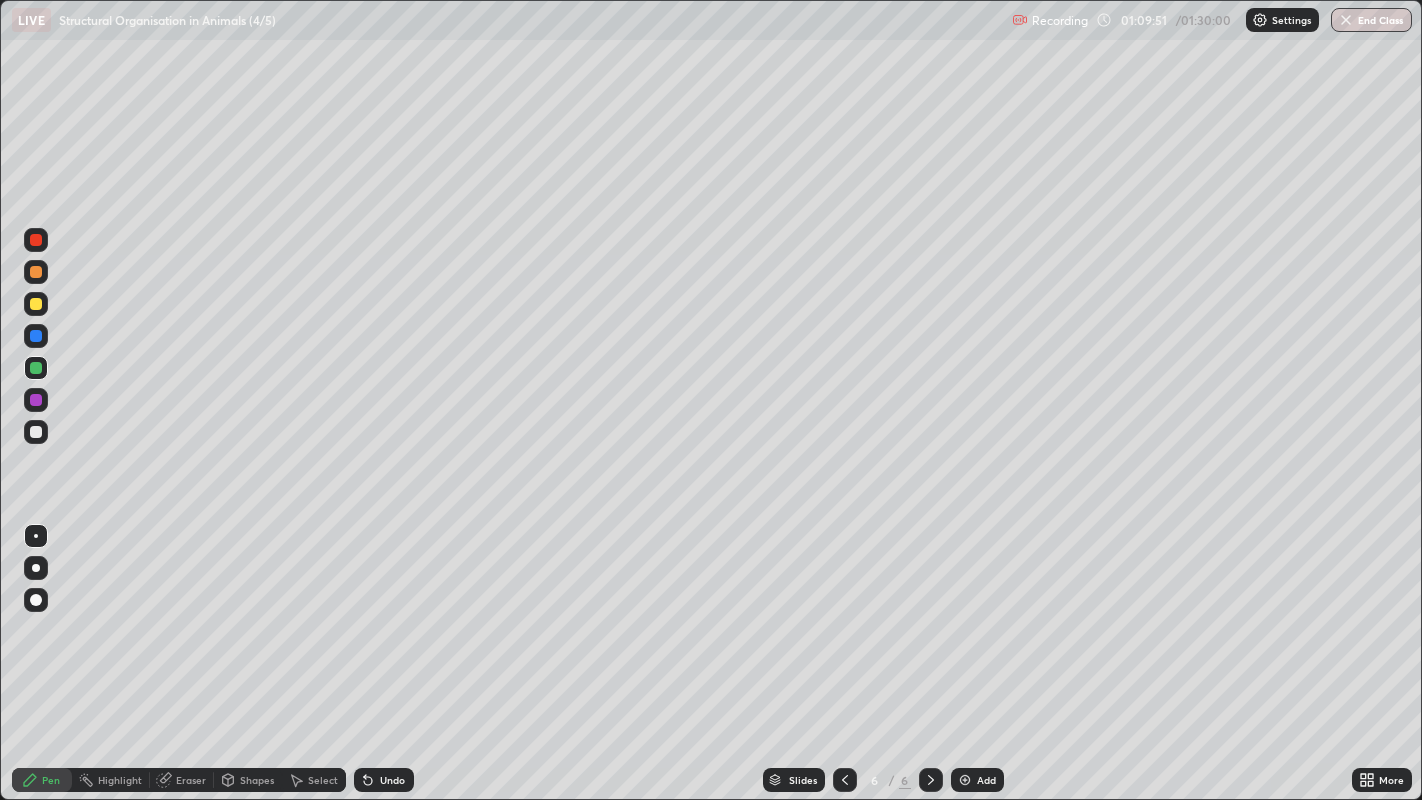 click at bounding box center [36, 240] 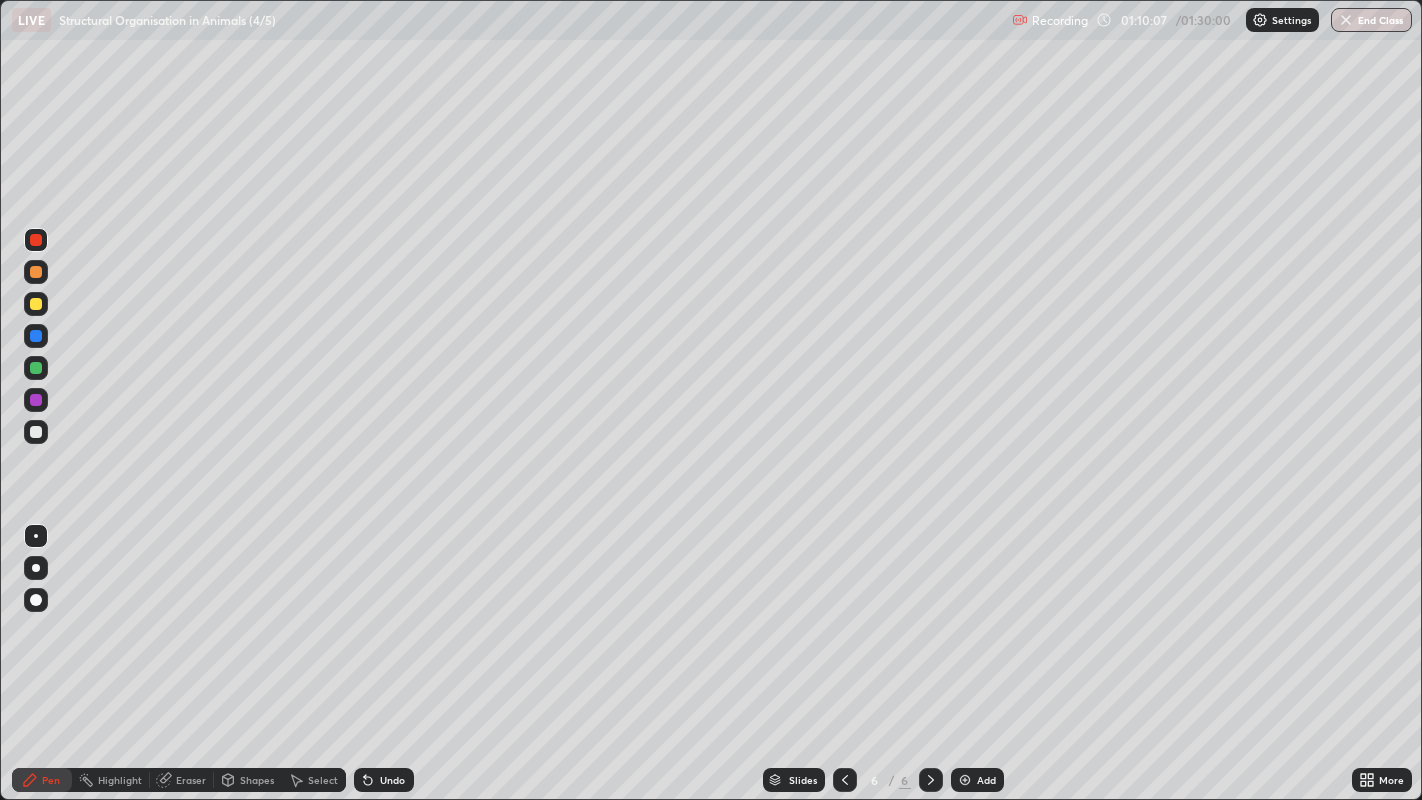 click at bounding box center (36, 432) 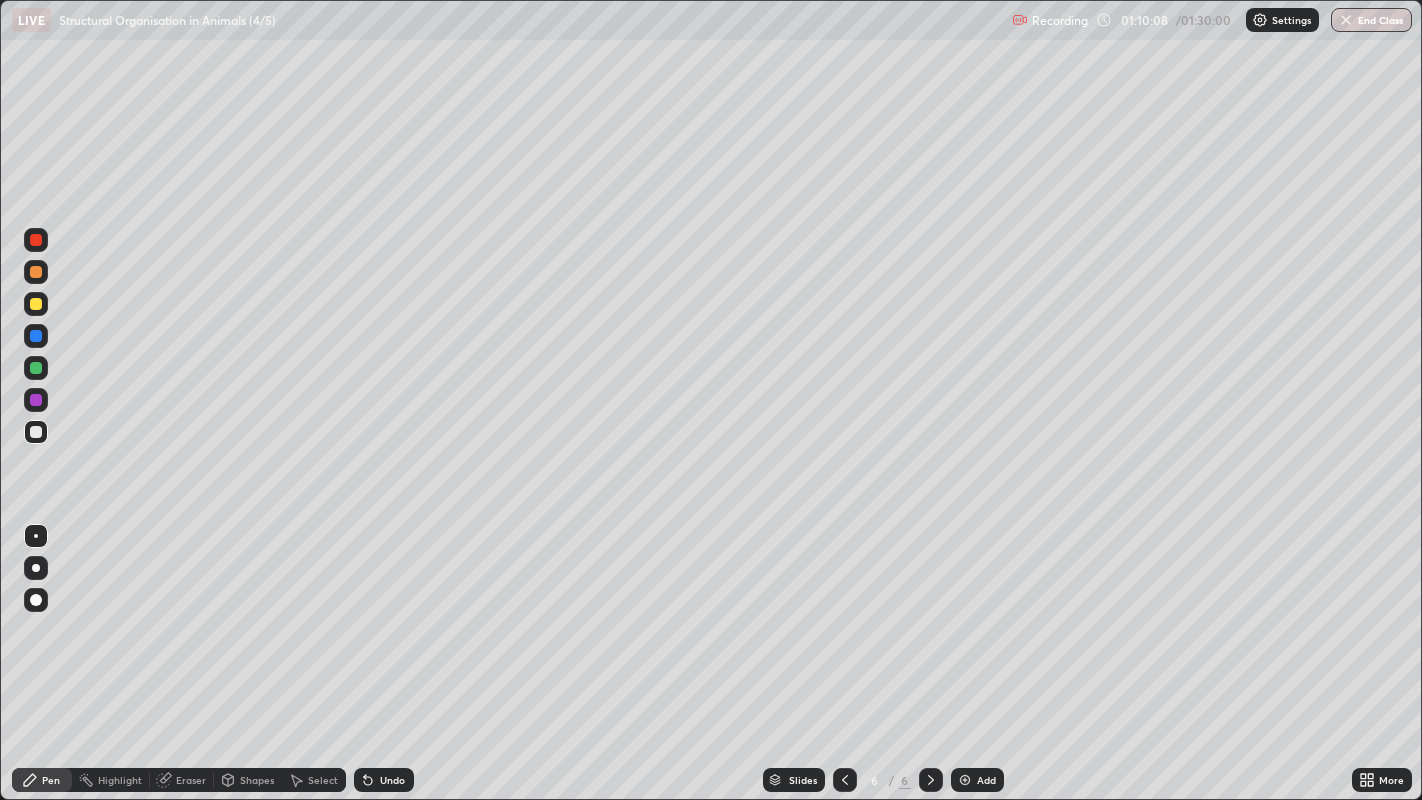 click at bounding box center (36, 240) 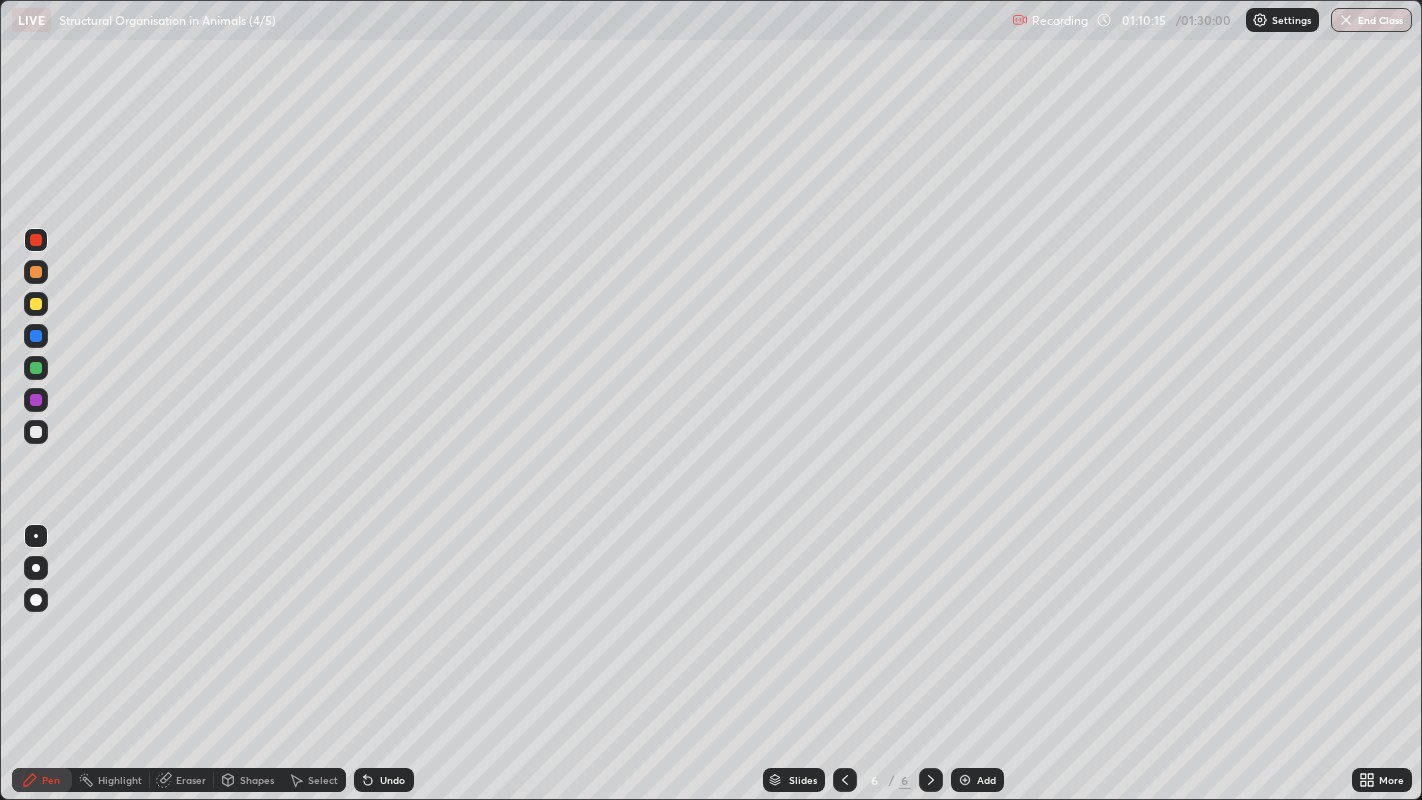 click at bounding box center (36, 368) 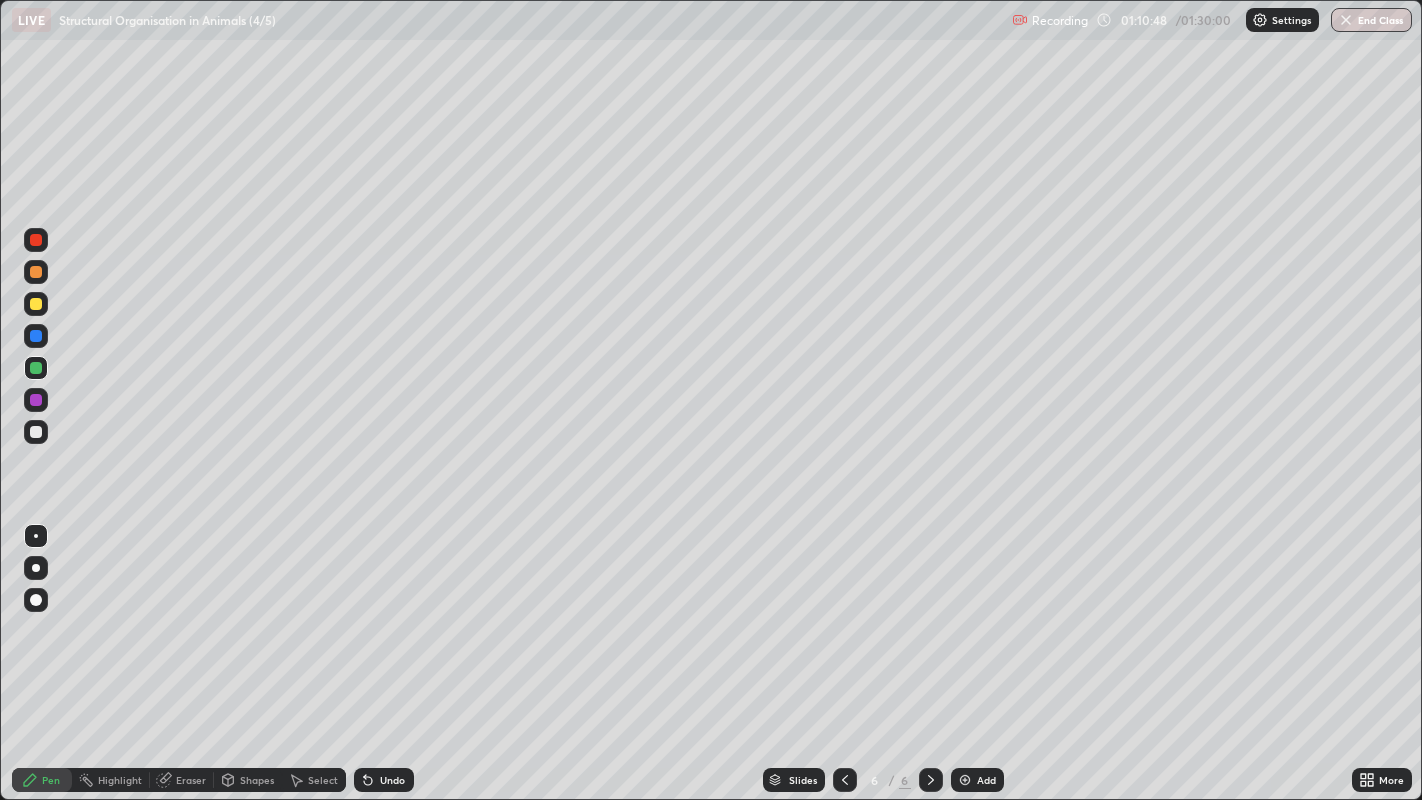 click at bounding box center (36, 432) 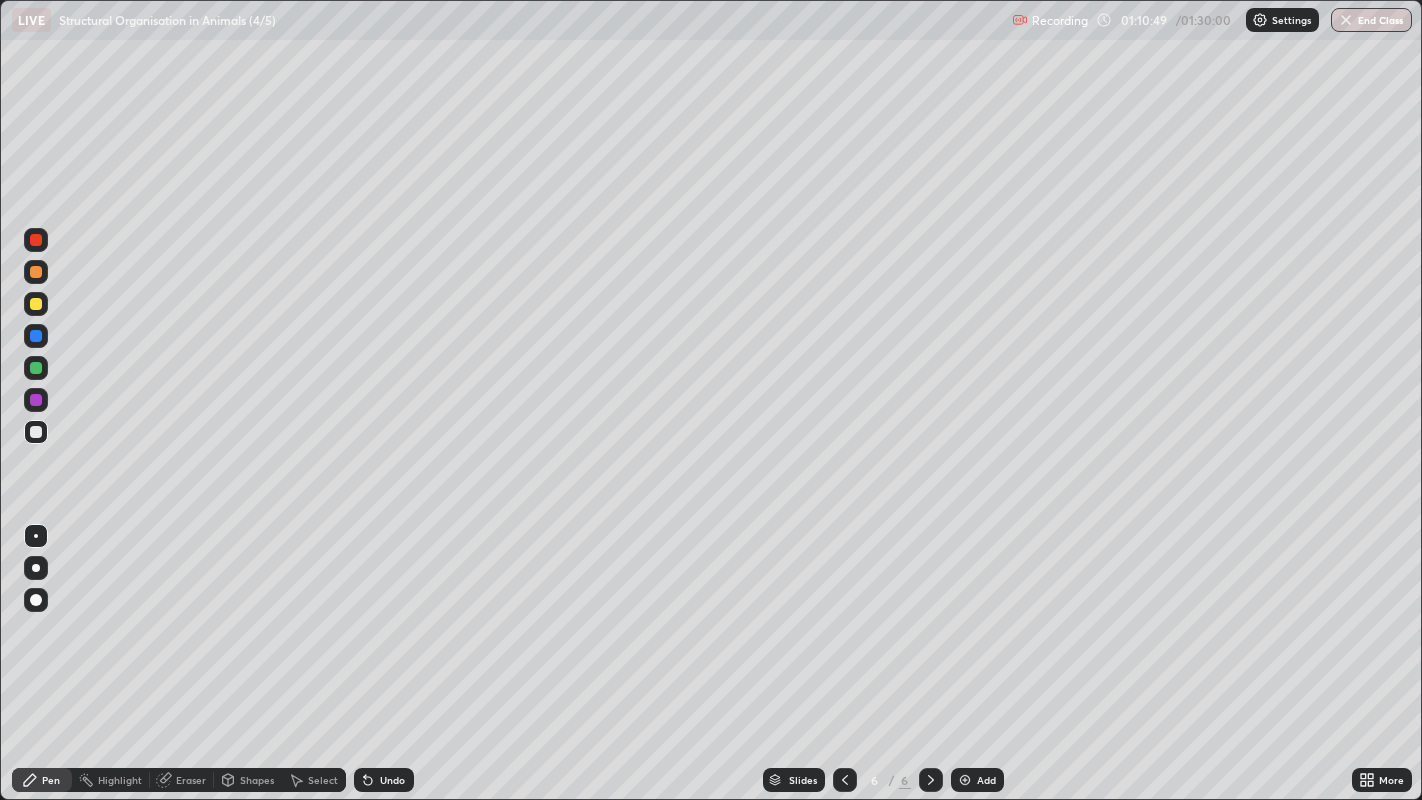 click at bounding box center [36, 240] 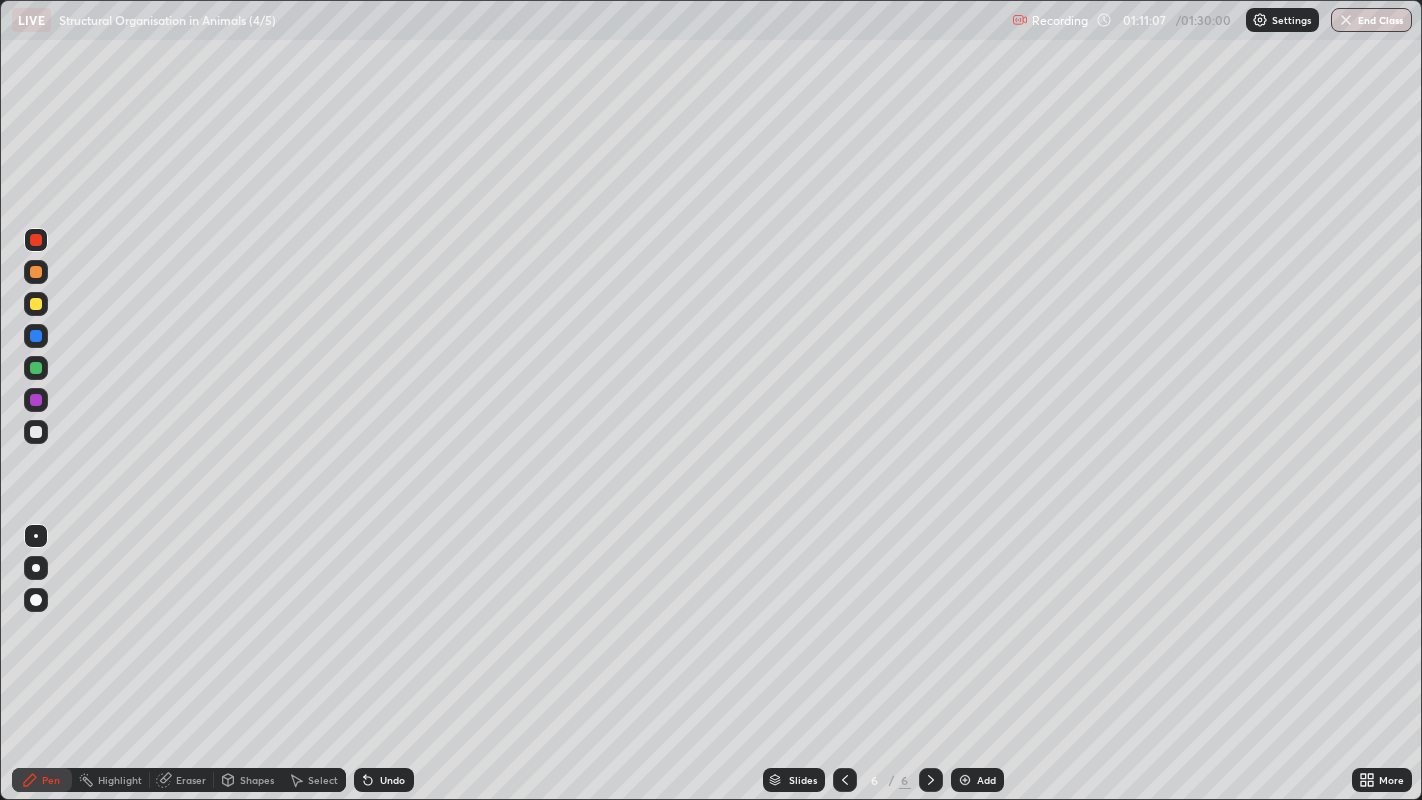 click at bounding box center [36, 432] 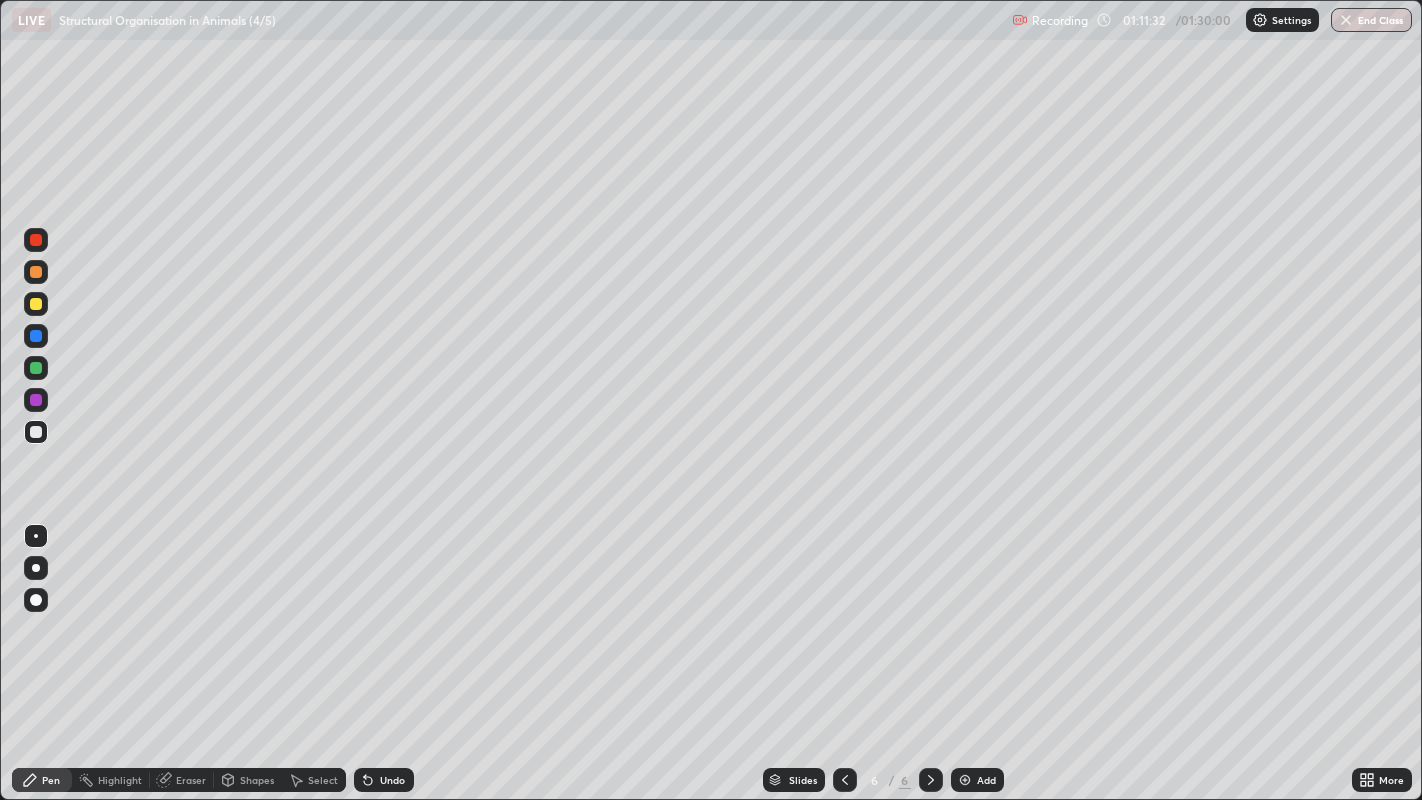 click at bounding box center [36, 240] 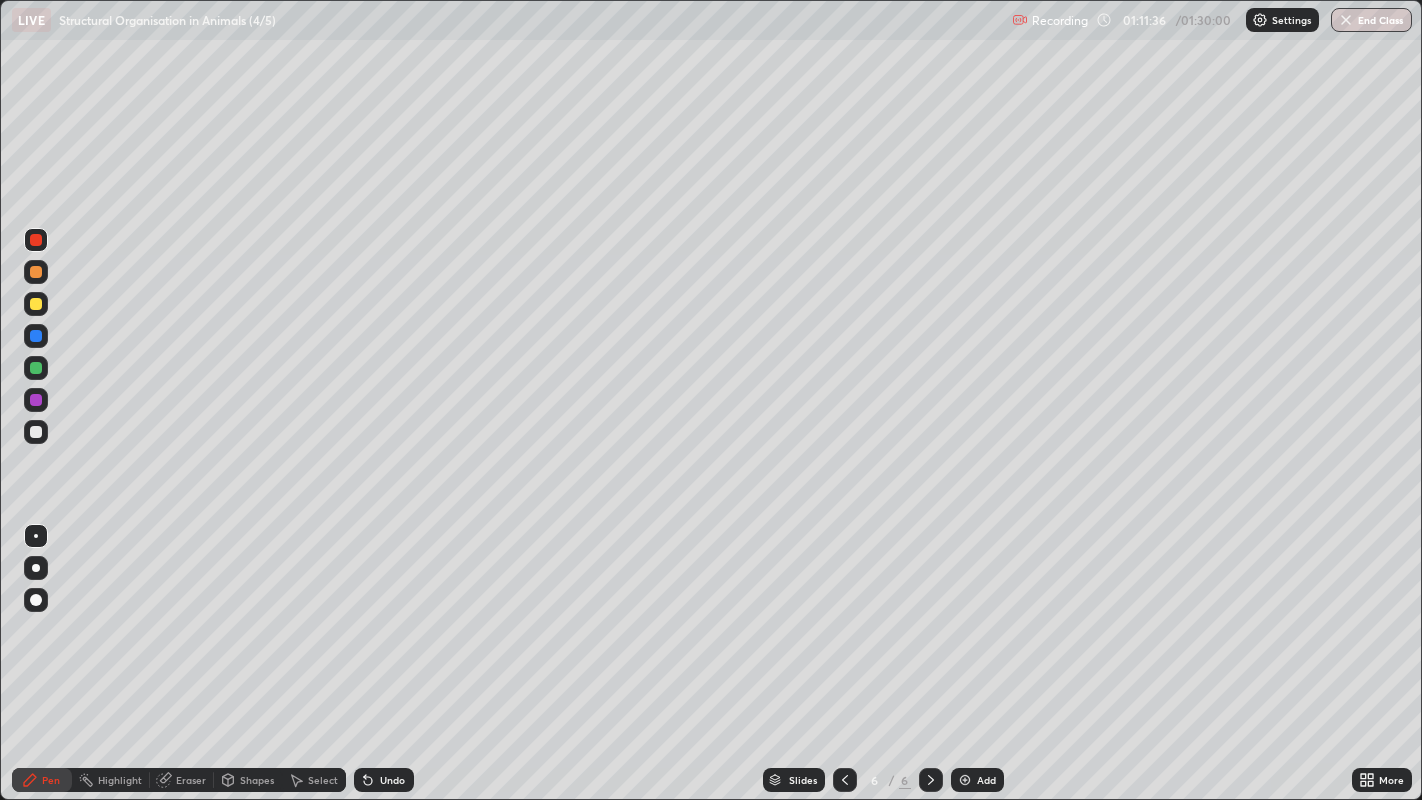 click at bounding box center [36, 432] 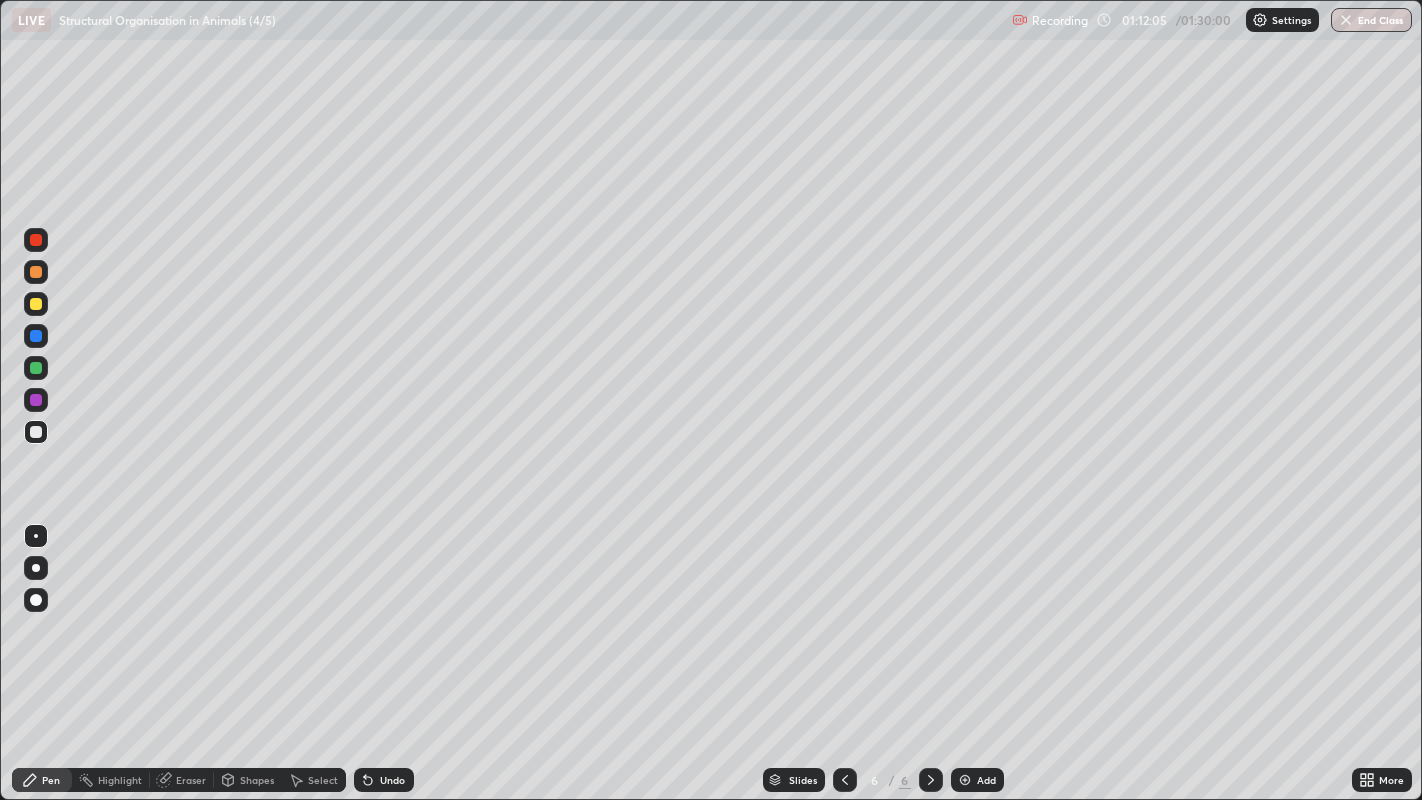 click at bounding box center (36, 368) 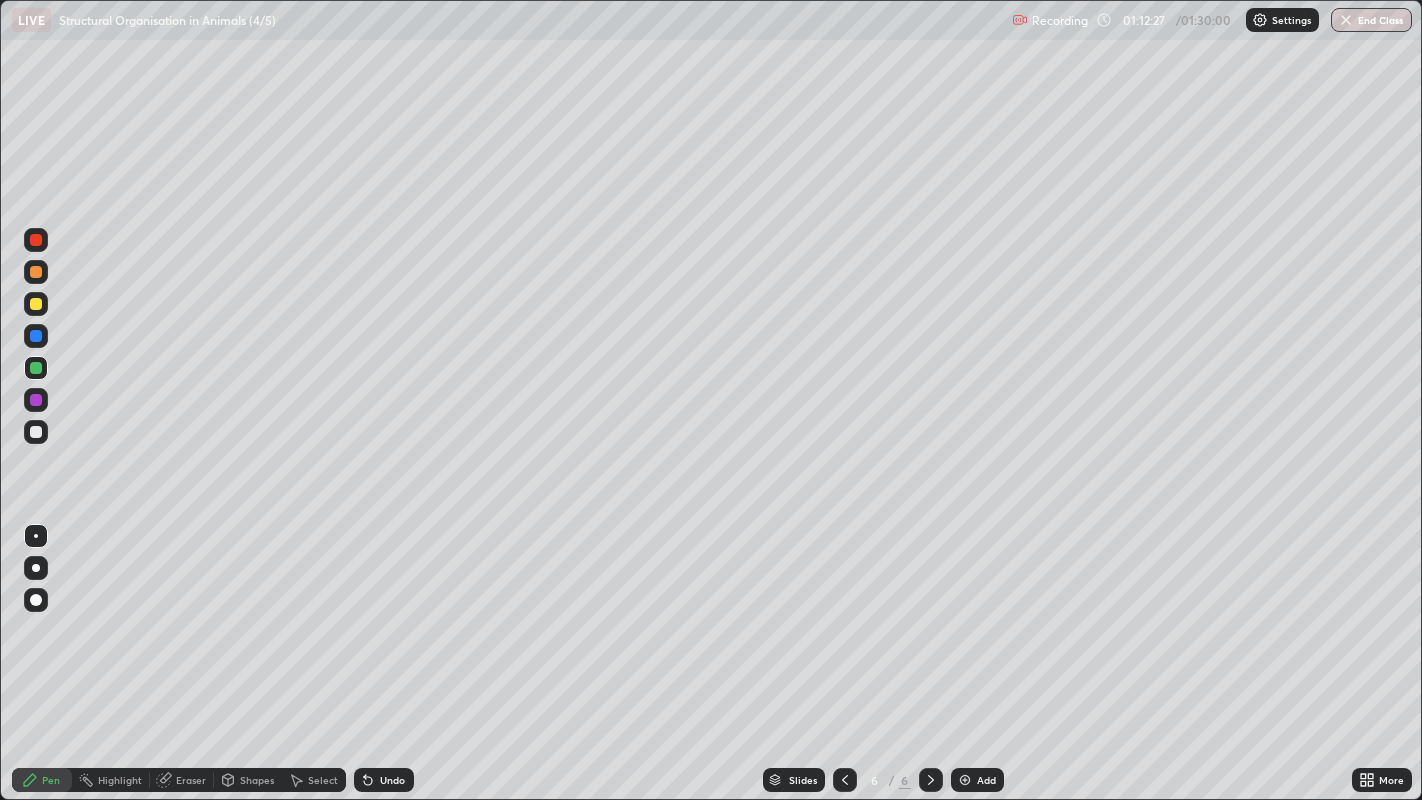 click at bounding box center [36, 304] 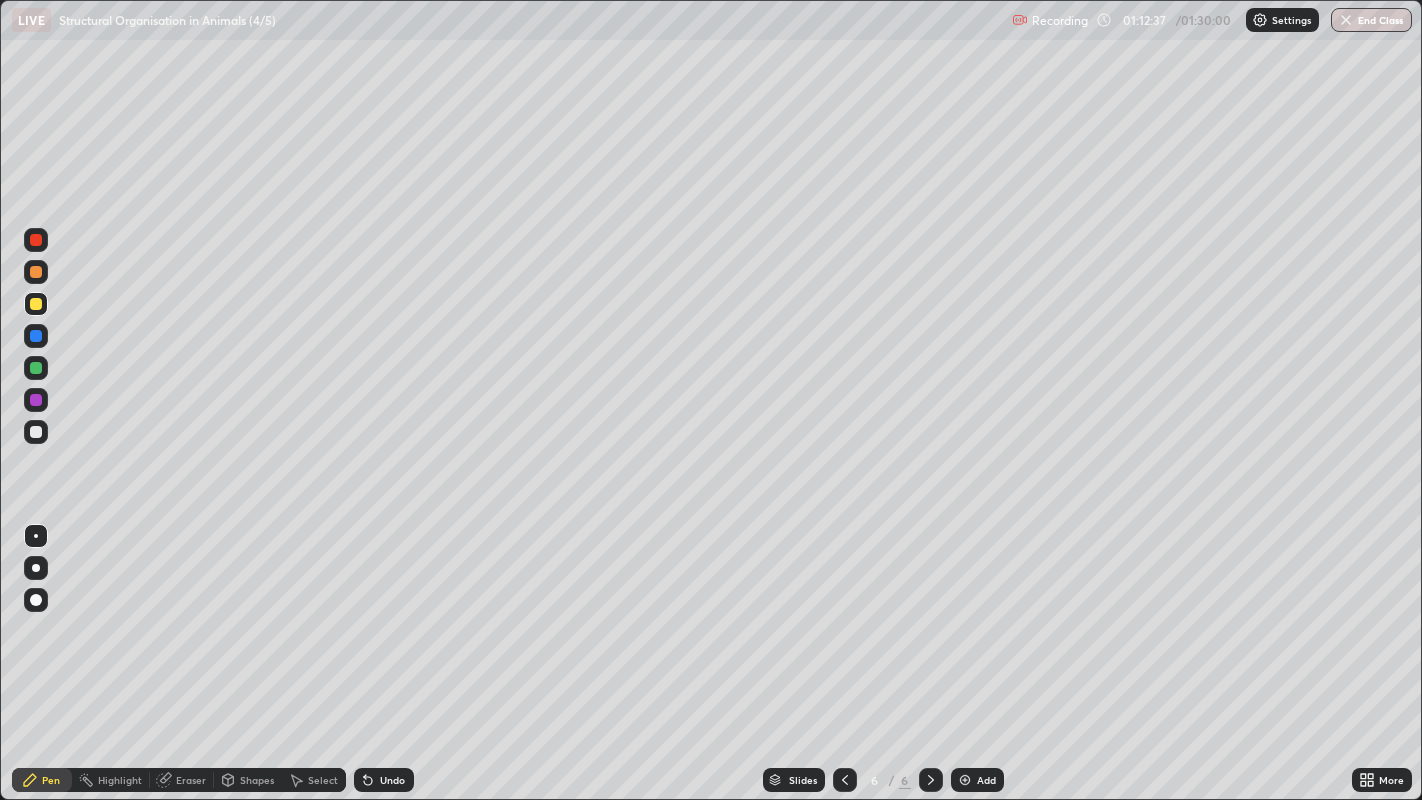 click on "Eraser" at bounding box center [191, 780] 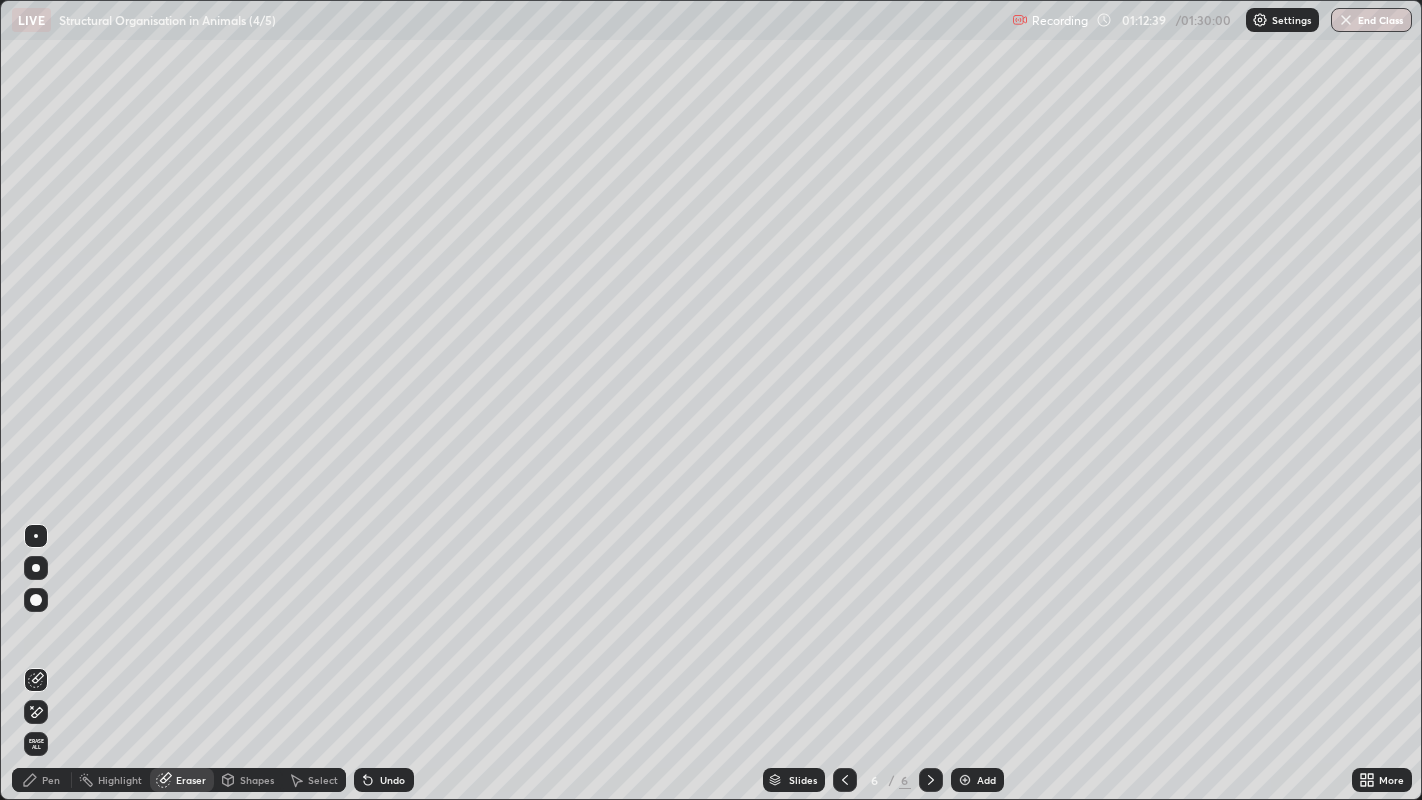 click on "Pen" at bounding box center [51, 780] 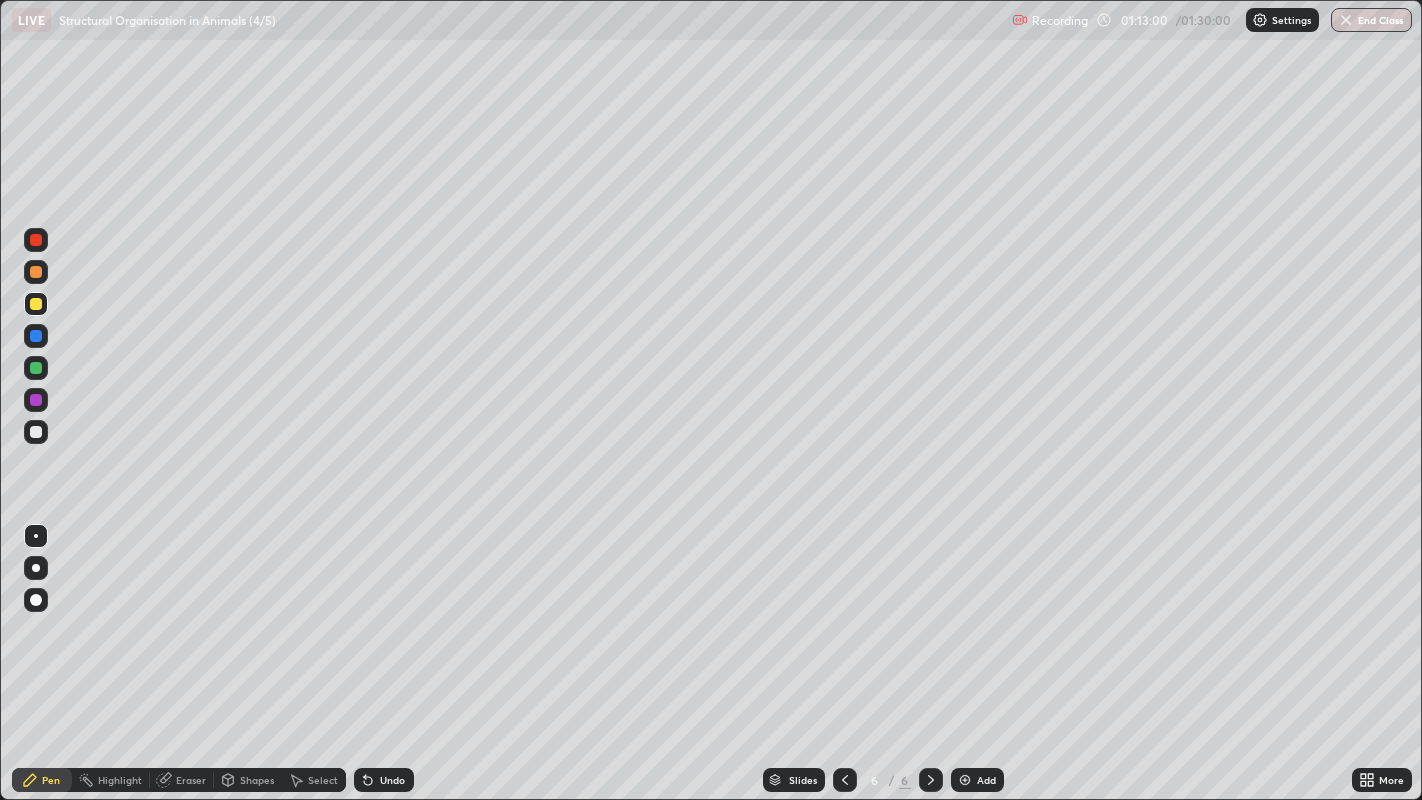click at bounding box center (36, 336) 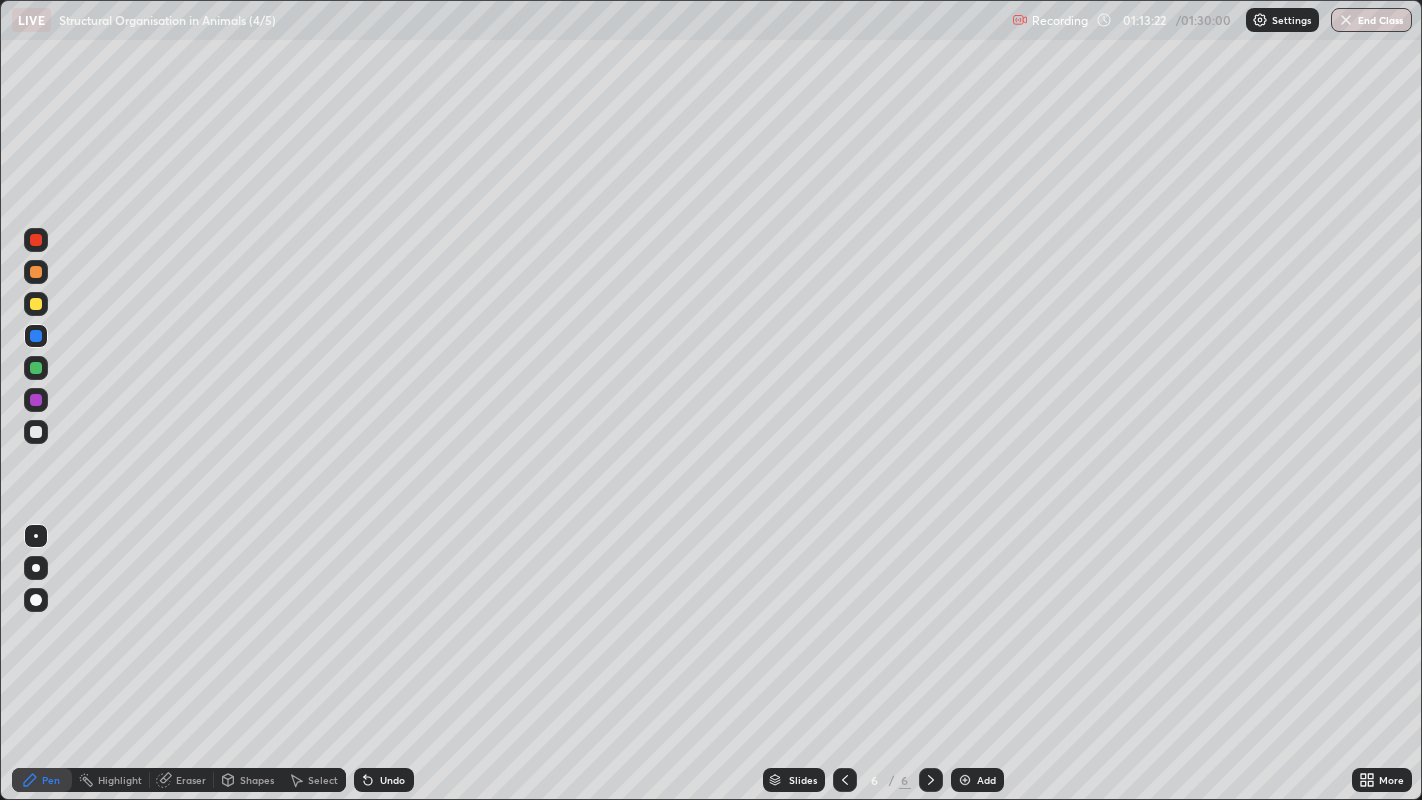 click at bounding box center (36, 304) 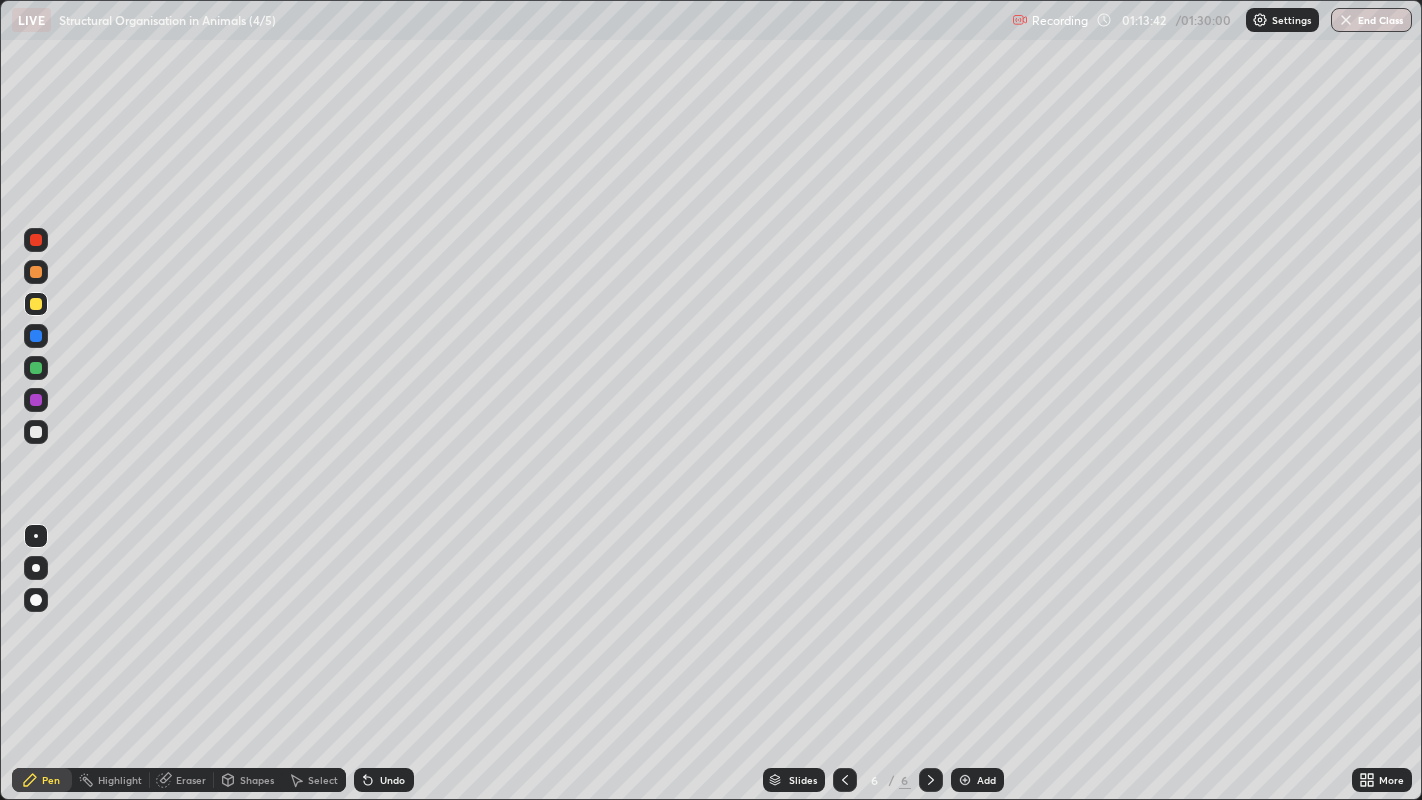click at bounding box center (36, 368) 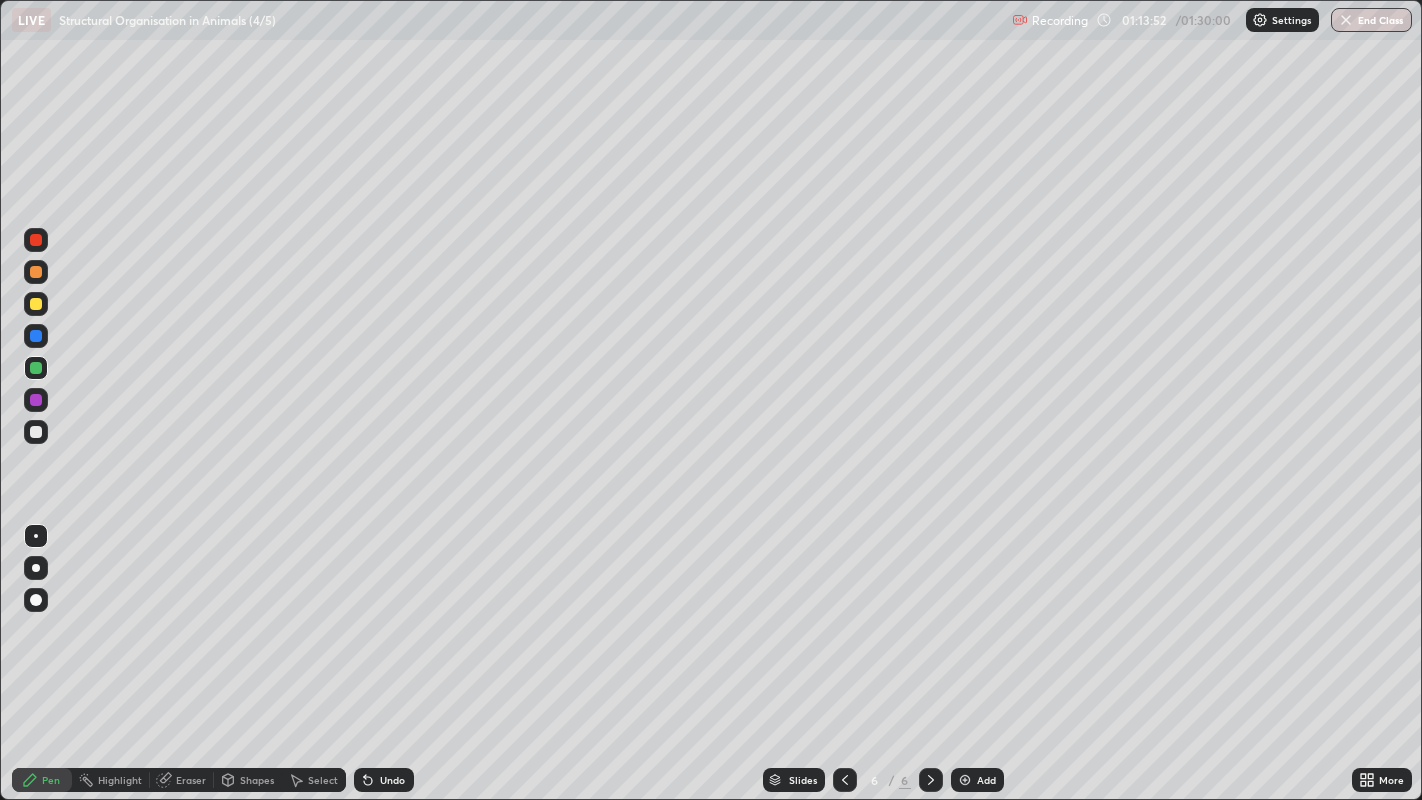 click at bounding box center [36, 336] 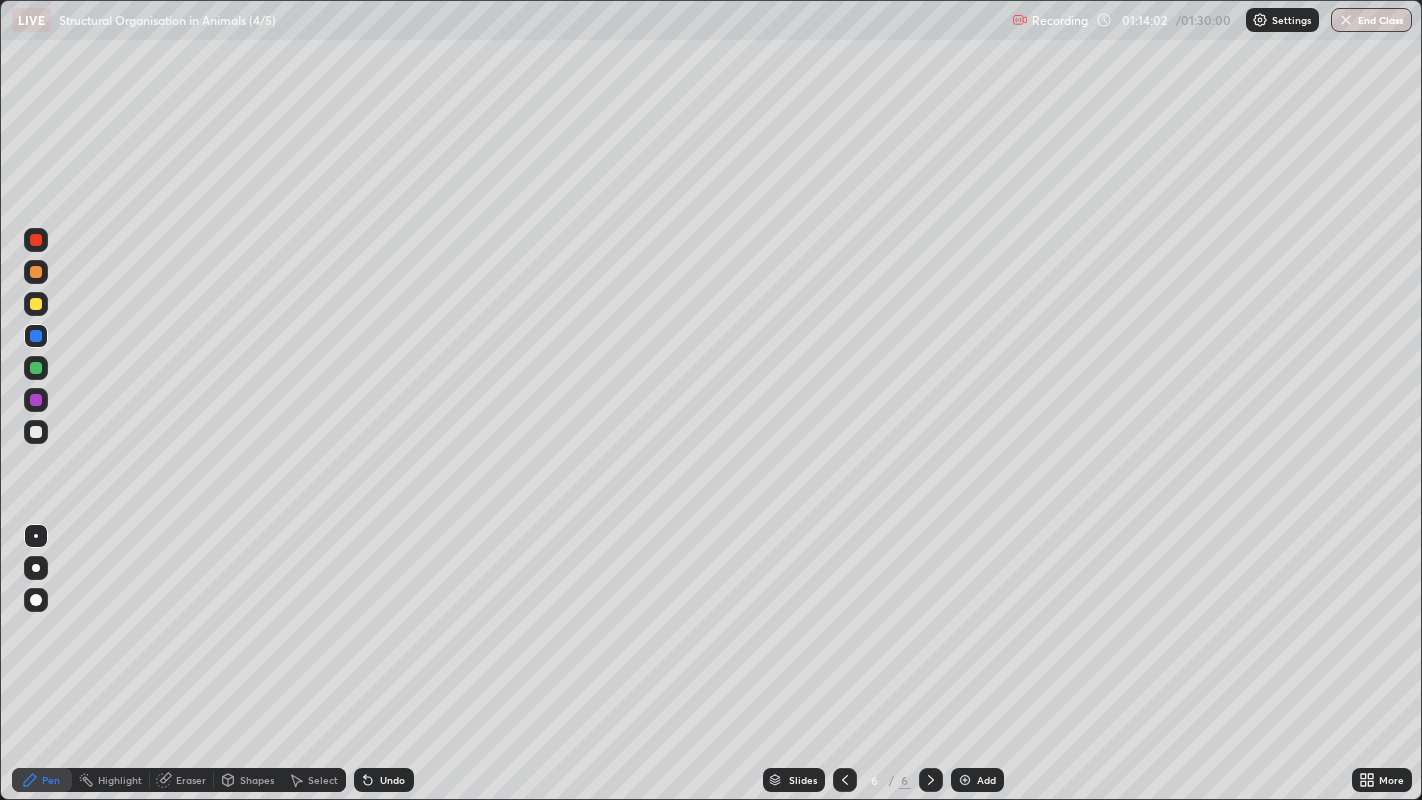 click at bounding box center (36, 304) 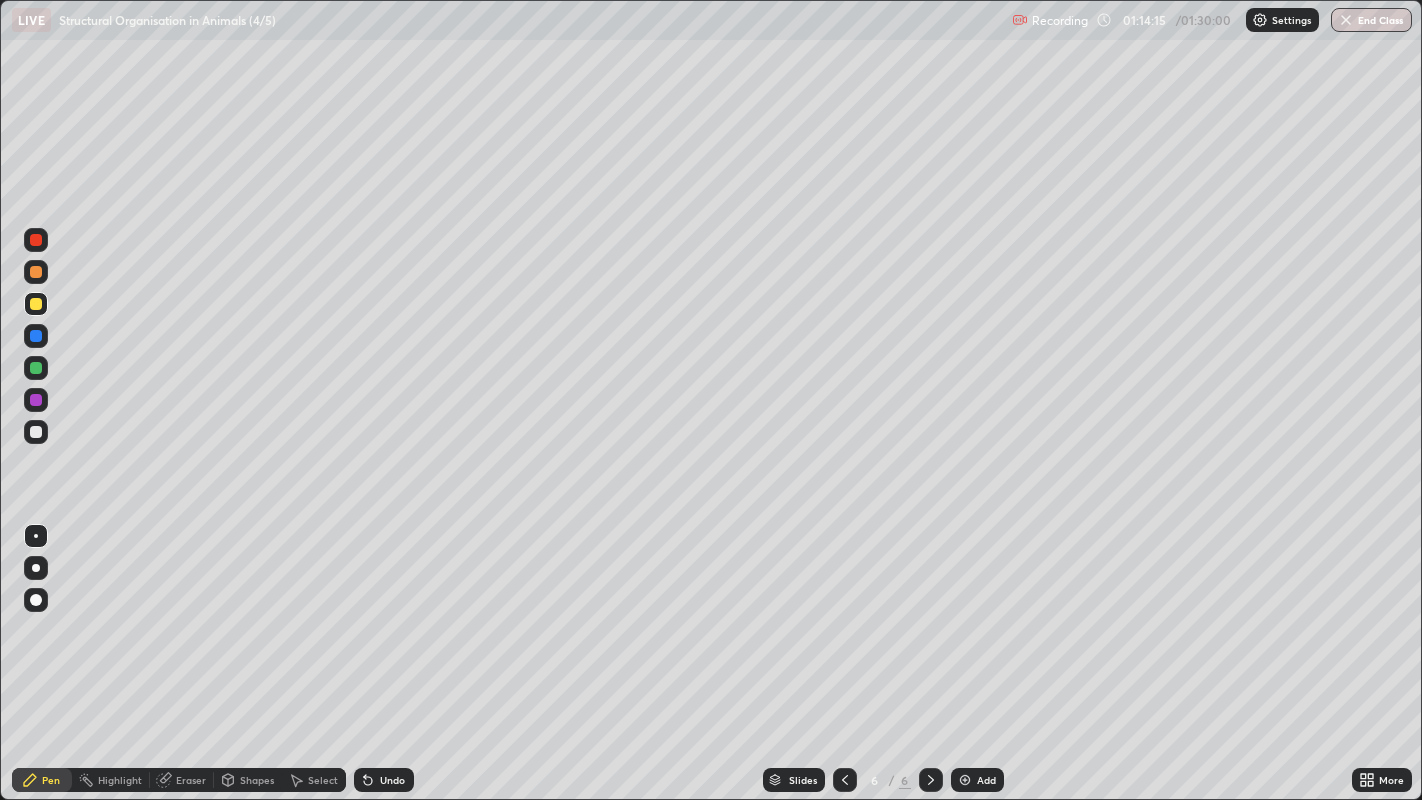 click at bounding box center (36, 368) 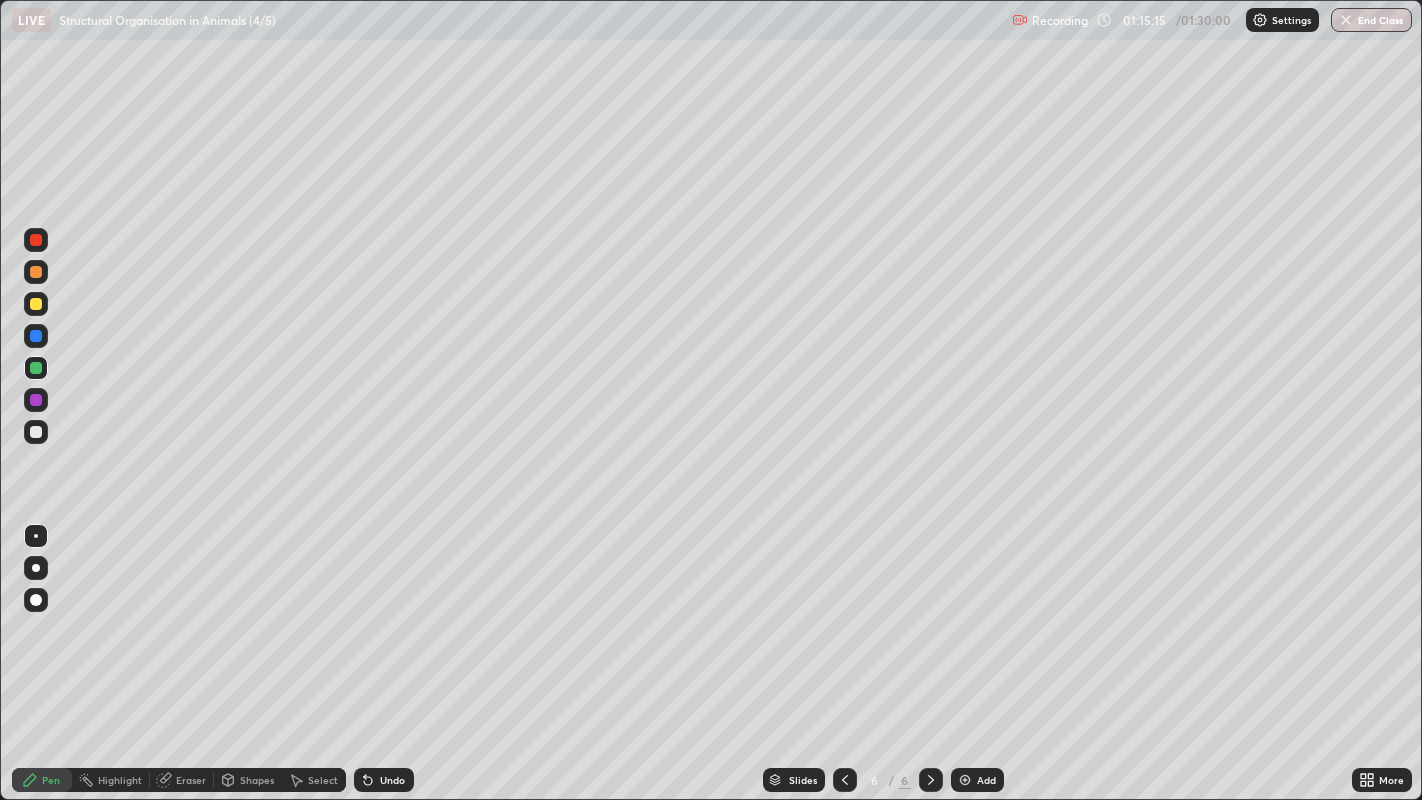 click at bounding box center (36, 304) 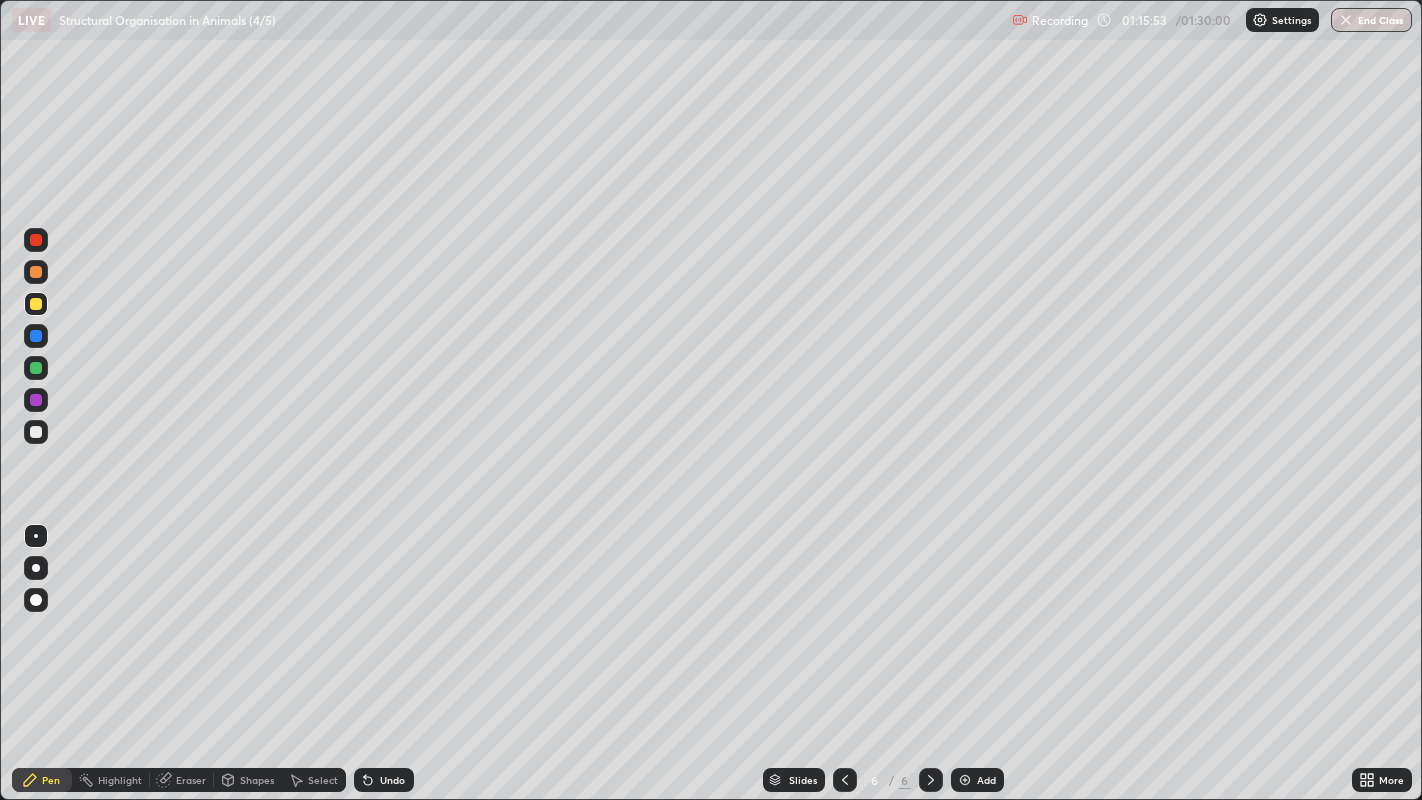 click at bounding box center (36, 368) 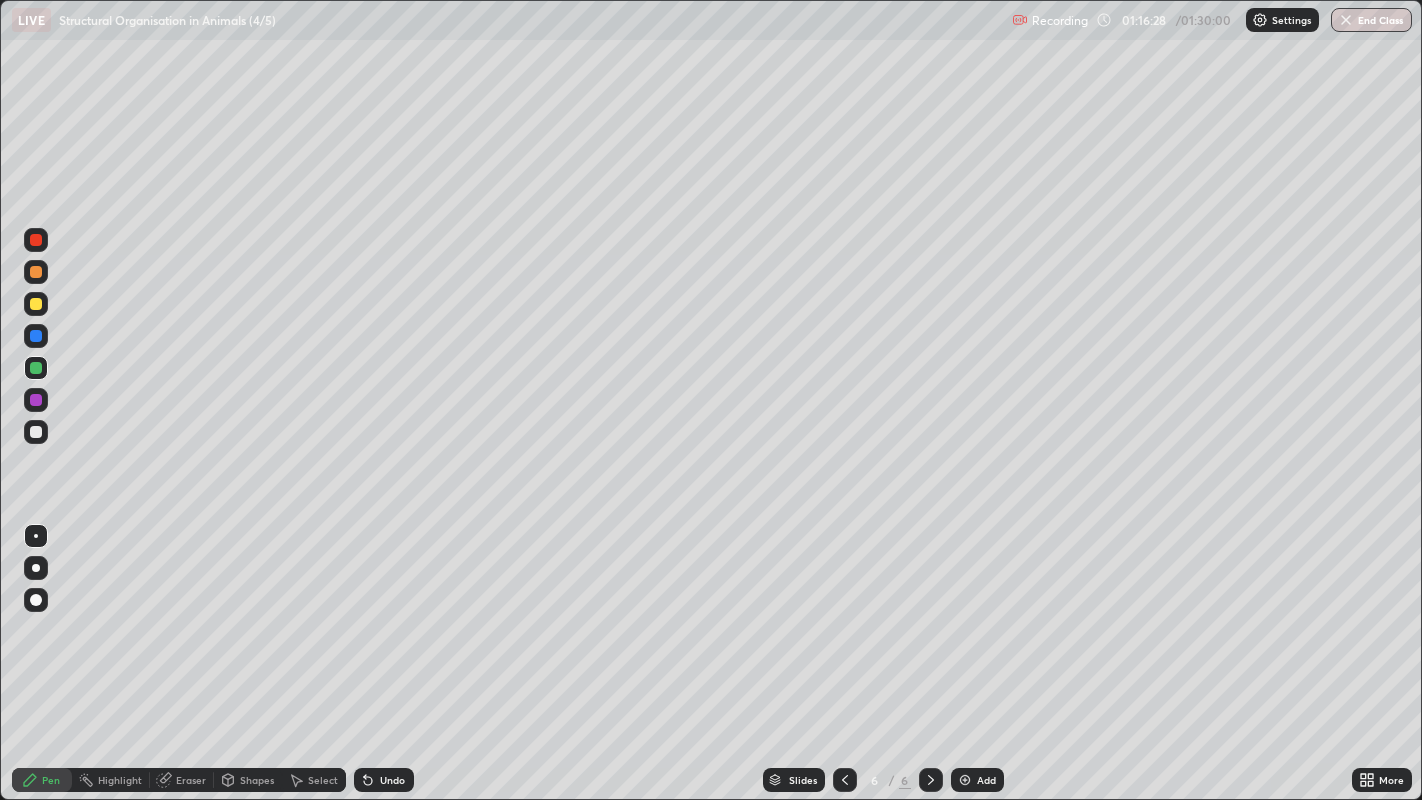 click at bounding box center [36, 432] 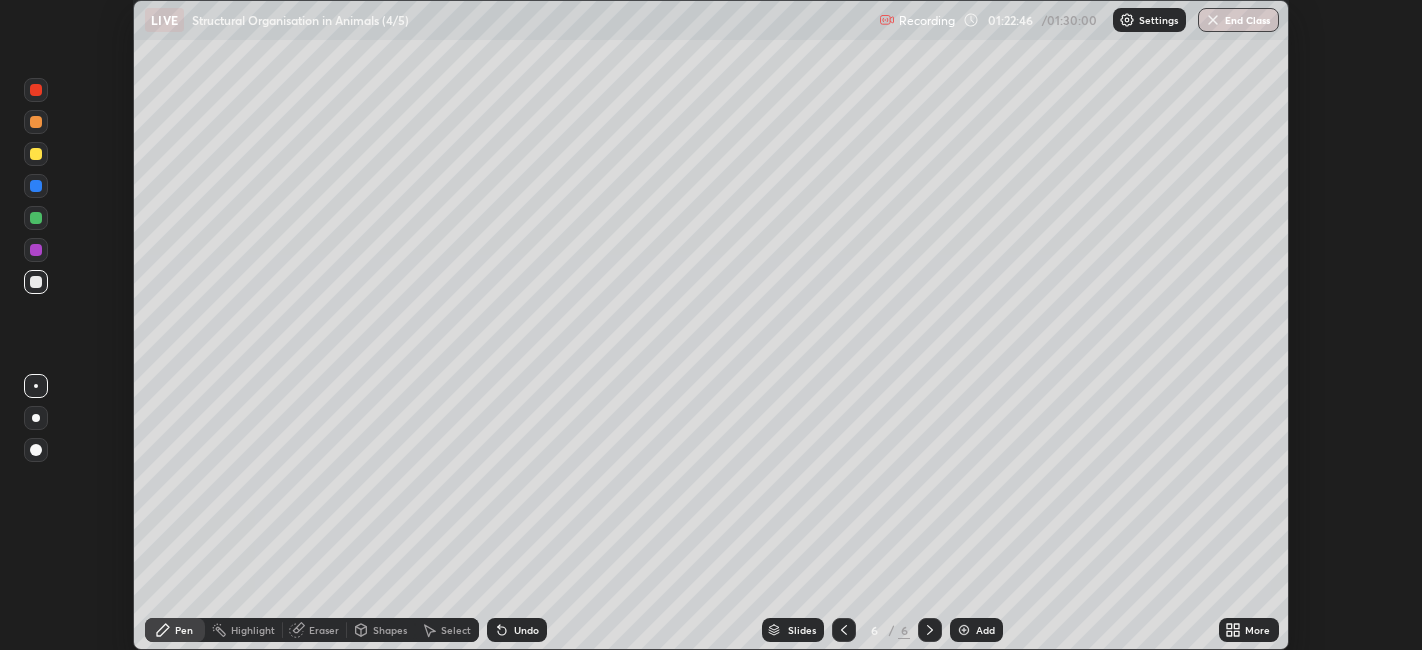 scroll, scrollTop: 0, scrollLeft: 0, axis: both 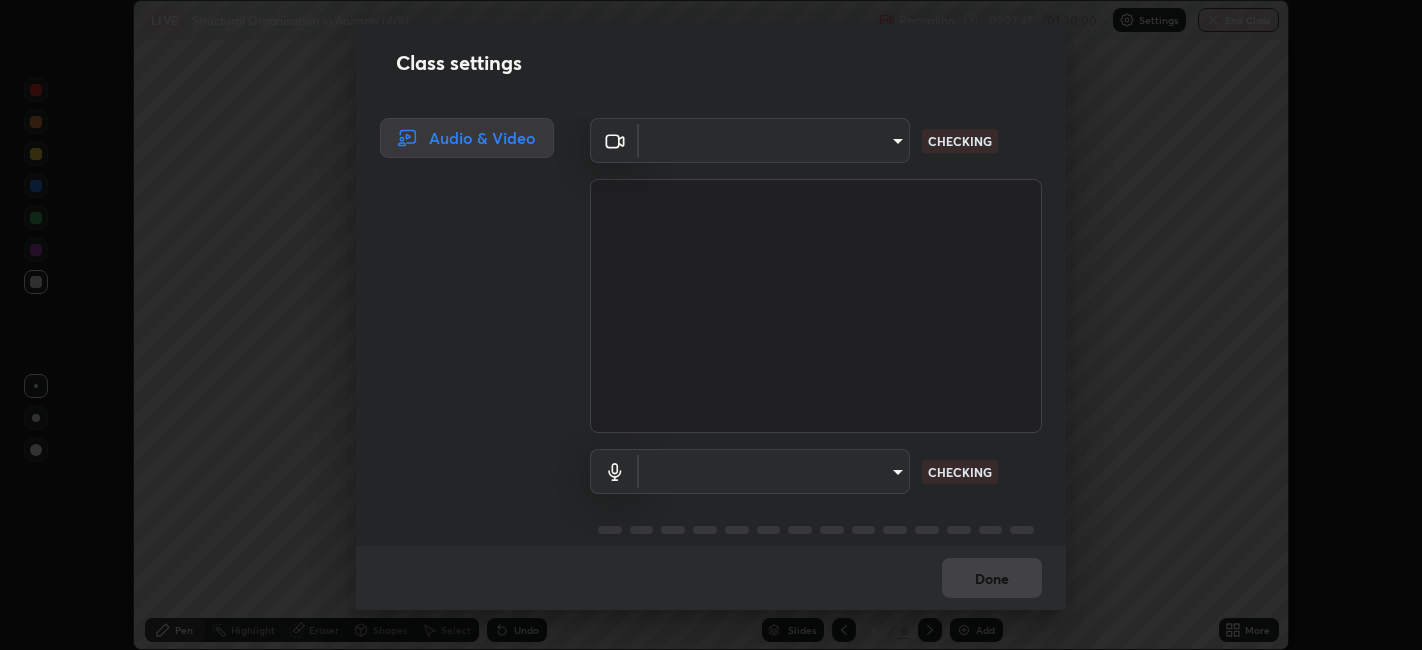 type on "[HASH]" 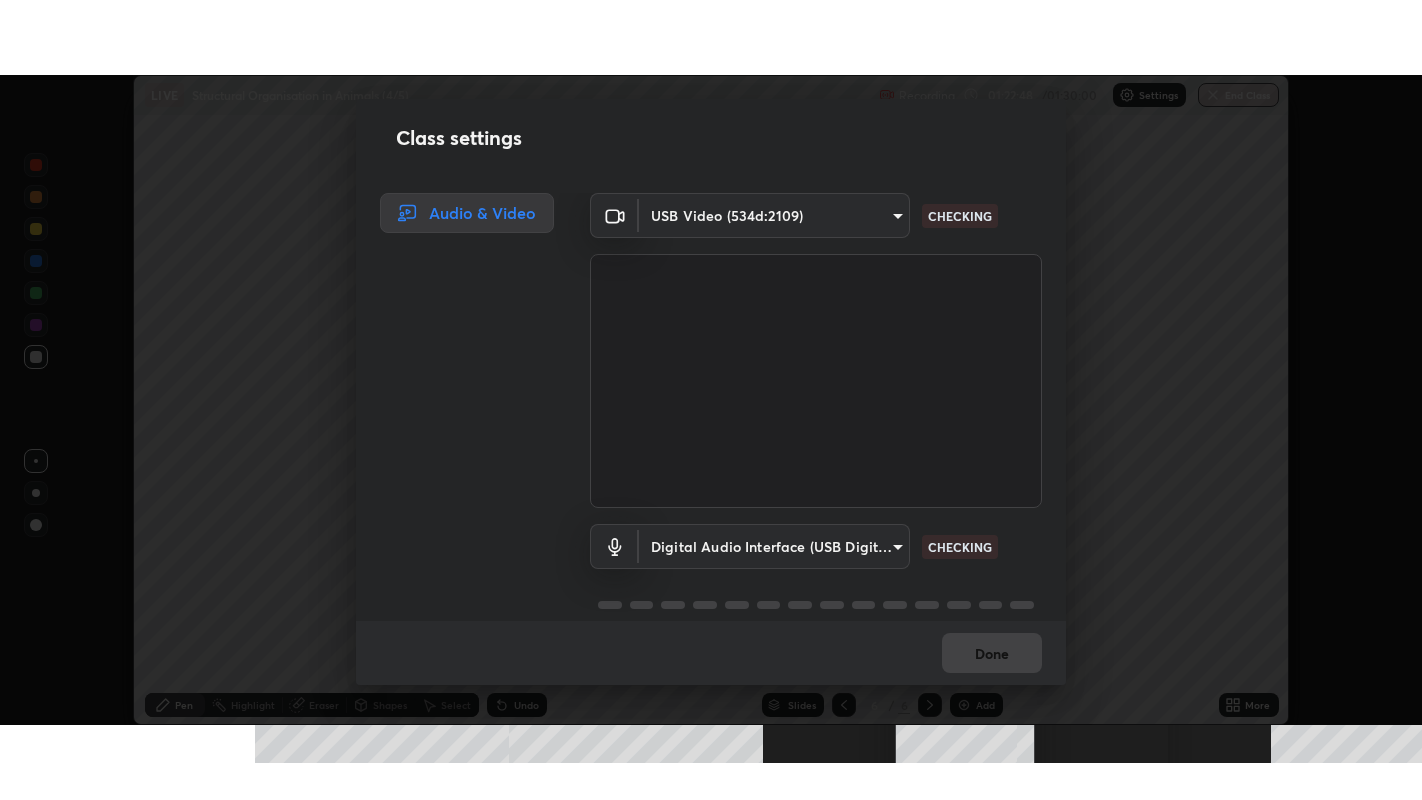 scroll, scrollTop: 25, scrollLeft: 0, axis: vertical 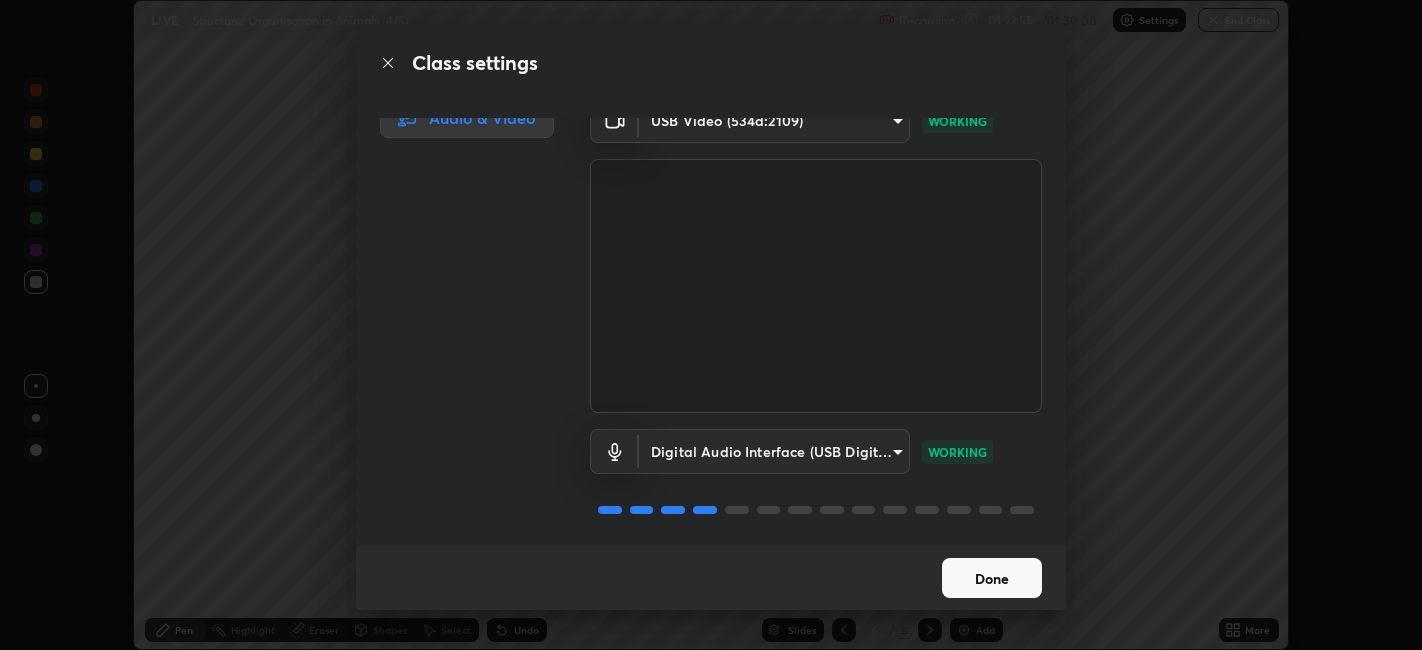 click on "Done" at bounding box center (992, 578) 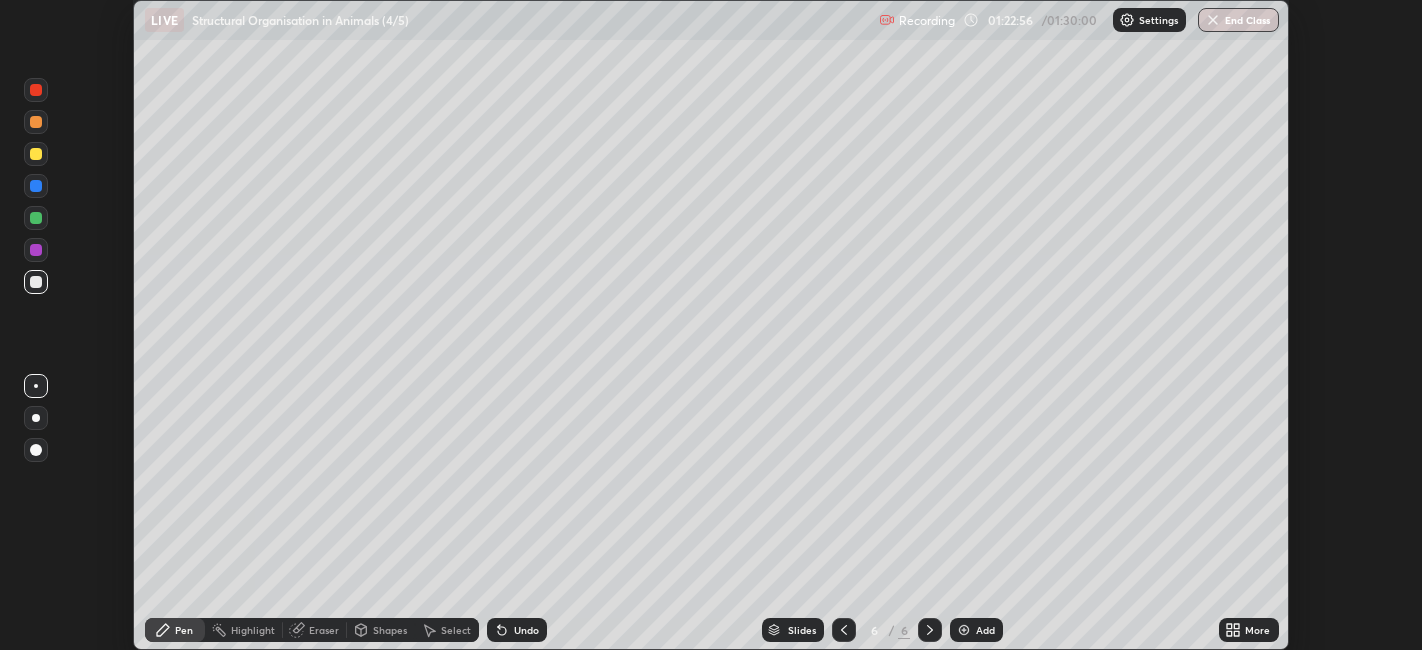 click 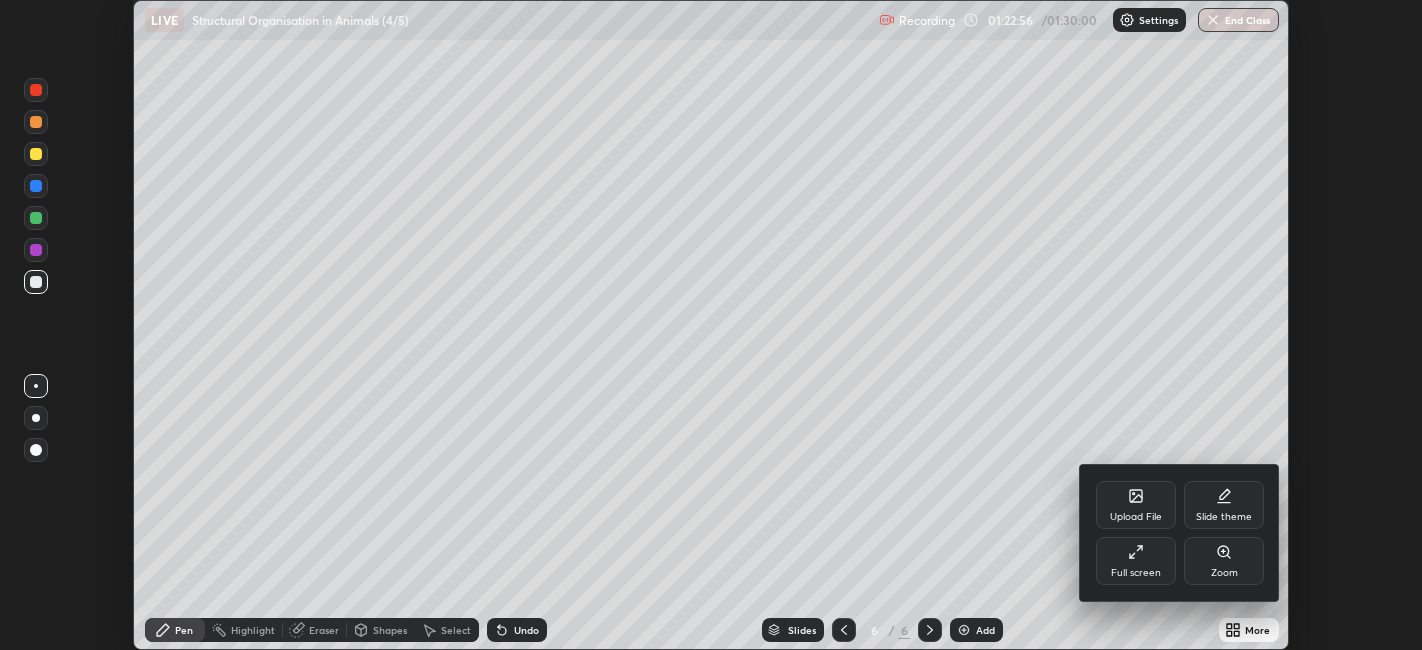 click on "Full screen" at bounding box center [1136, 561] 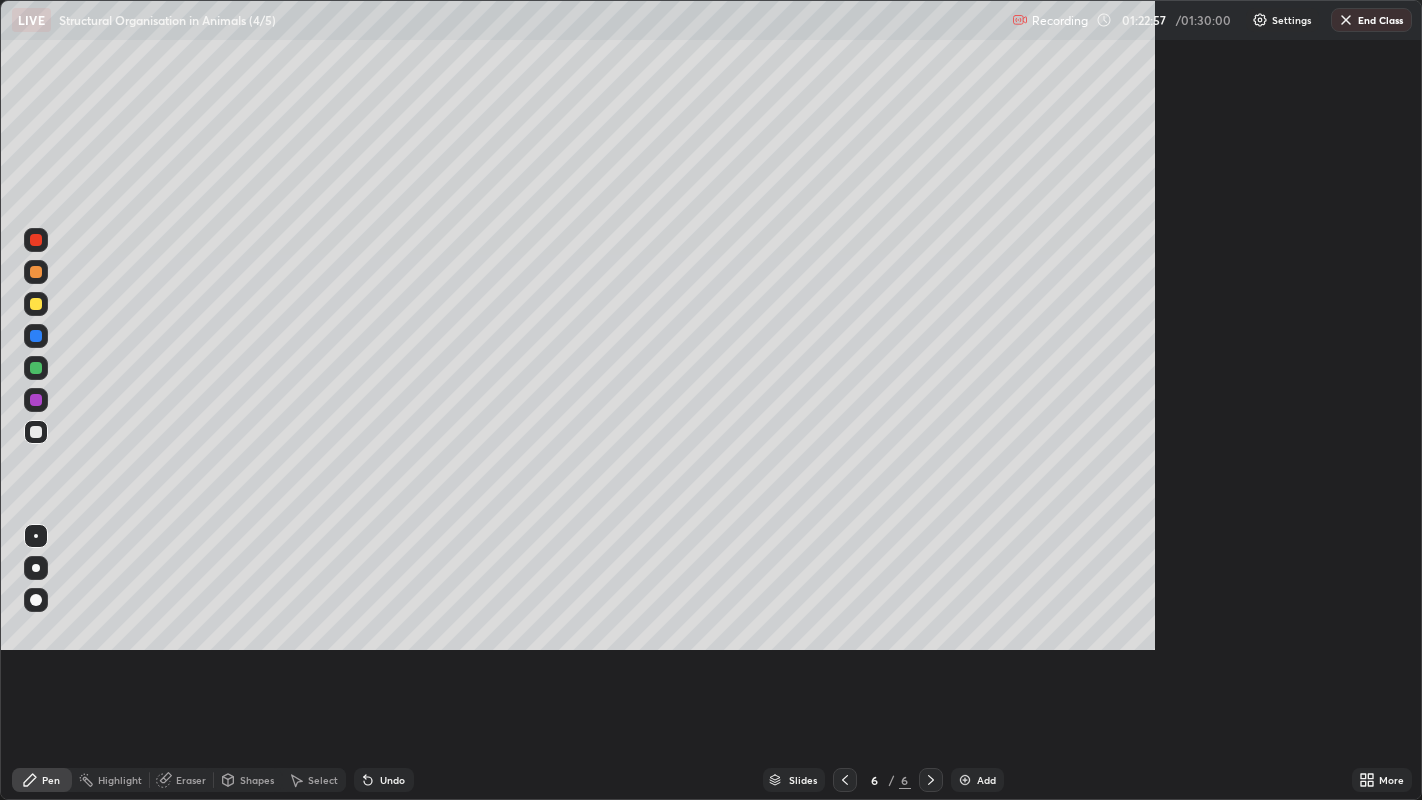 scroll, scrollTop: 99200, scrollLeft: 98577, axis: both 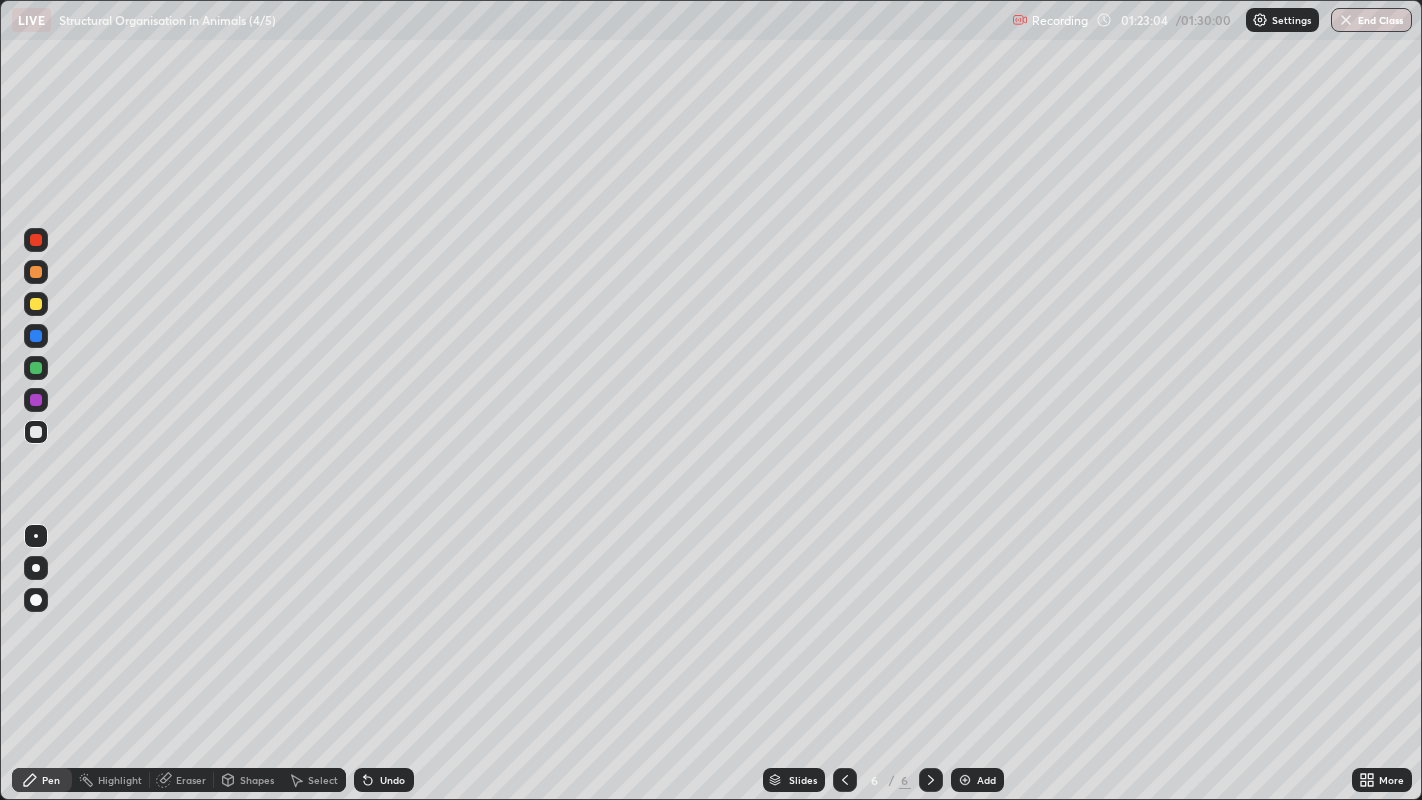 click at bounding box center [36, 368] 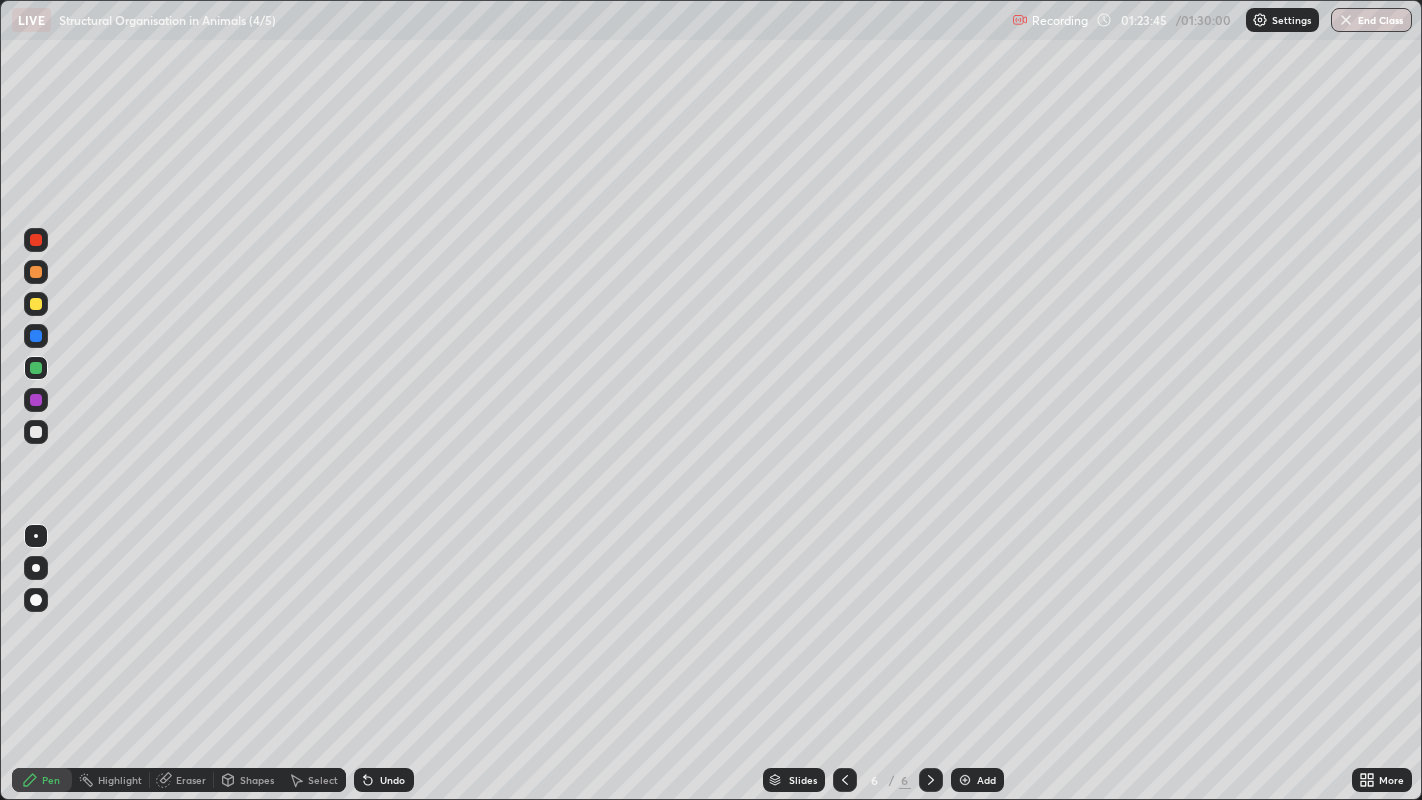 click at bounding box center [36, 336] 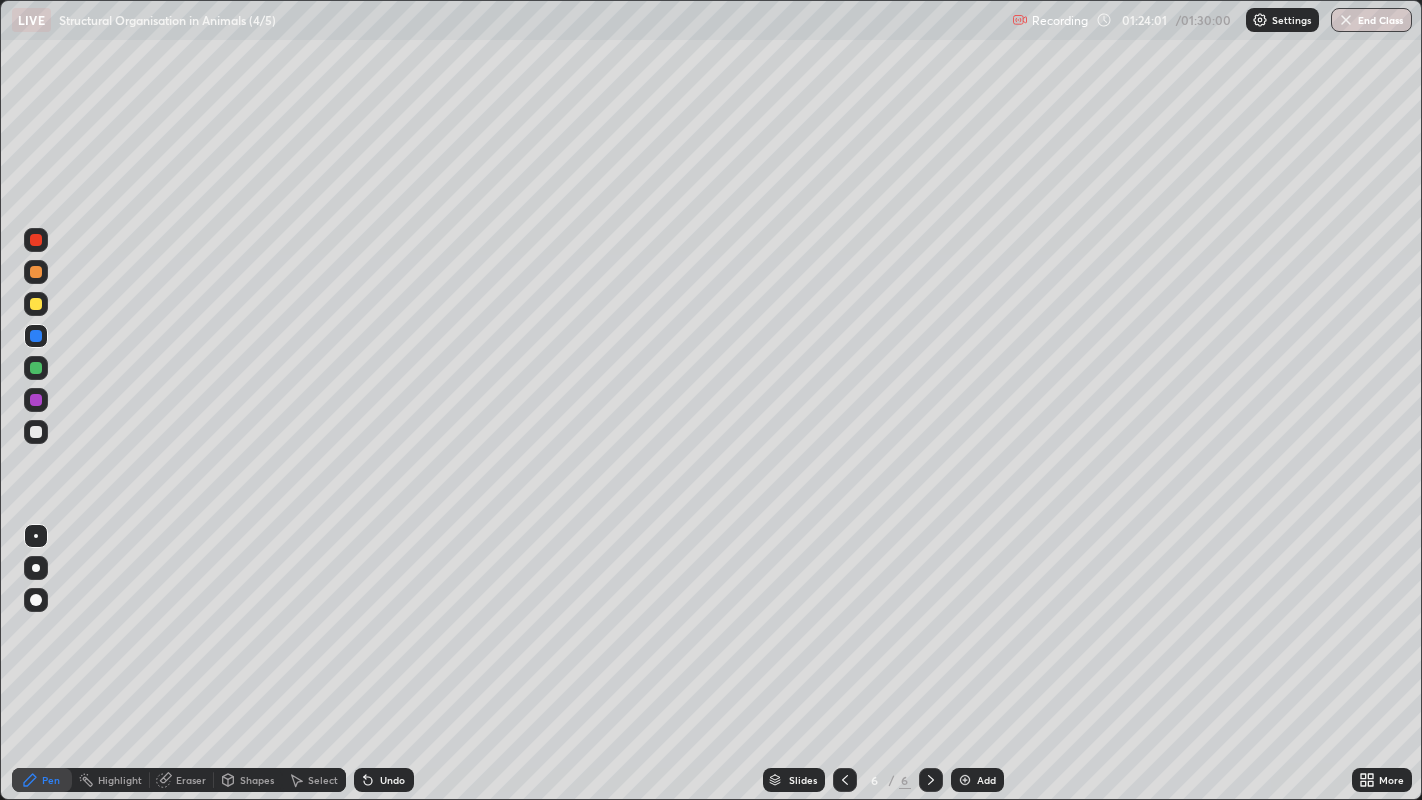 click at bounding box center [36, 240] 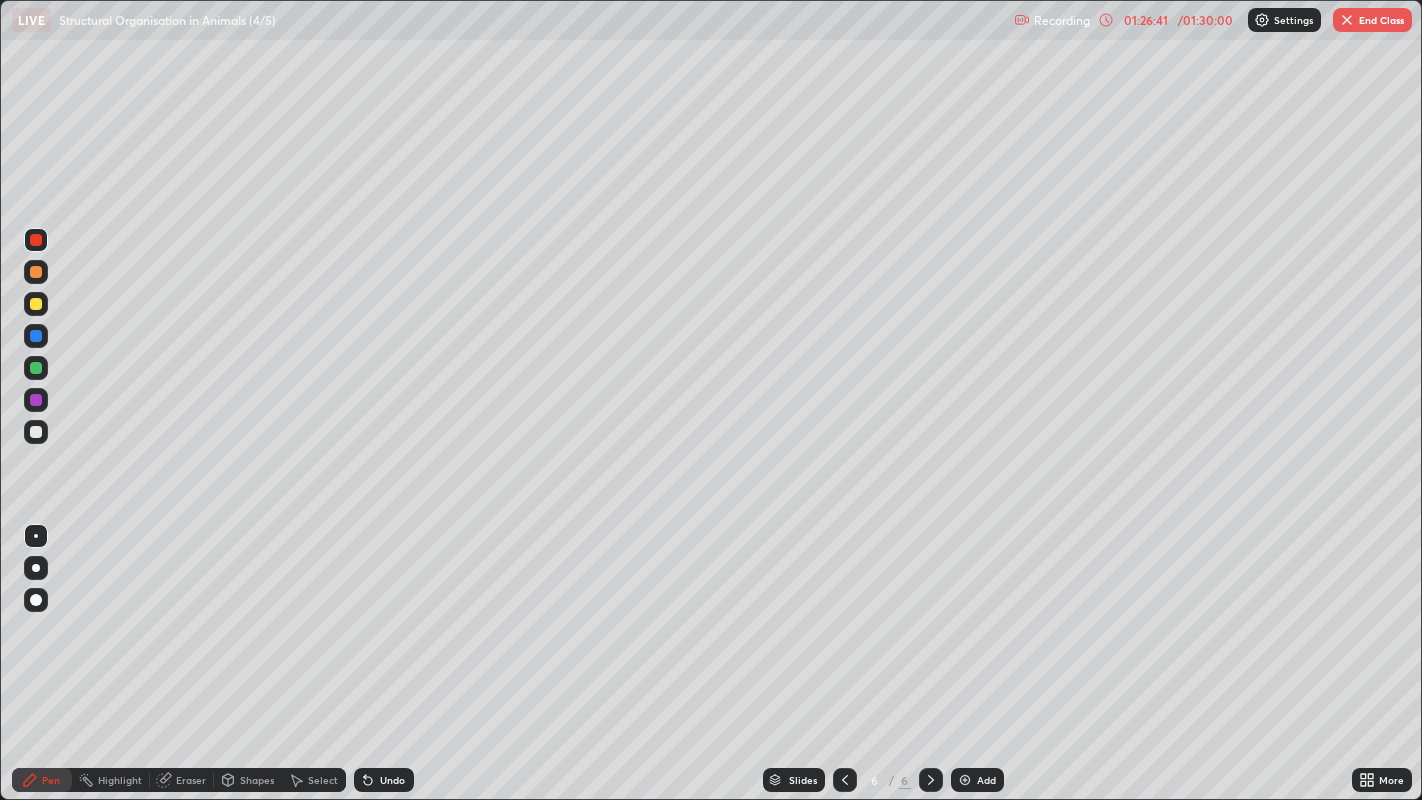 click at bounding box center [36, 432] 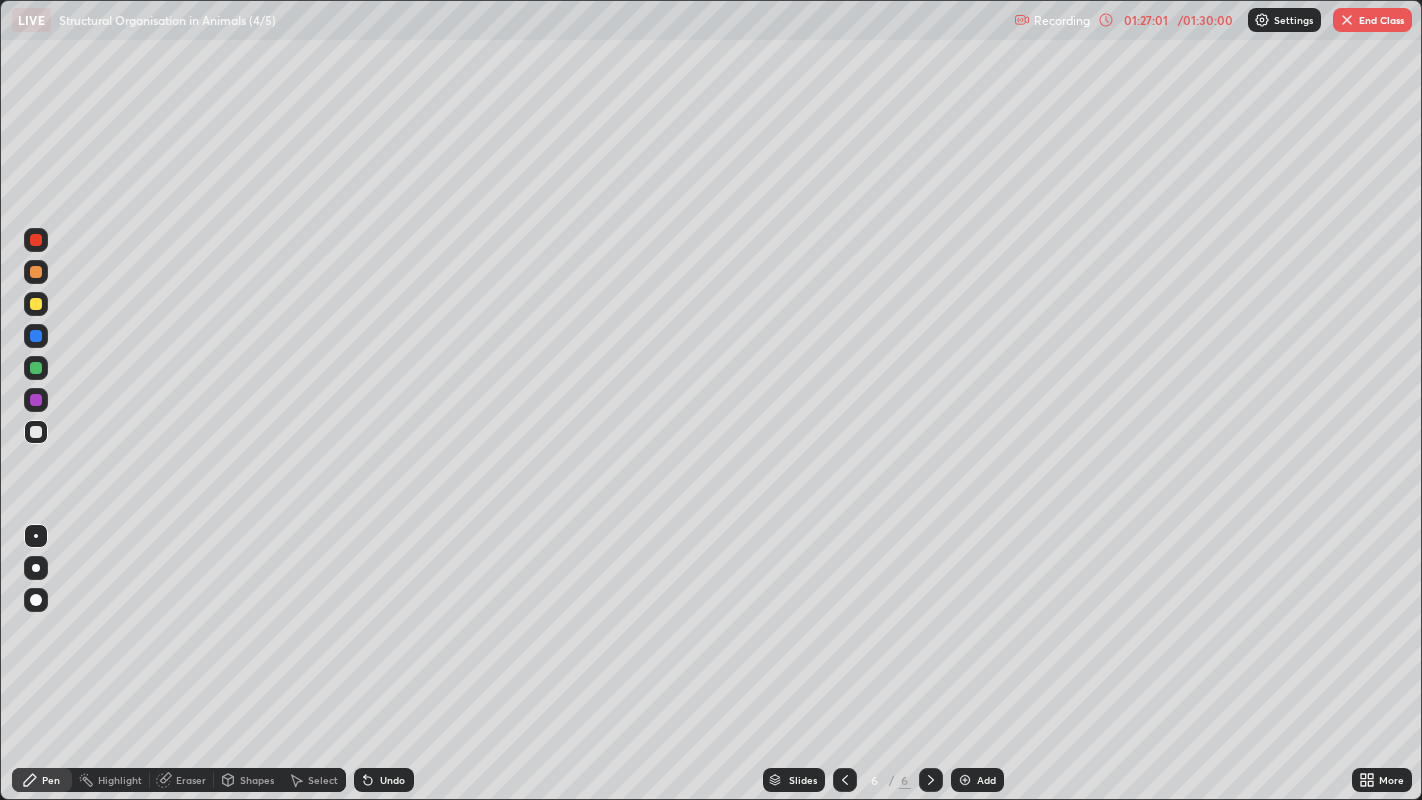 click at bounding box center (36, 368) 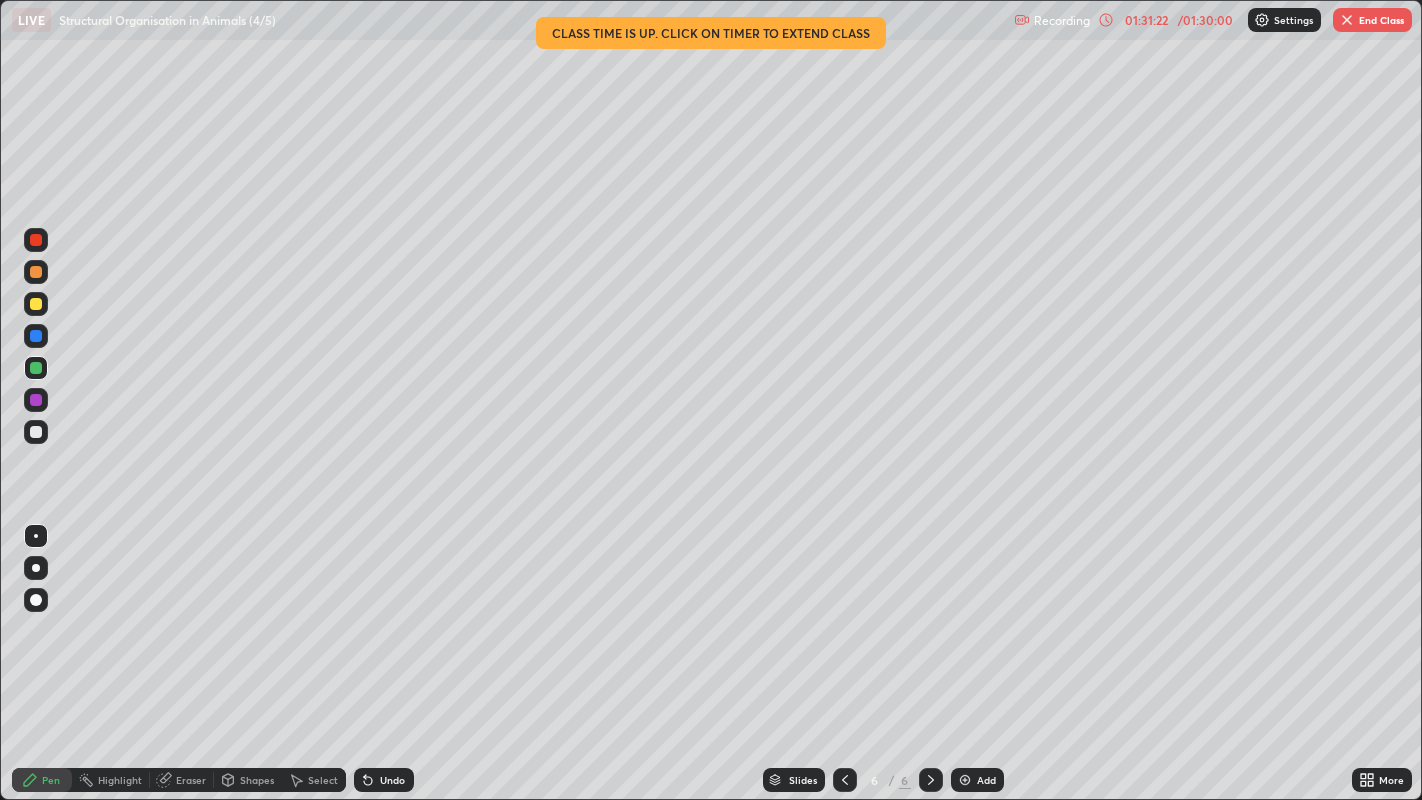 click on "End Class" at bounding box center (1372, 20) 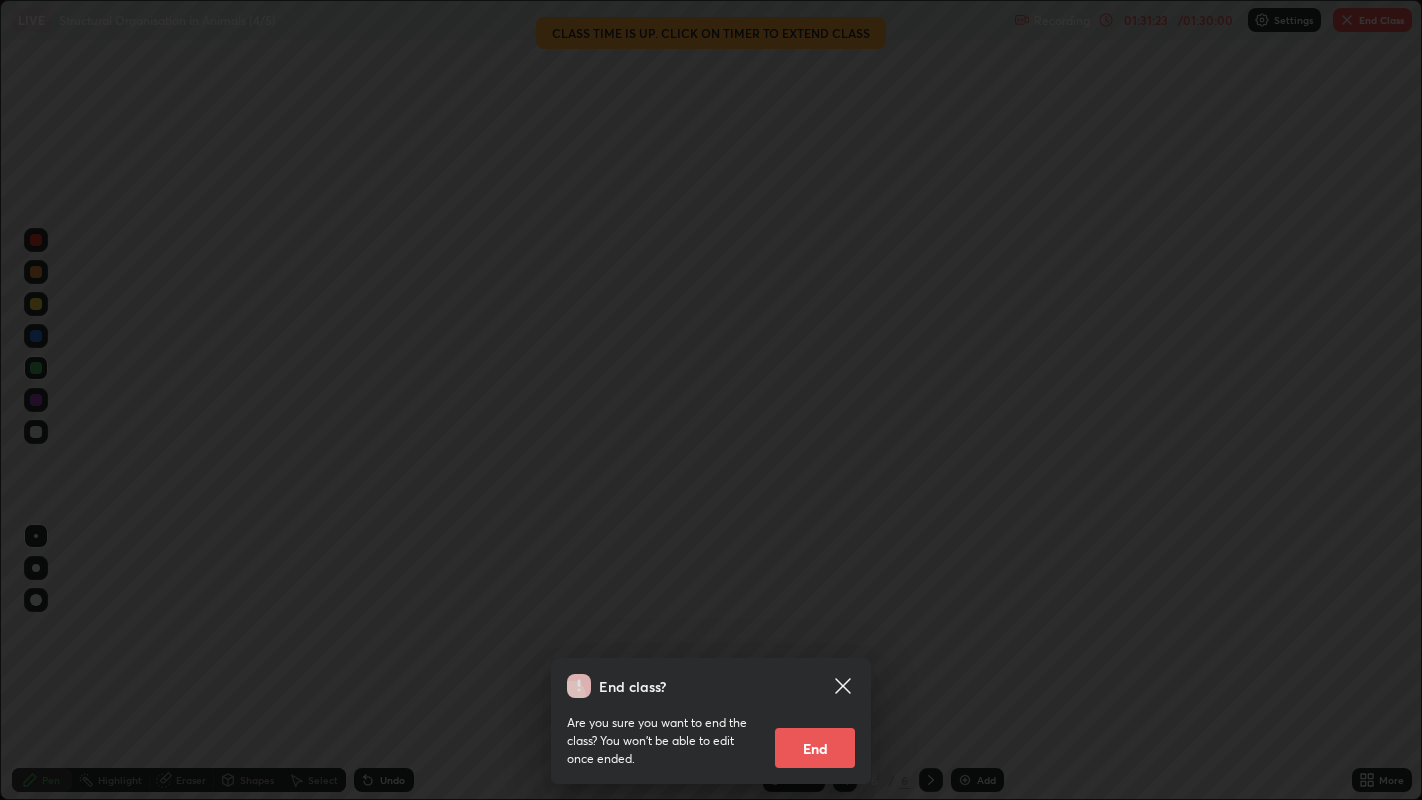 click on "End" at bounding box center (815, 748) 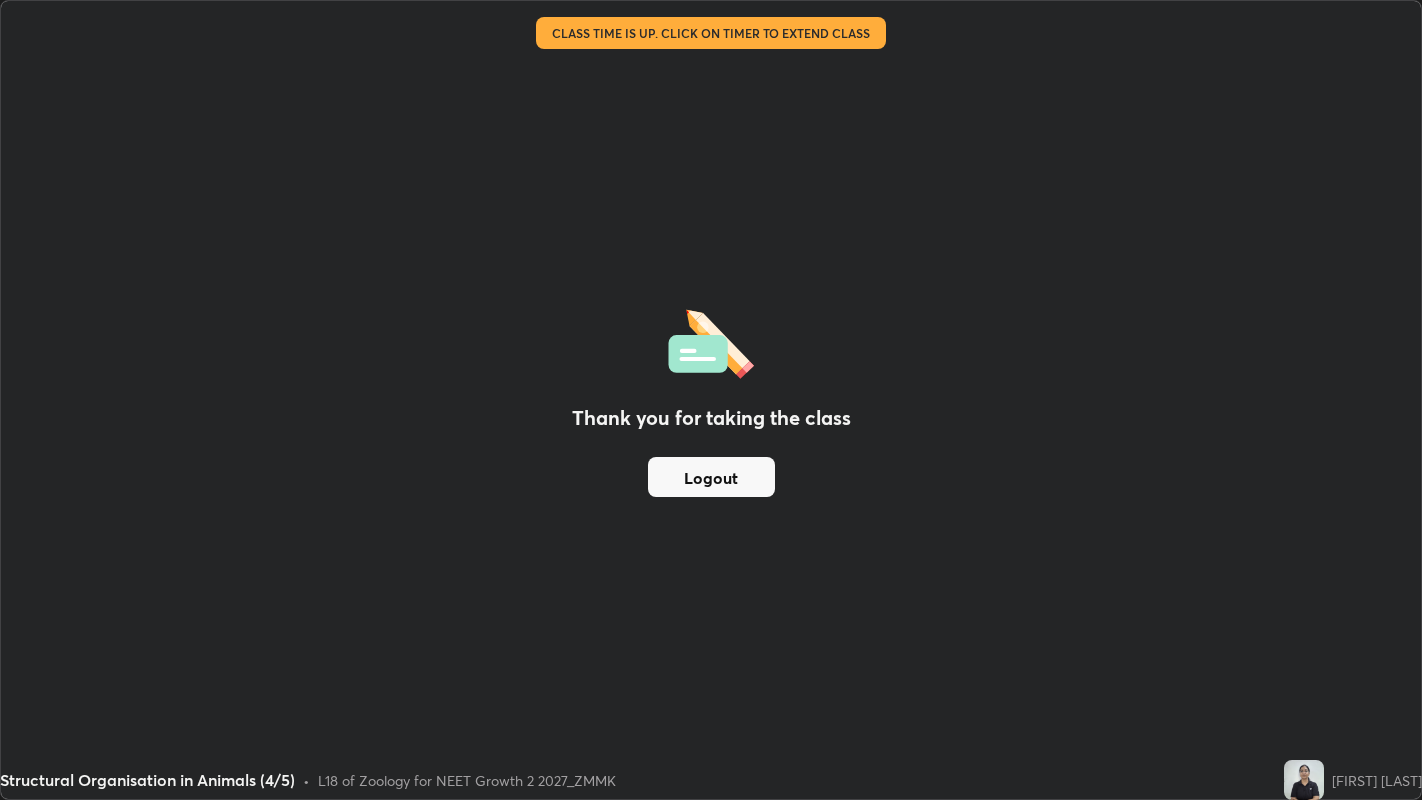click on "Thank you for taking the class Logout" at bounding box center [711, 400] 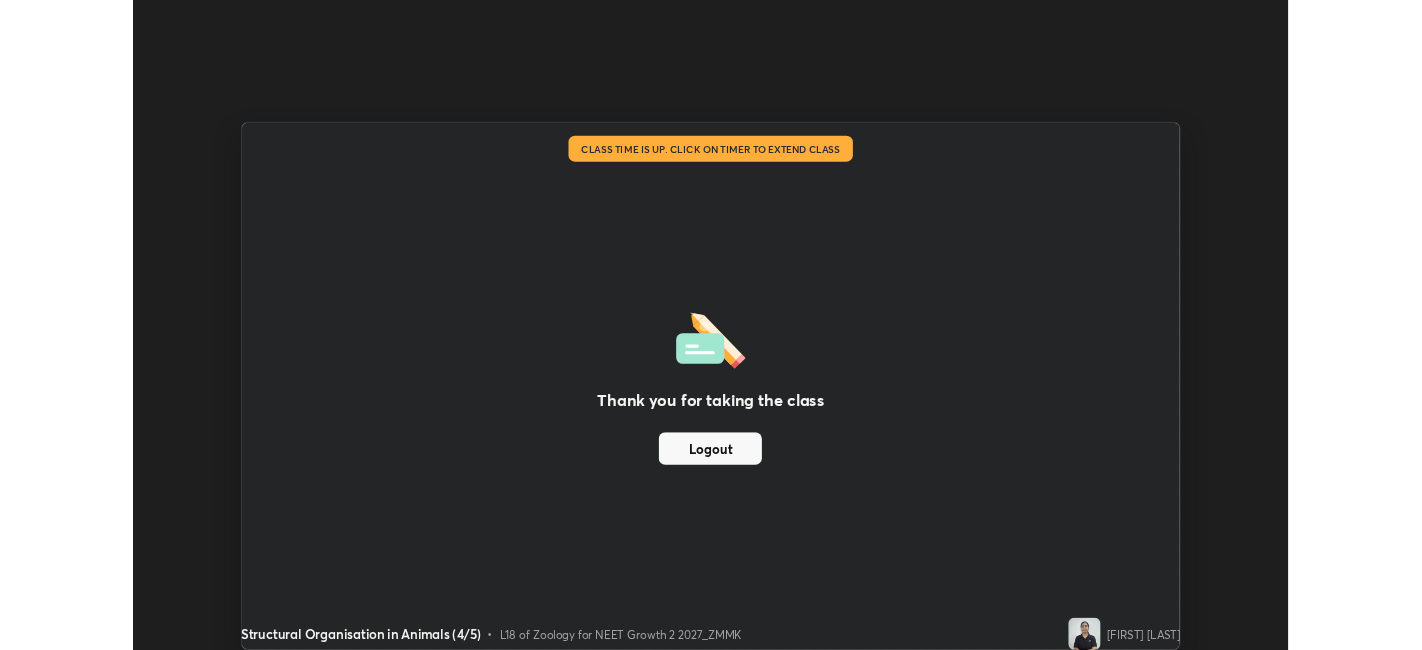 scroll, scrollTop: 650, scrollLeft: 1422, axis: both 